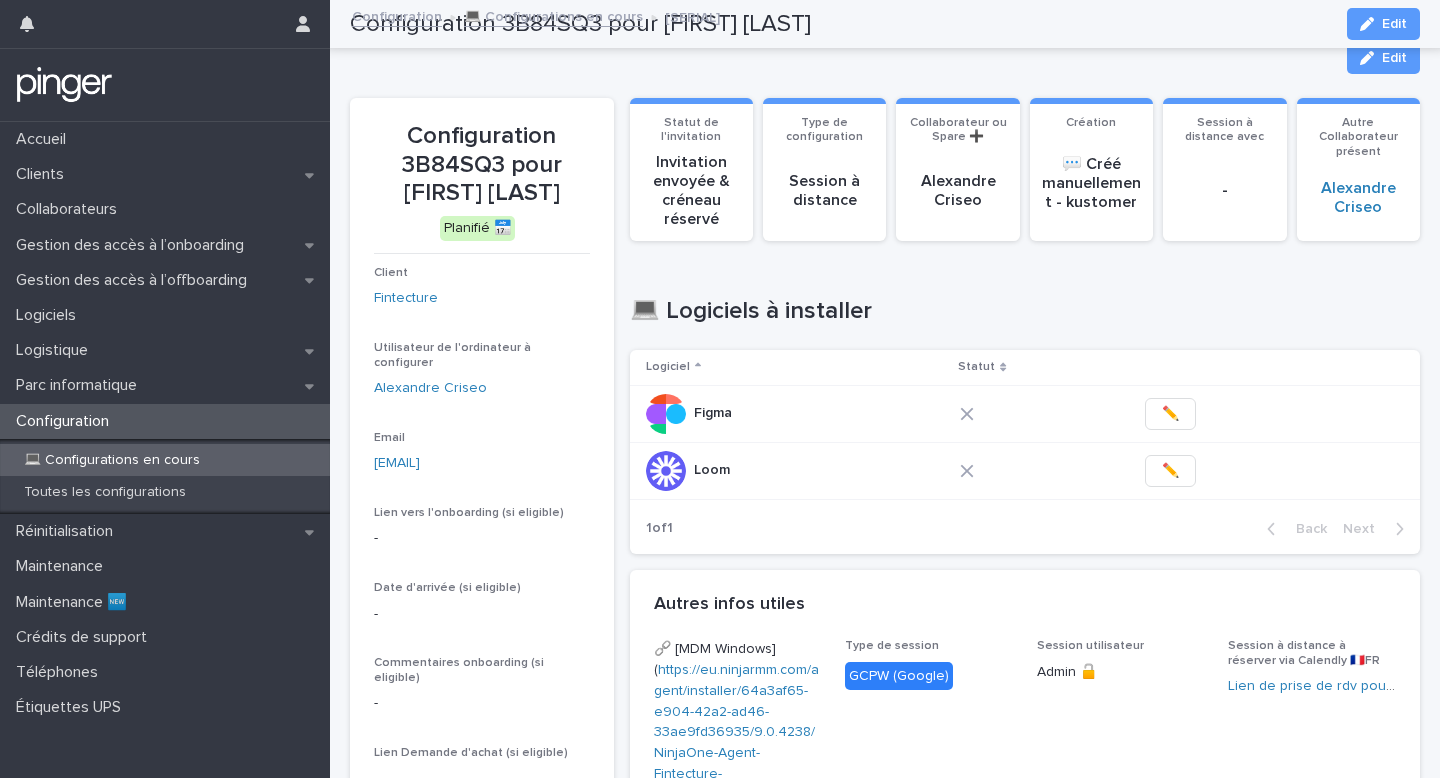 scroll, scrollTop: 0, scrollLeft: 0, axis: both 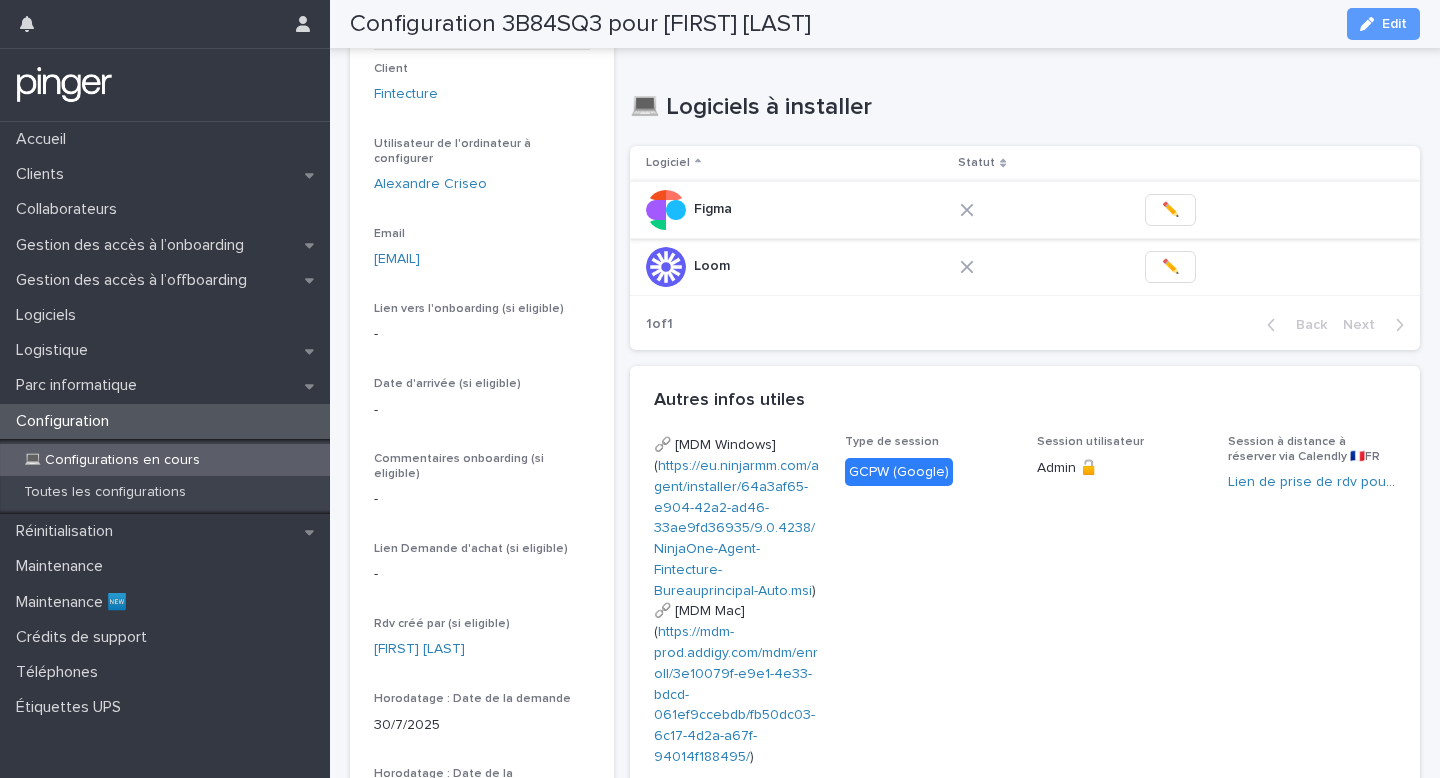 click on "✏️" at bounding box center (1170, 210) 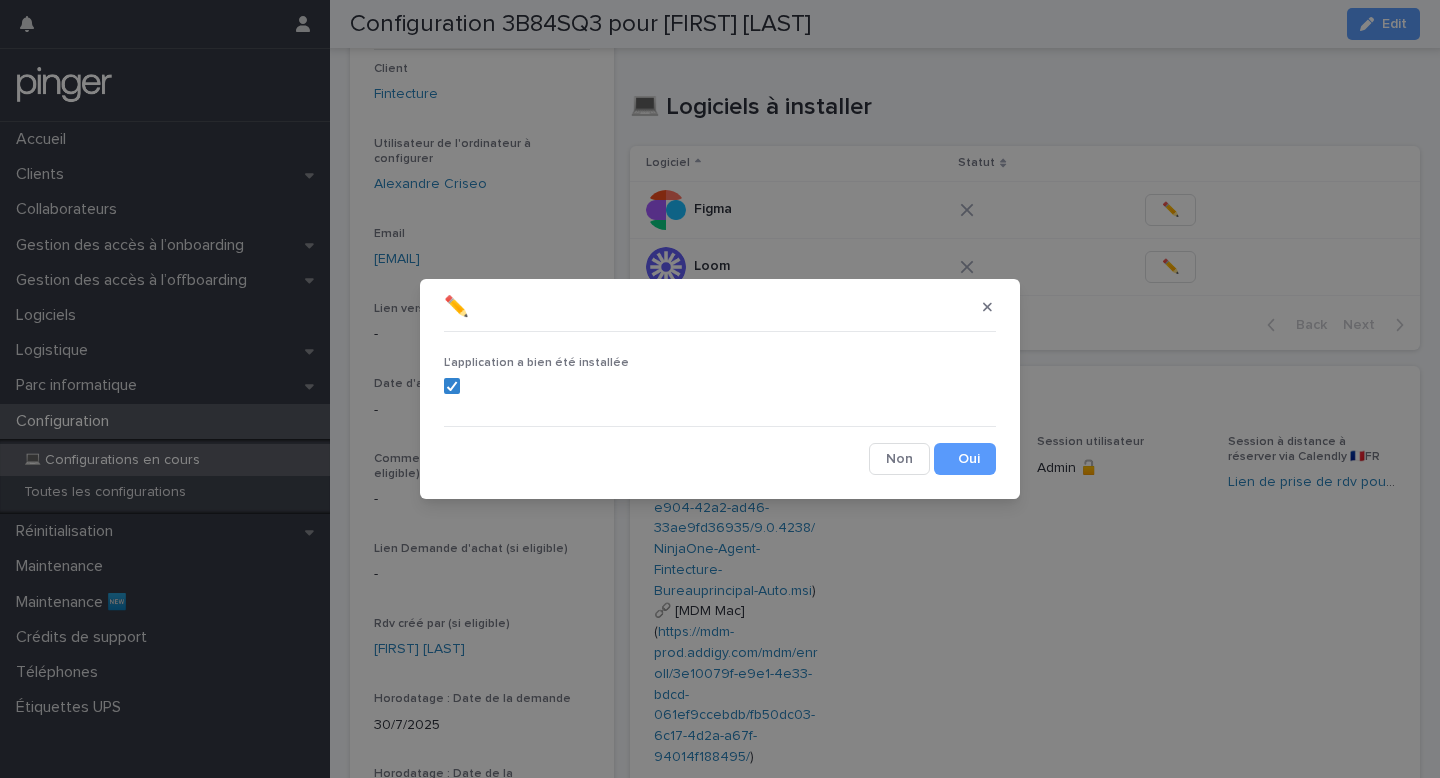 drag, startPoint x: 967, startPoint y: 454, endPoint x: 963, endPoint y: 368, distance: 86.09297 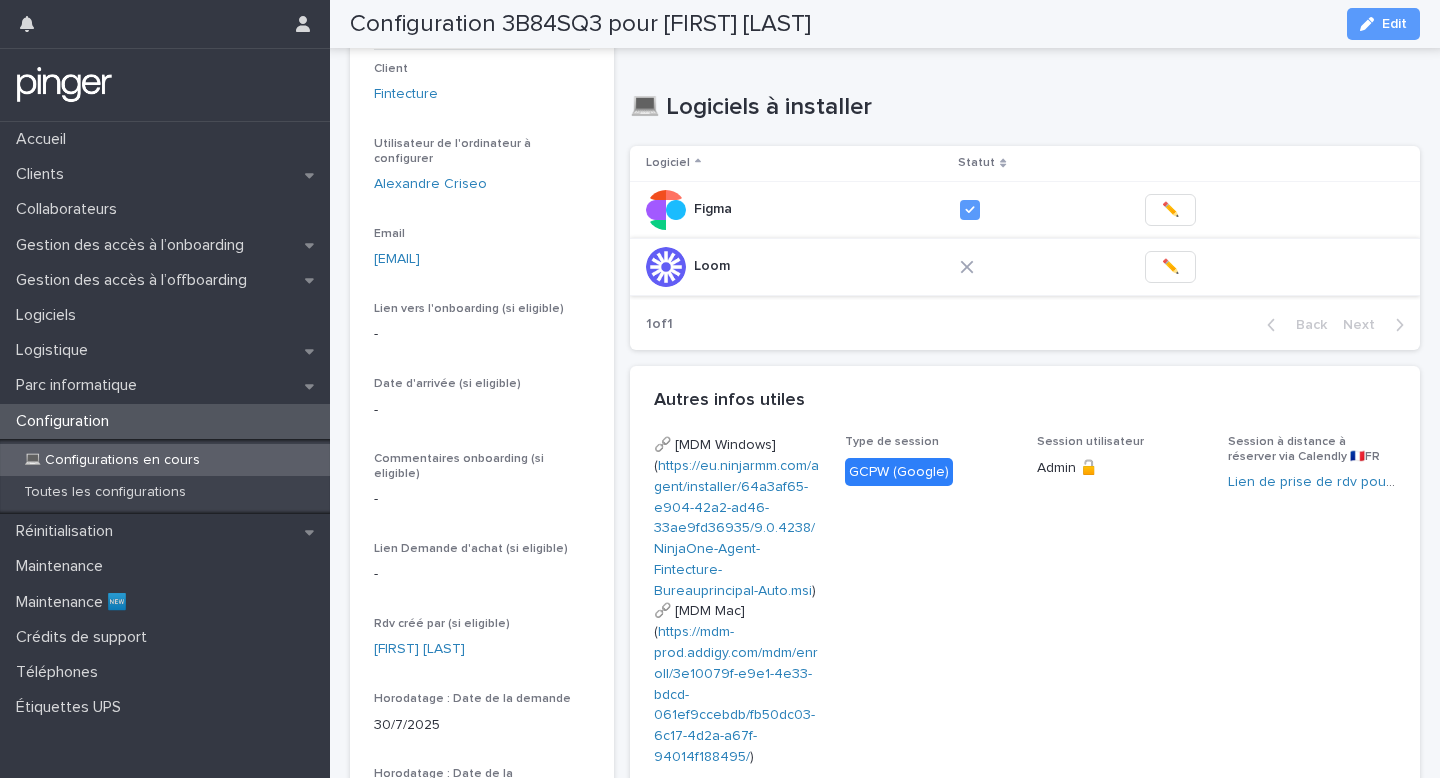 click on "✏️" at bounding box center (1170, 267) 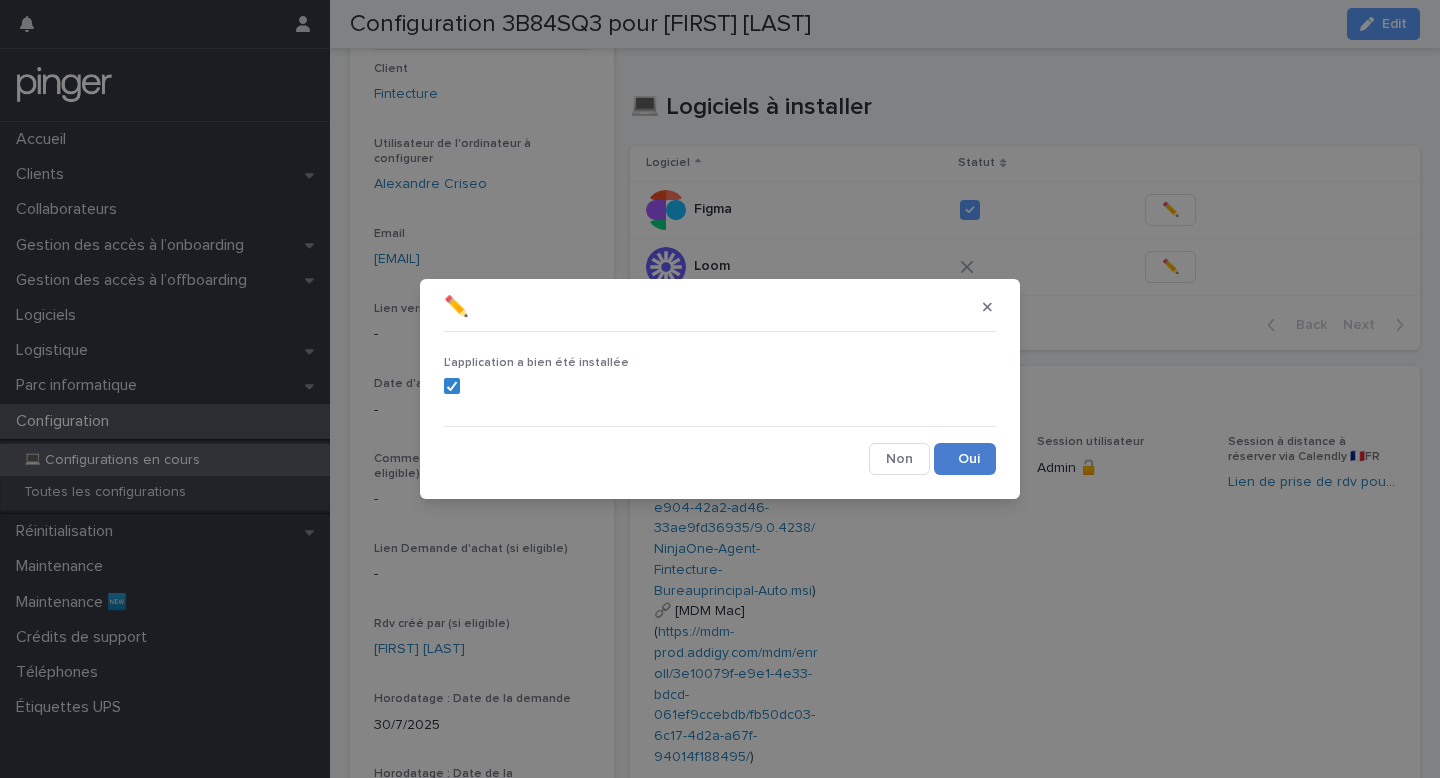 click on "Save" at bounding box center [965, 459] 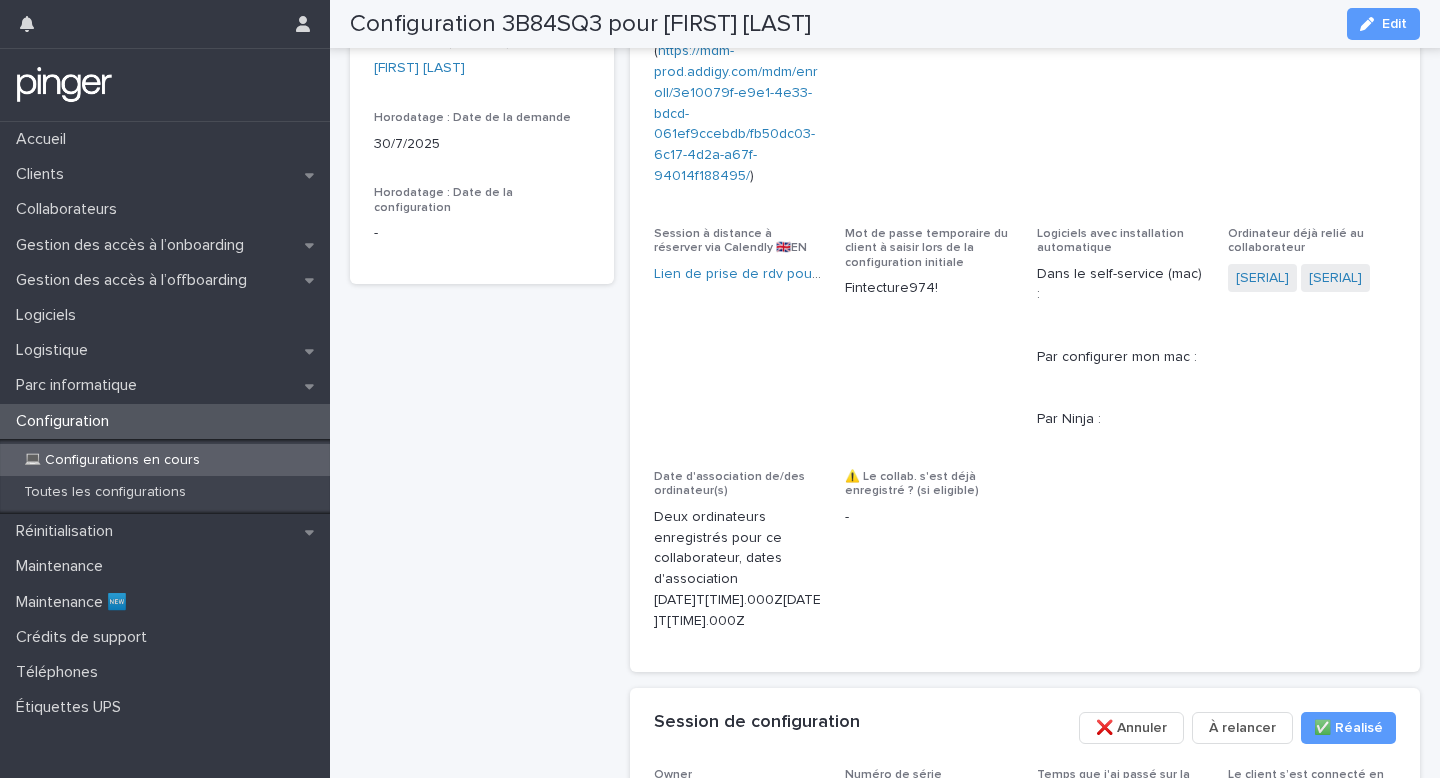 scroll, scrollTop: 1032, scrollLeft: 0, axis: vertical 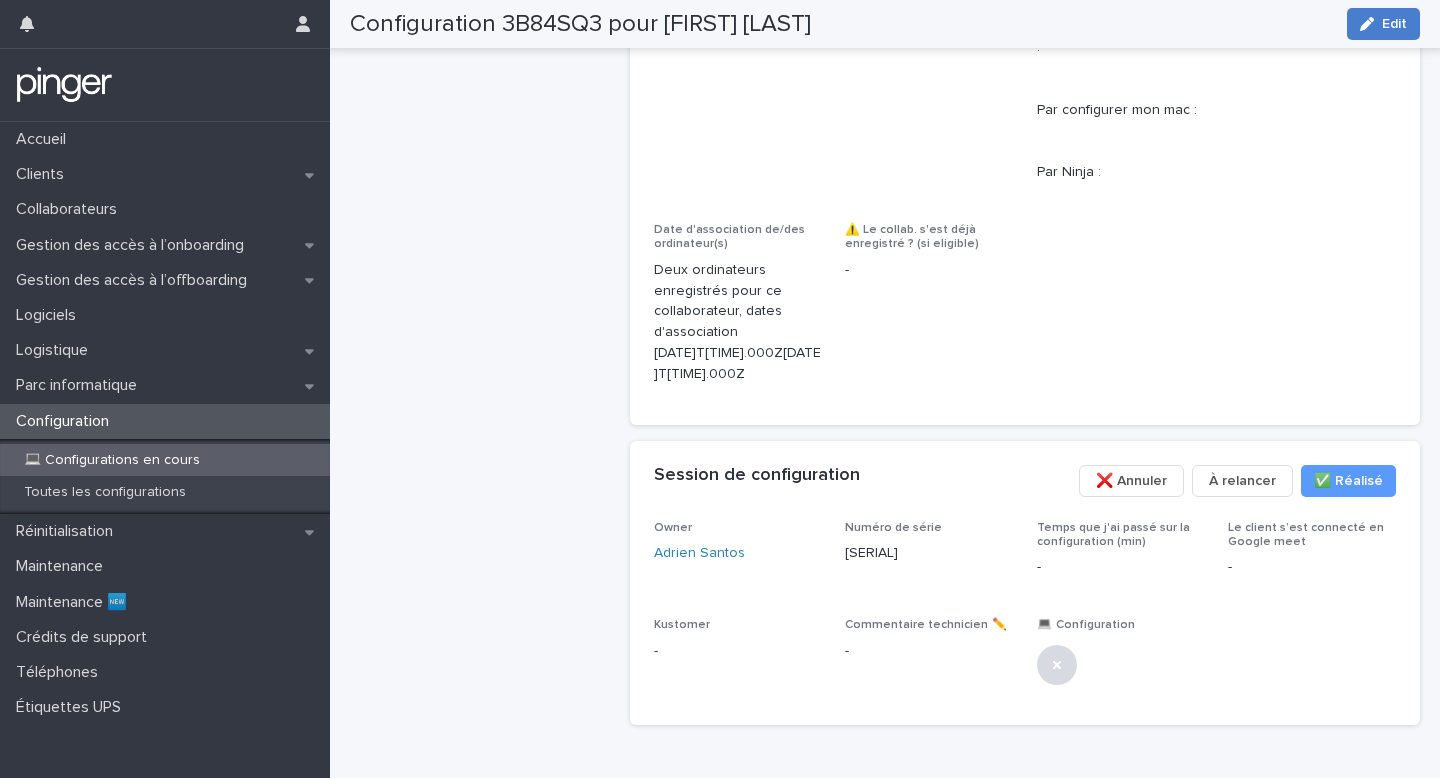 click on "Edit" at bounding box center (1394, 24) 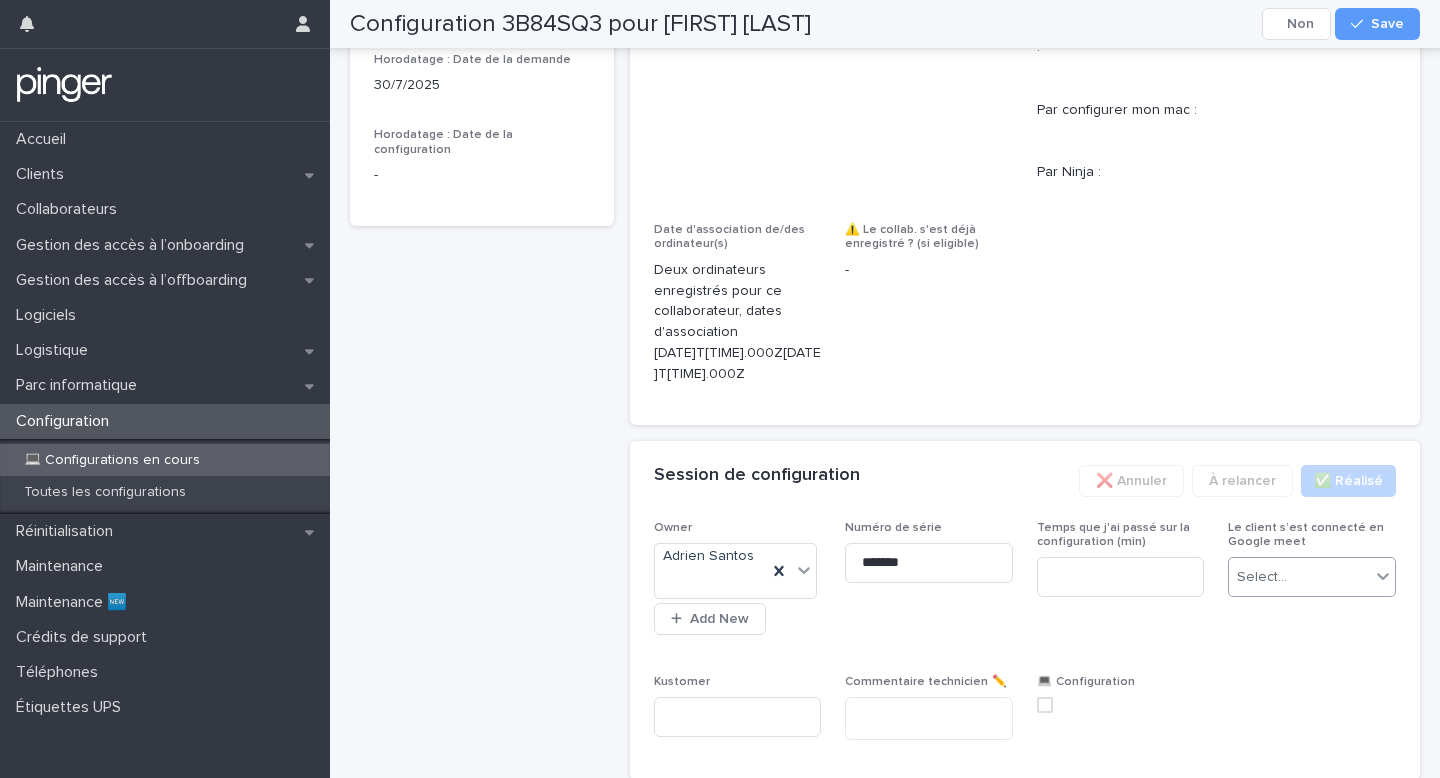 click on "Select..." at bounding box center [1299, 577] 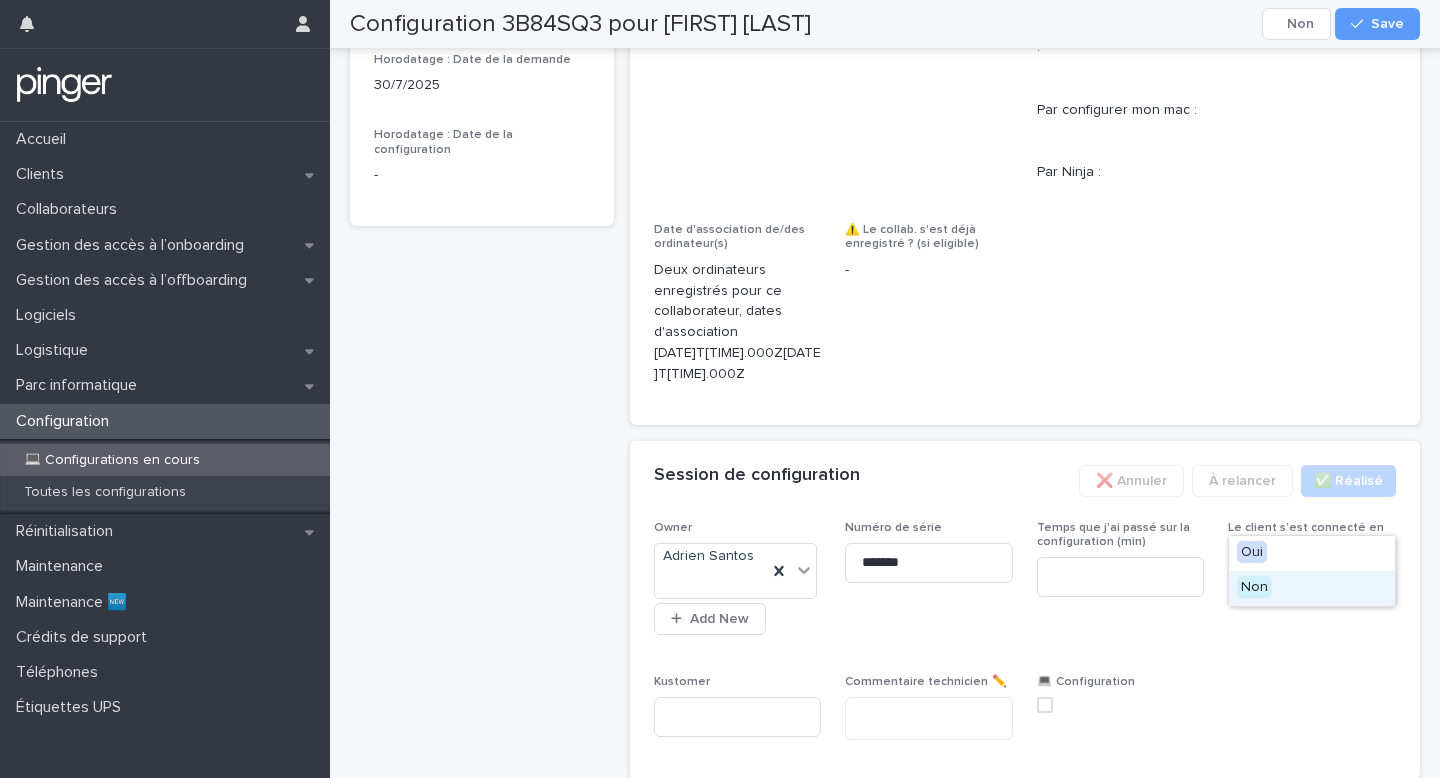 click on "Non" at bounding box center (1312, 588) 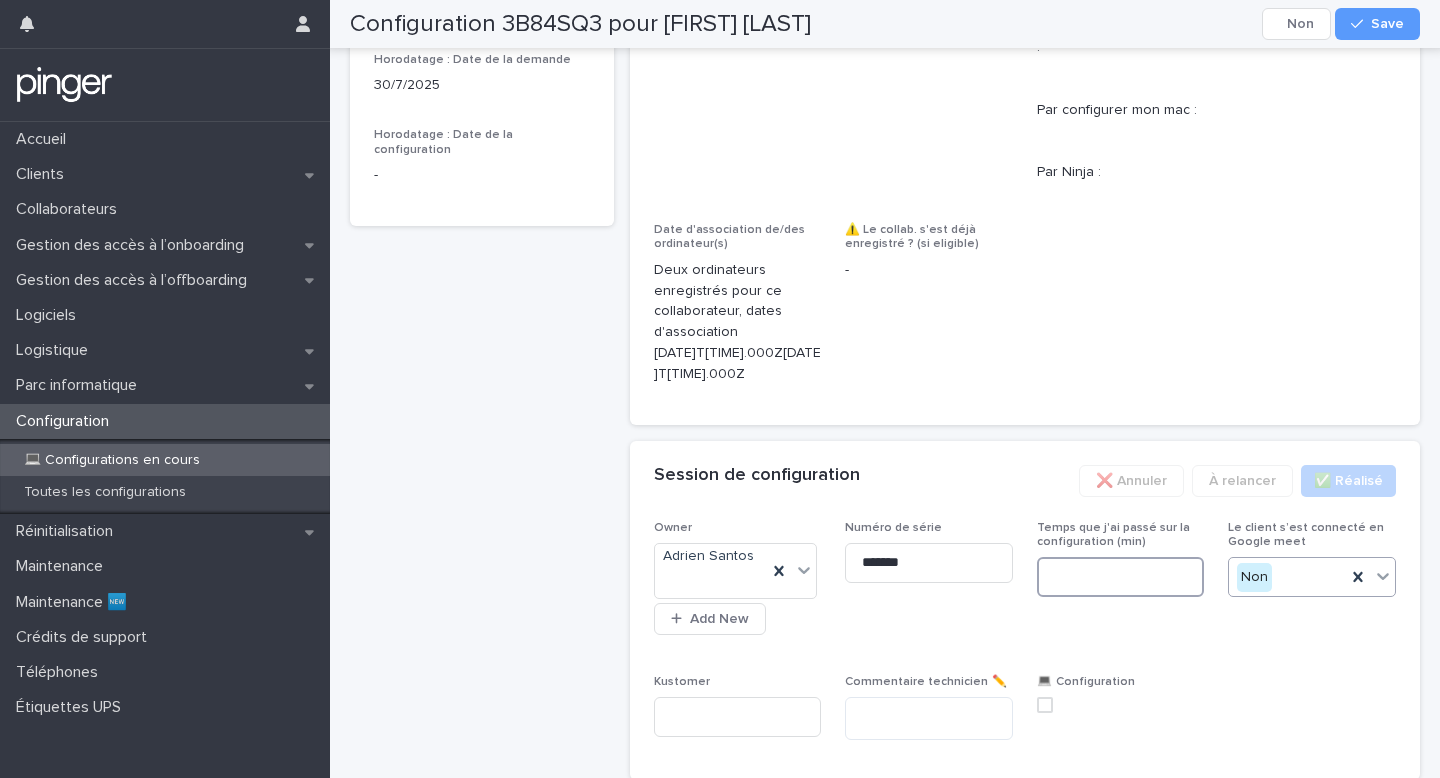 click at bounding box center (1121, 577) 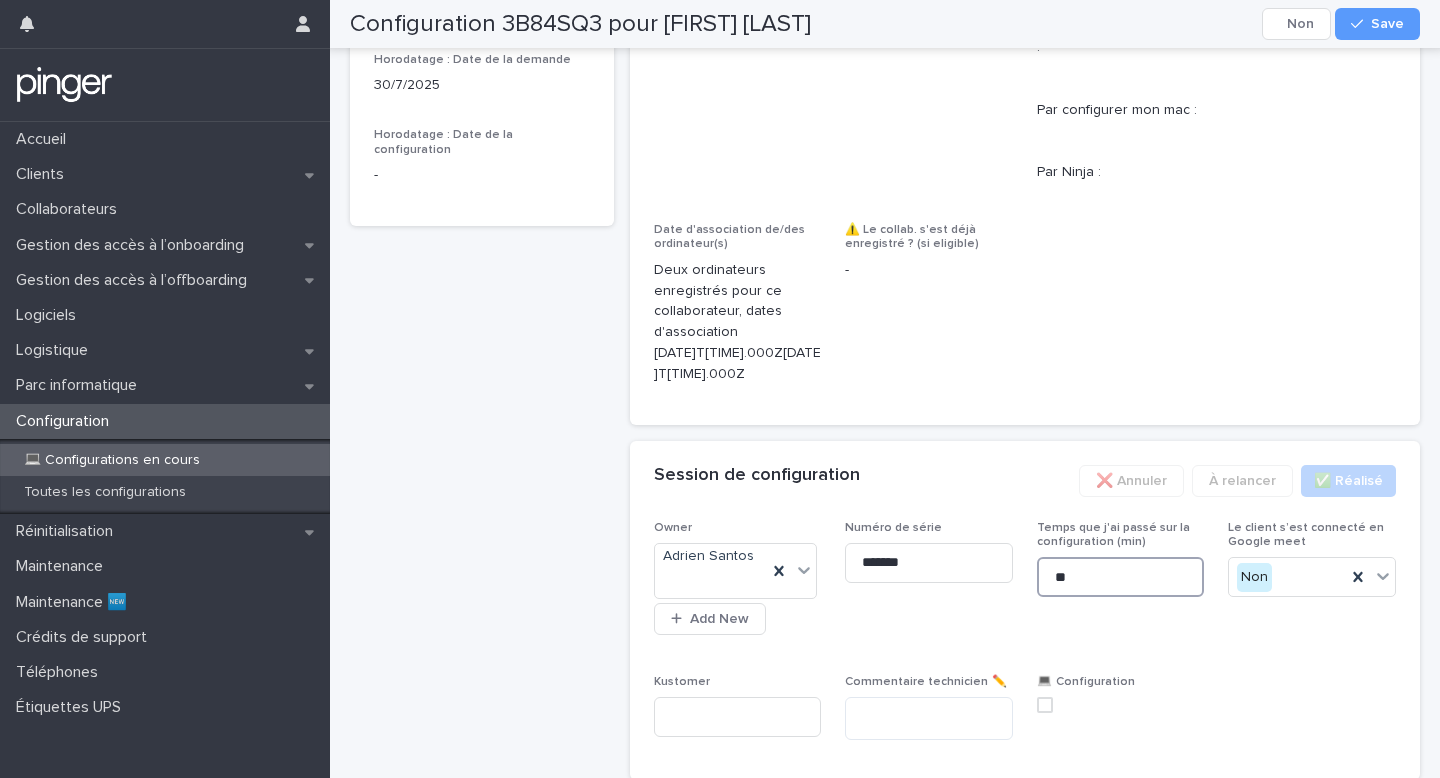 type on "**" 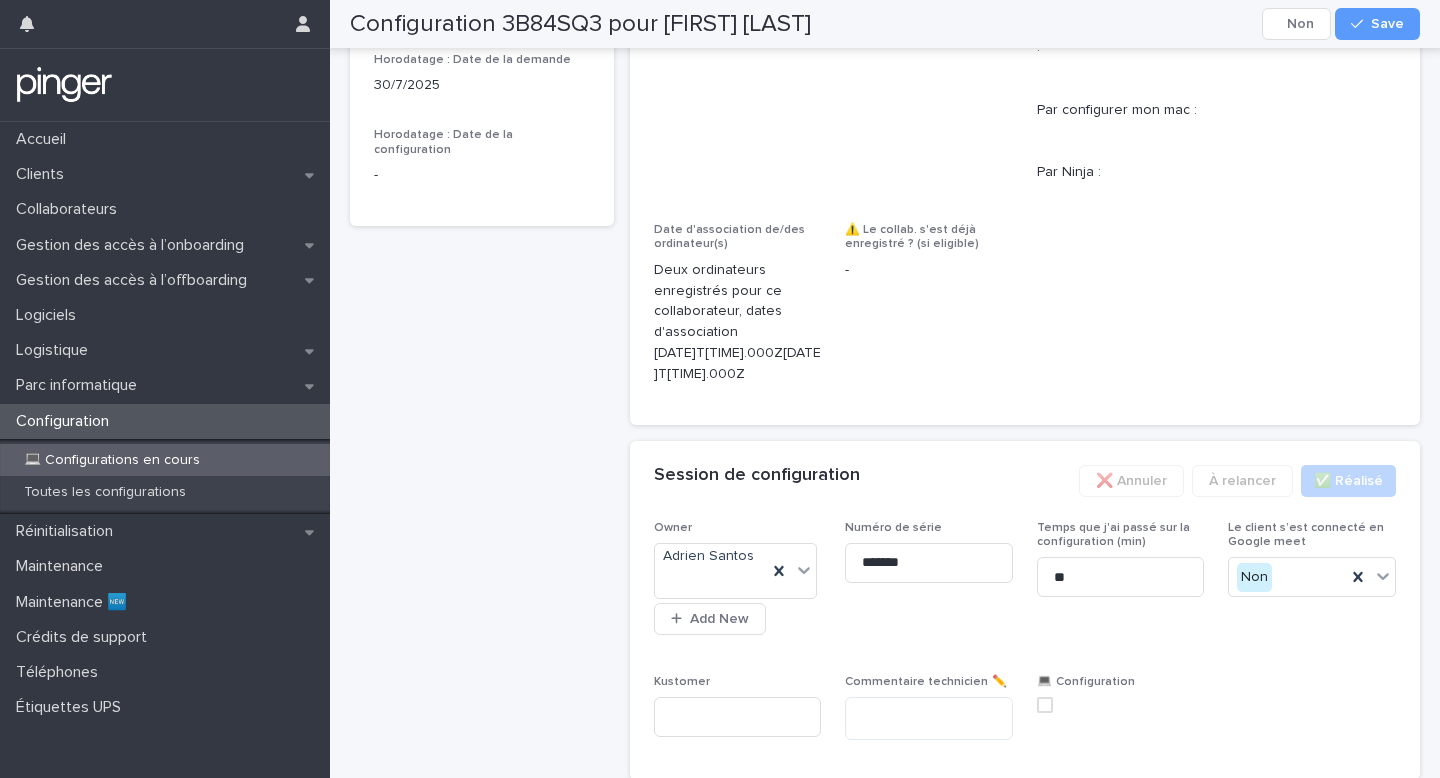 click at bounding box center (1121, 705) 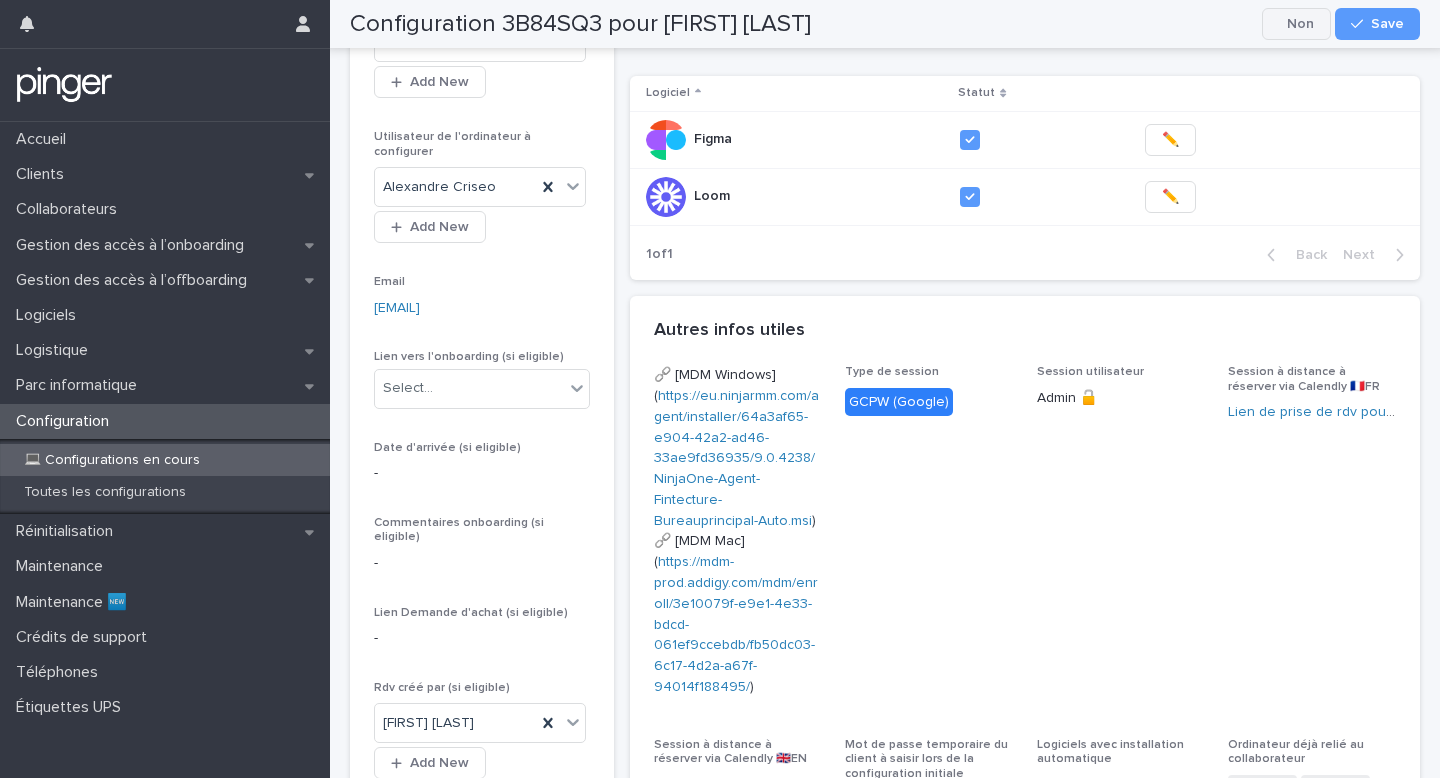 scroll, scrollTop: 250, scrollLeft: 0, axis: vertical 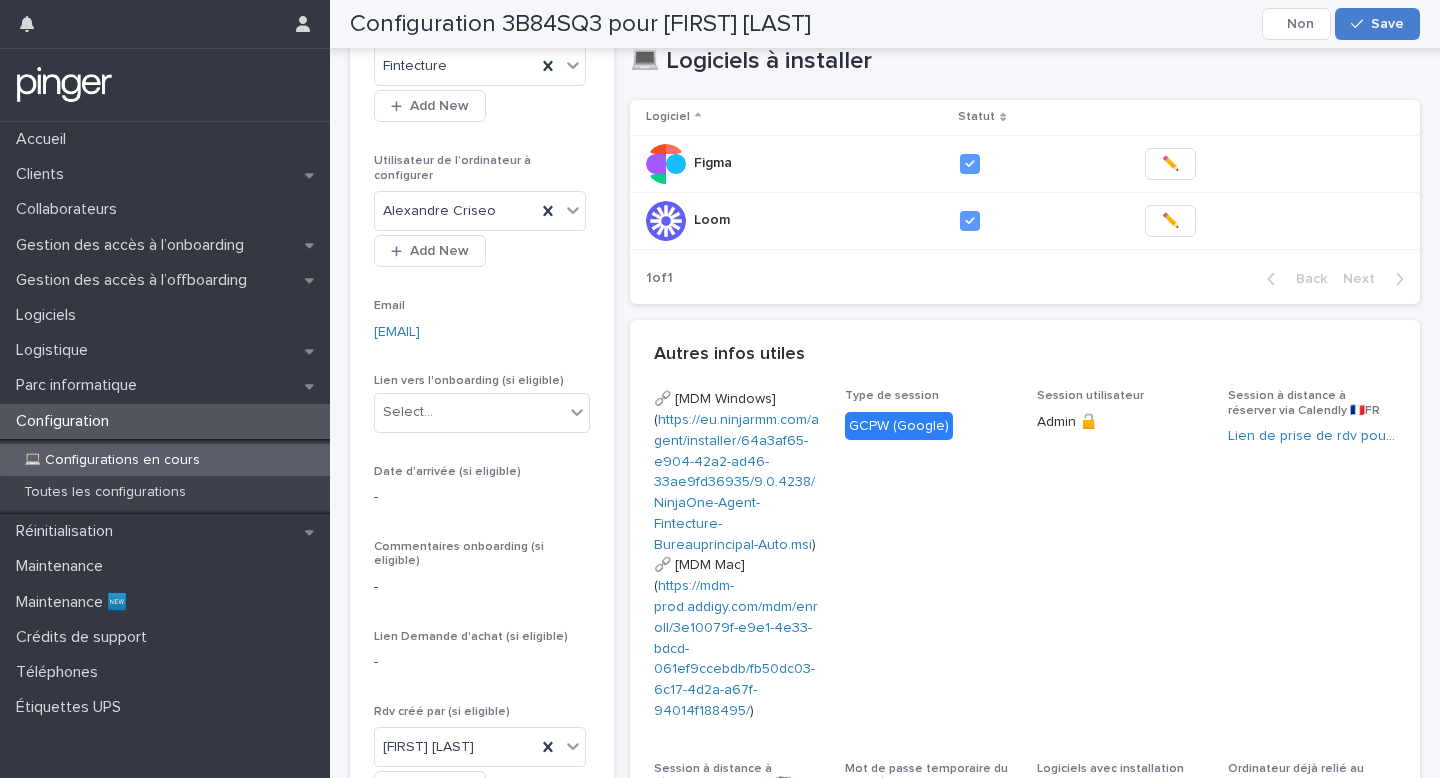 click 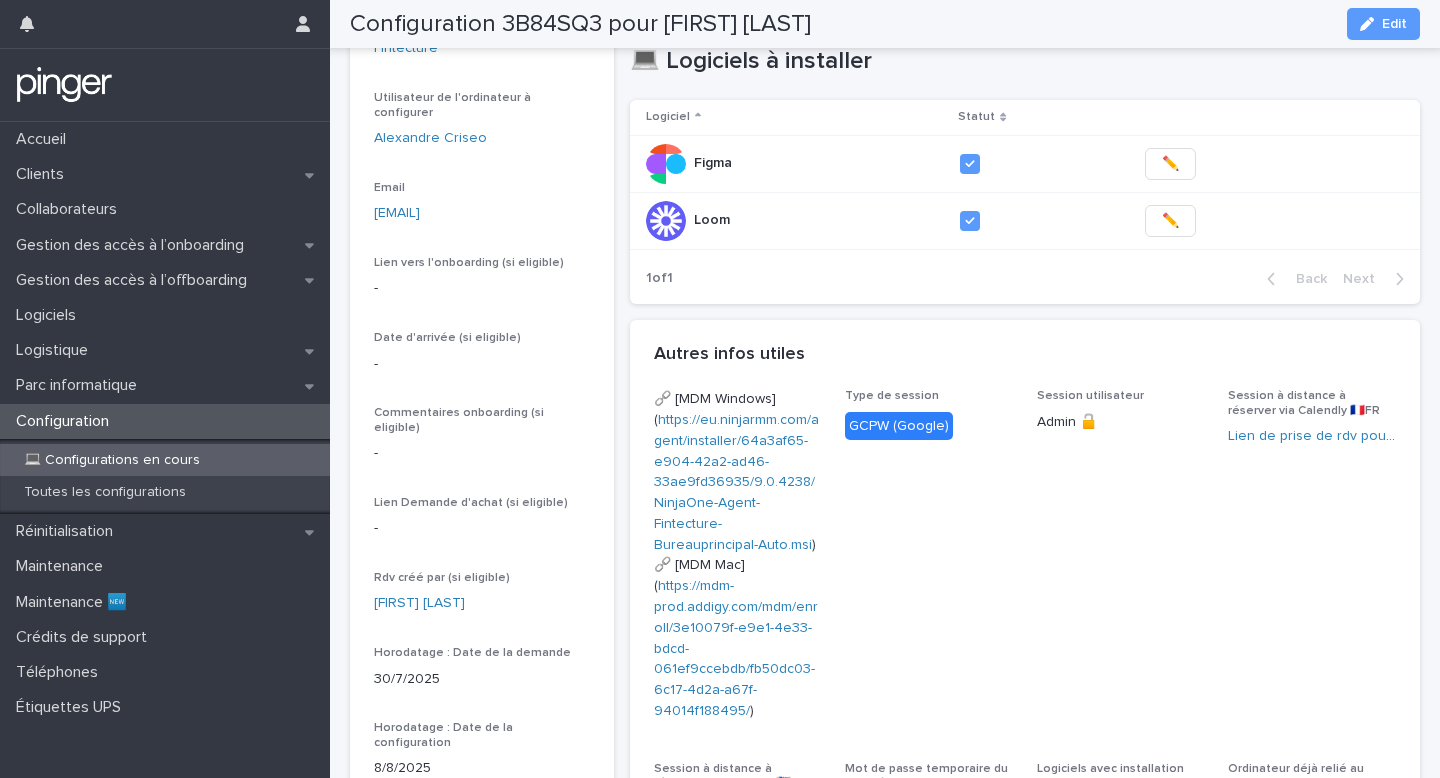 scroll, scrollTop: 234, scrollLeft: 0, axis: vertical 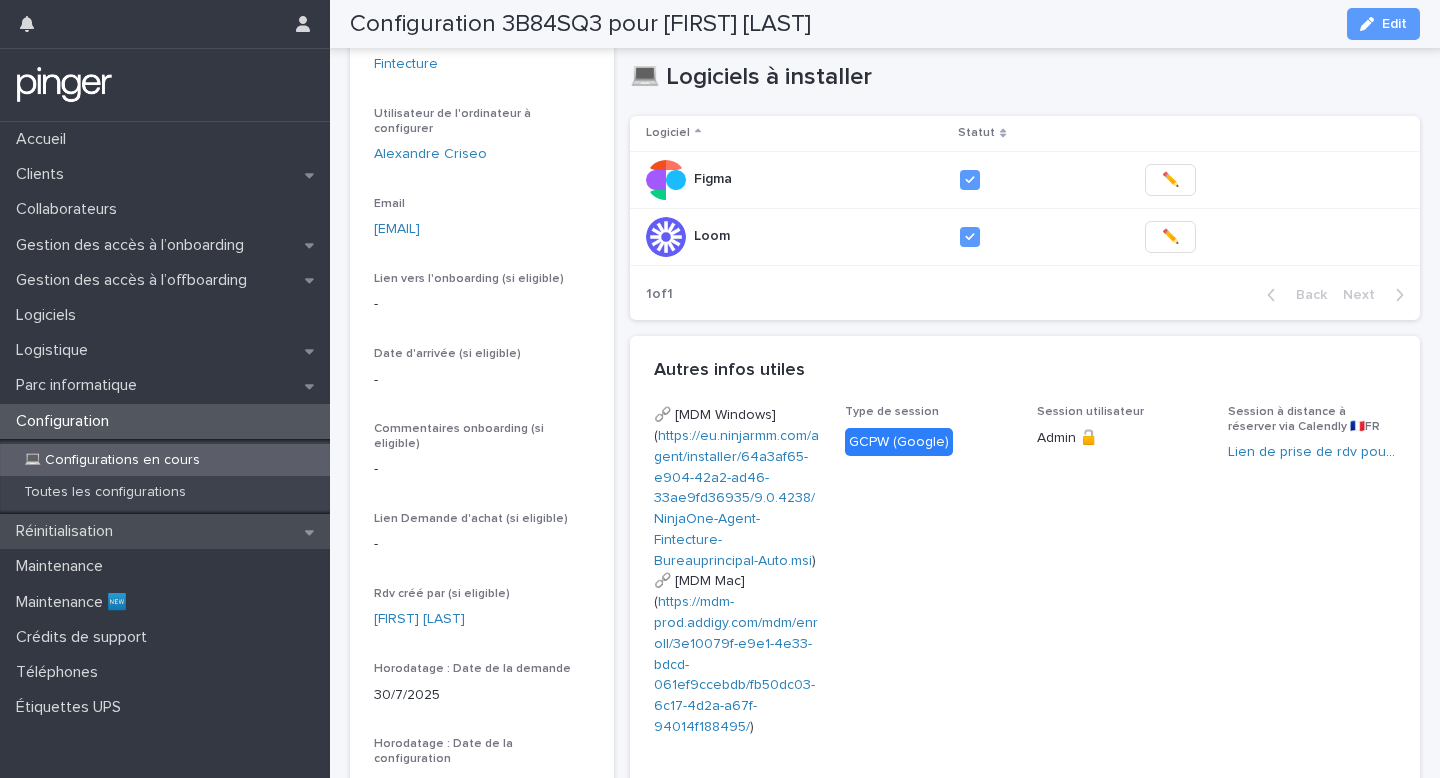 click on "Réinitialisation" at bounding box center [165, 531] 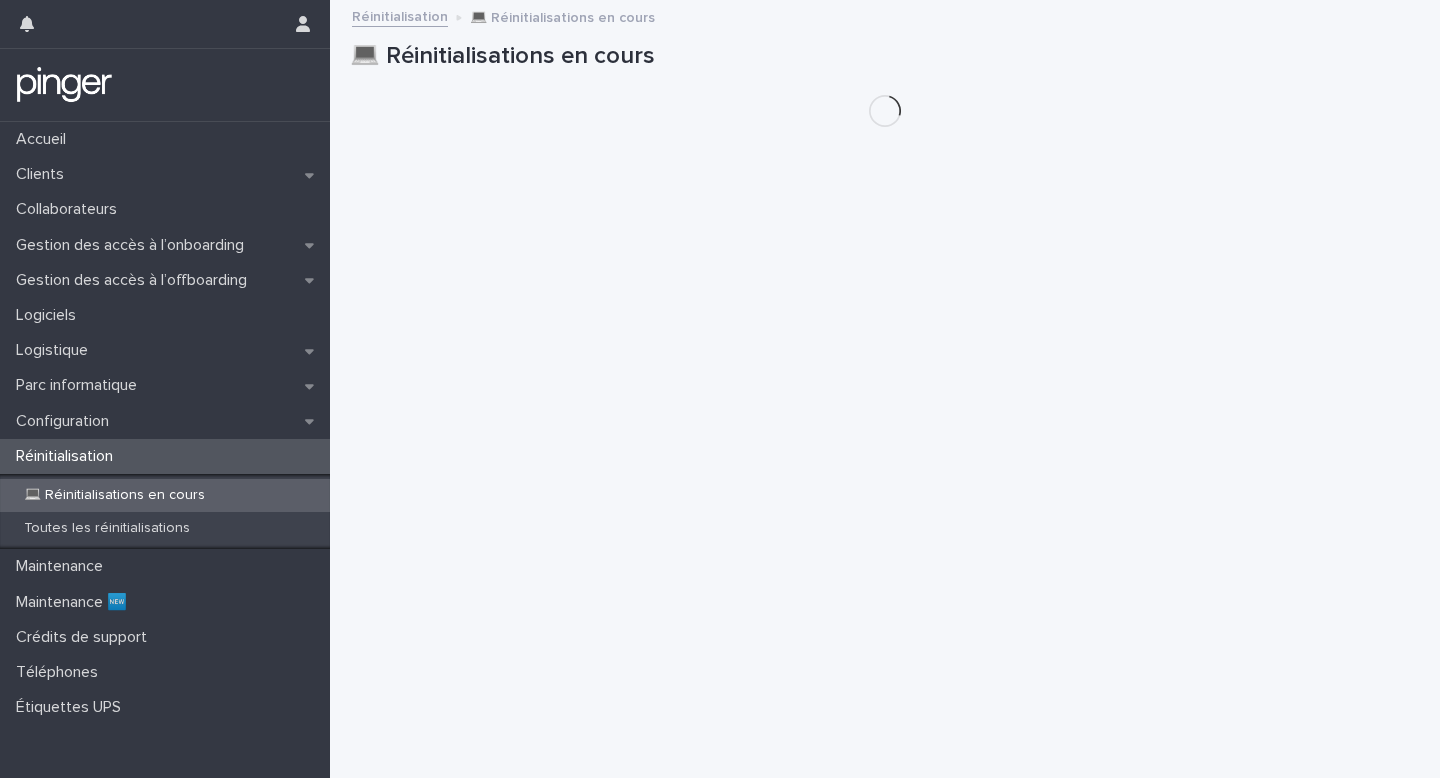 scroll, scrollTop: 0, scrollLeft: 0, axis: both 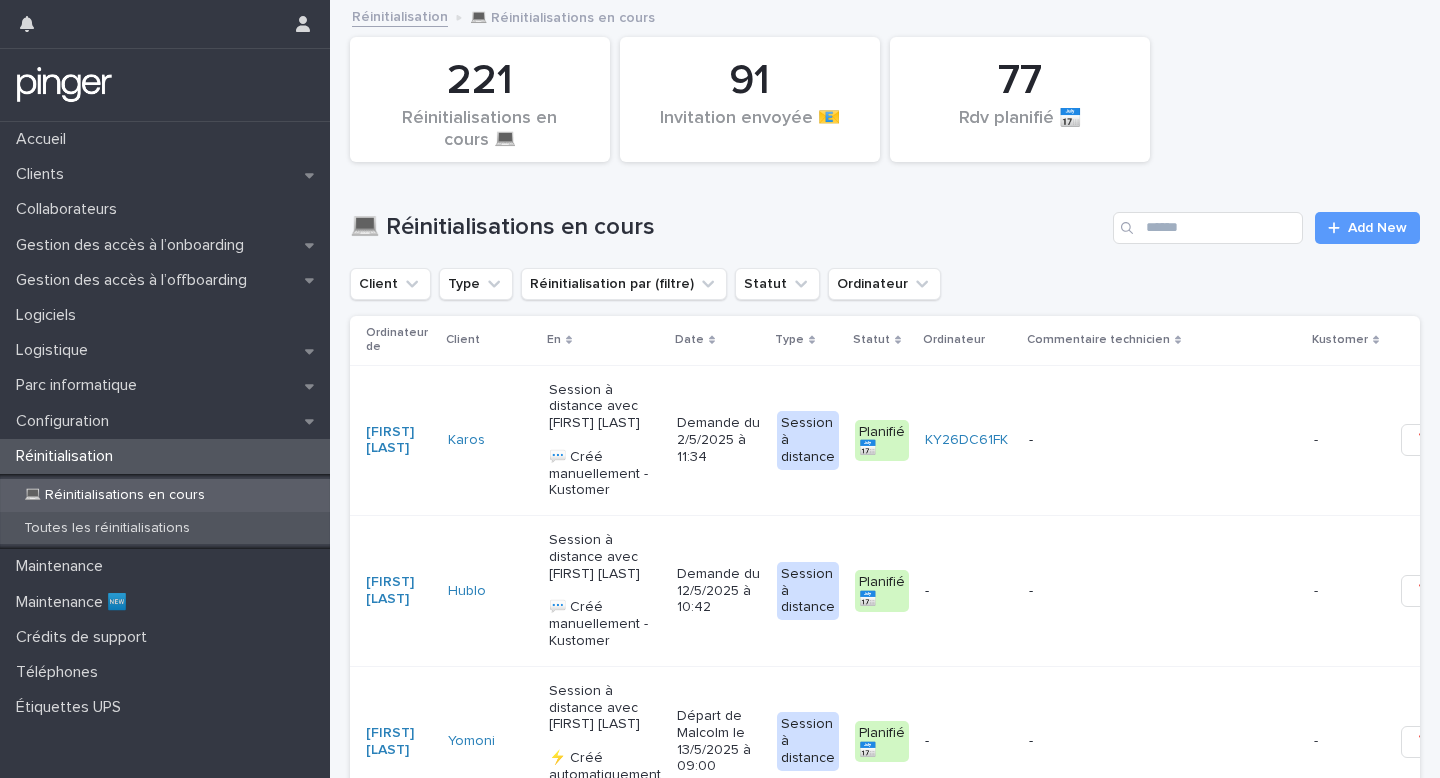 click on "Toutes les réinitialisations" at bounding box center (107, 528) 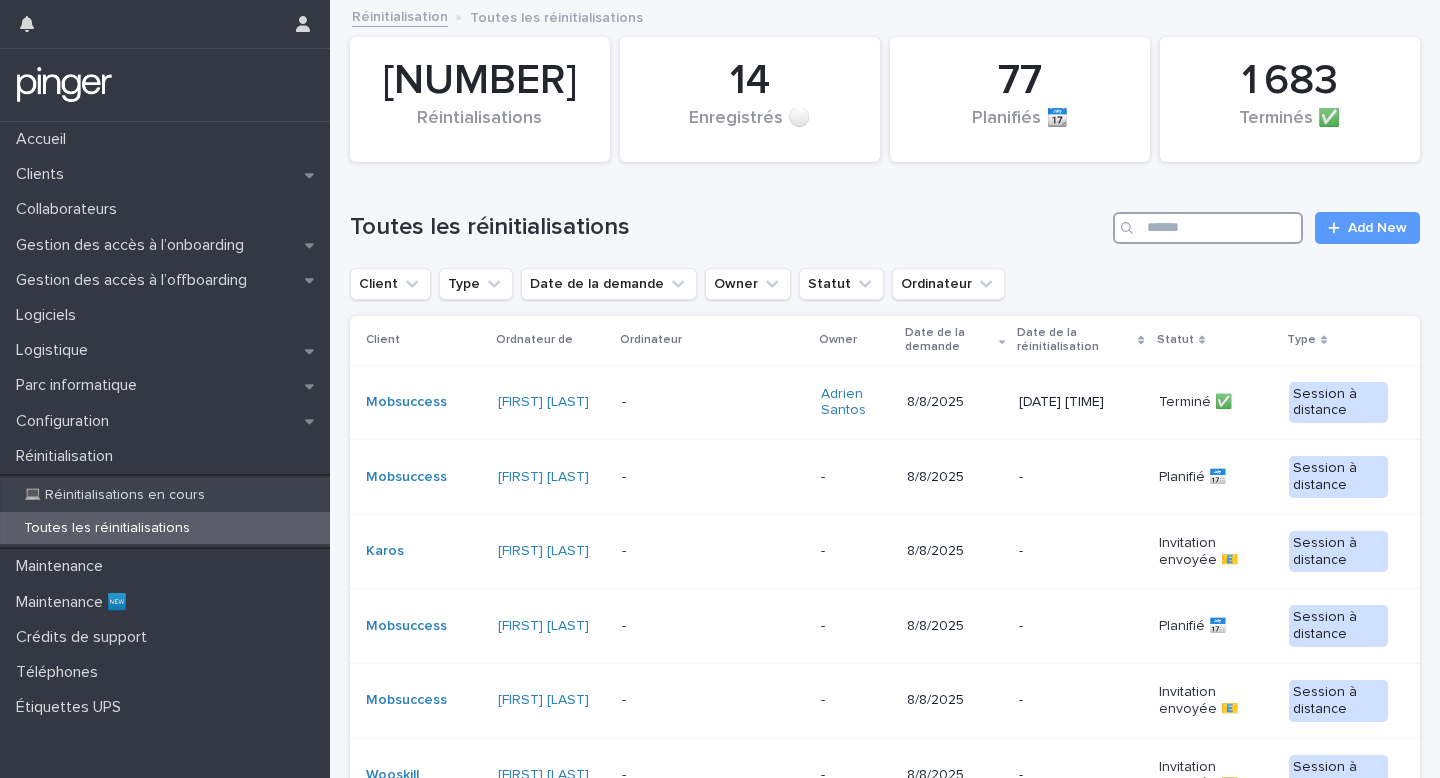click at bounding box center [1208, 228] 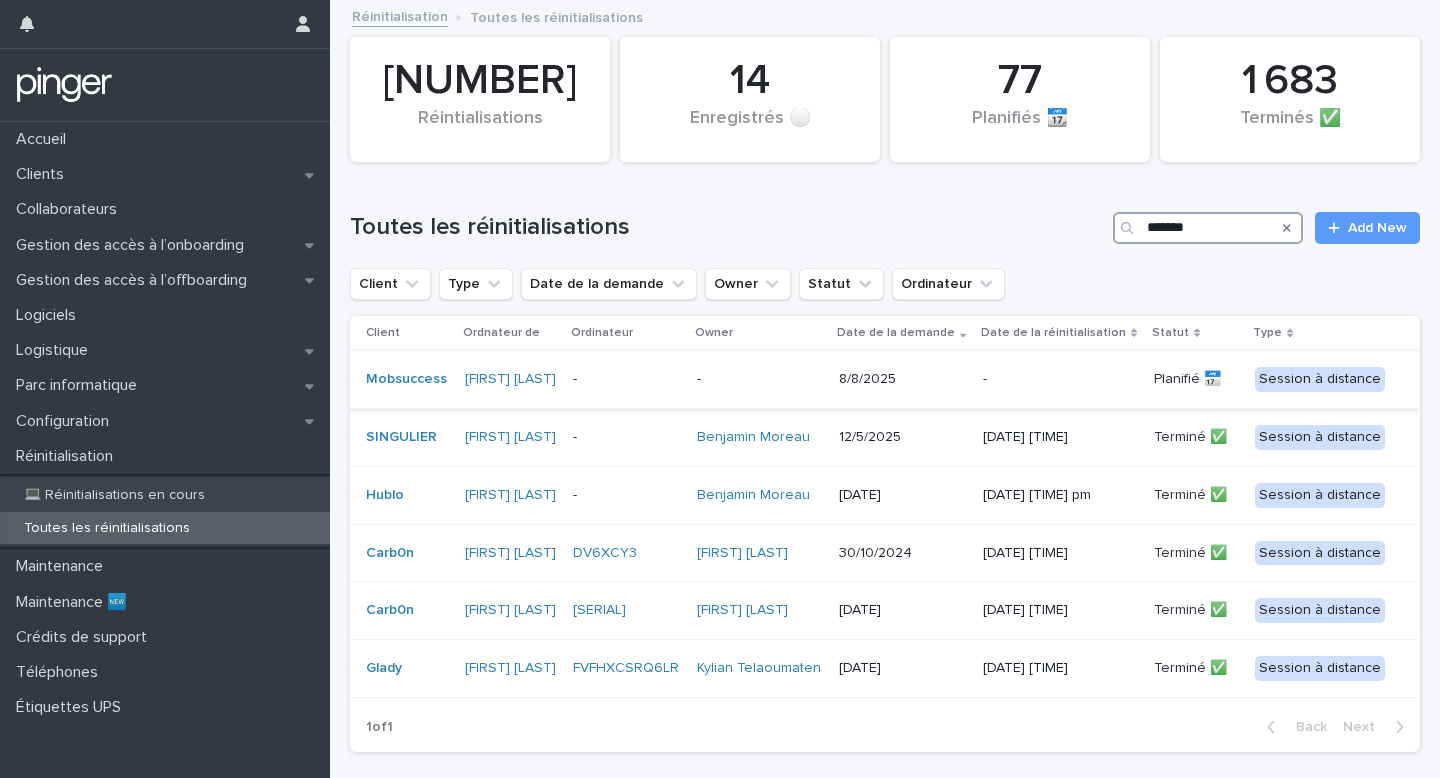type on "*******" 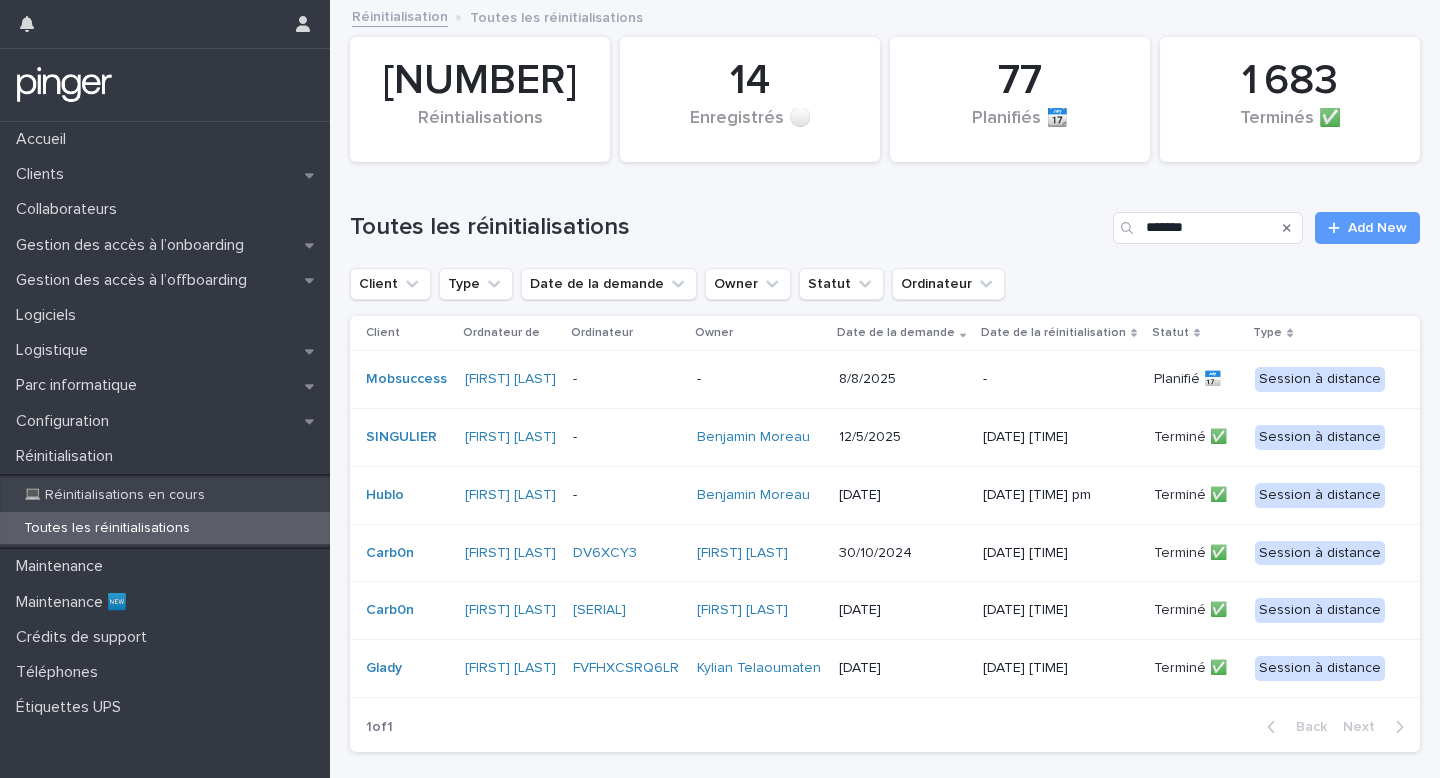 click on "-" at bounding box center [1060, 379] 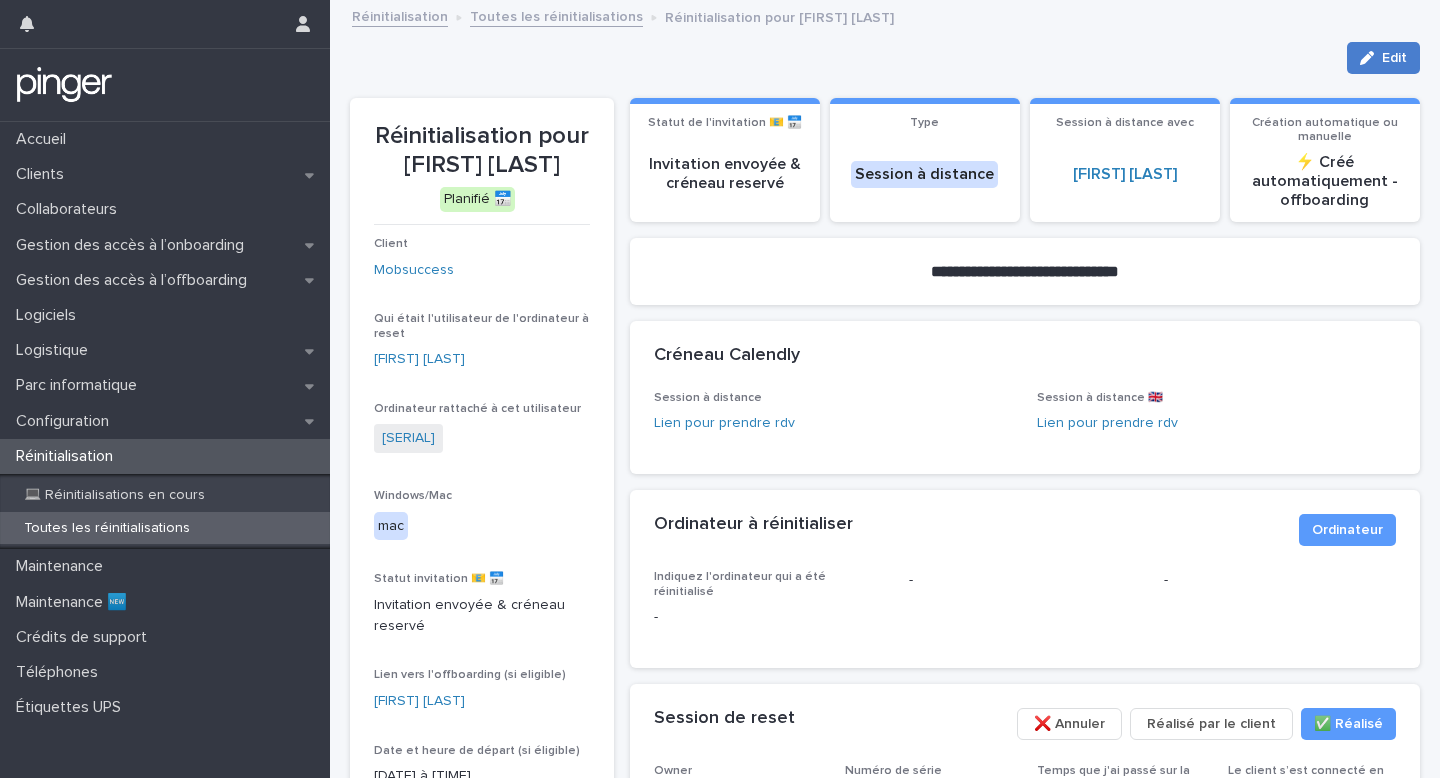 click at bounding box center (1371, 58) 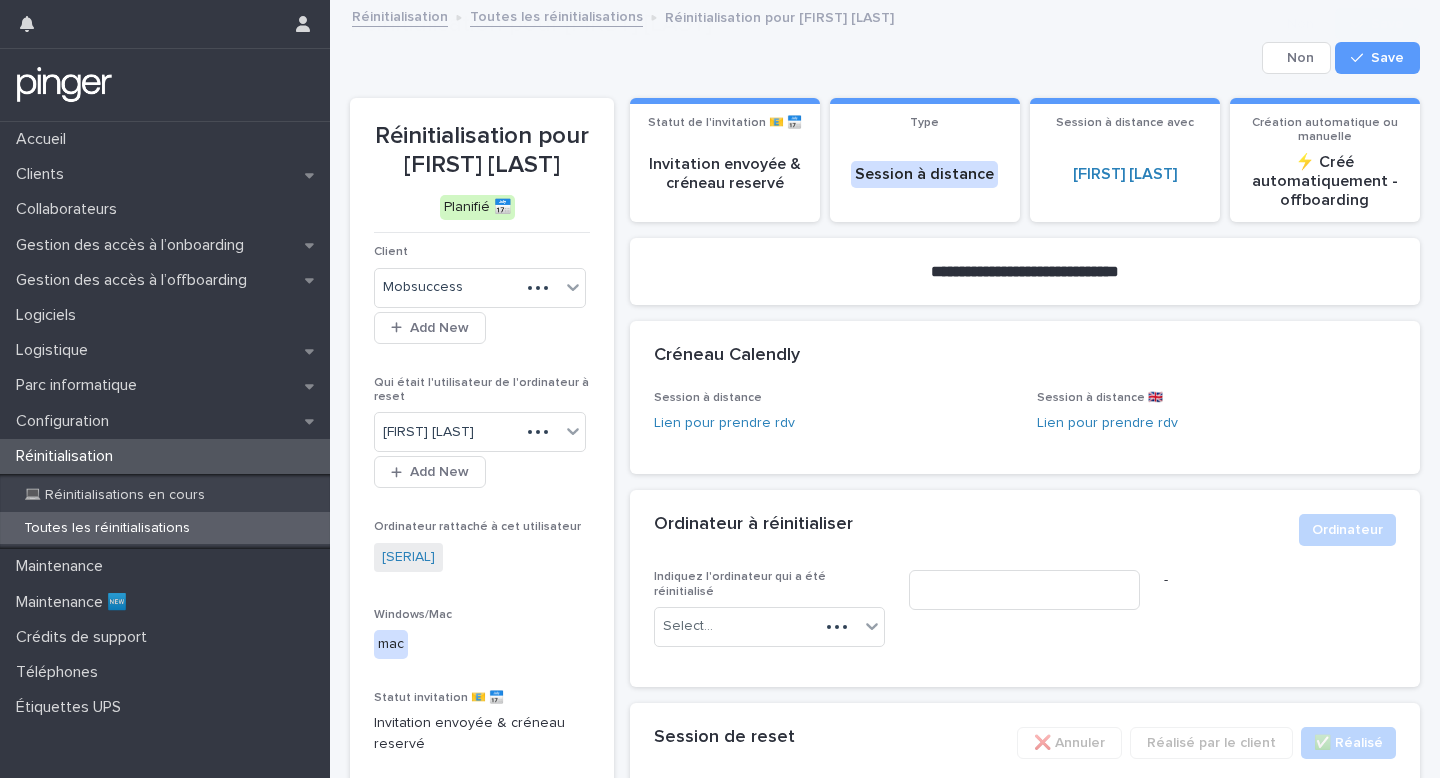scroll, scrollTop: 333, scrollLeft: 0, axis: vertical 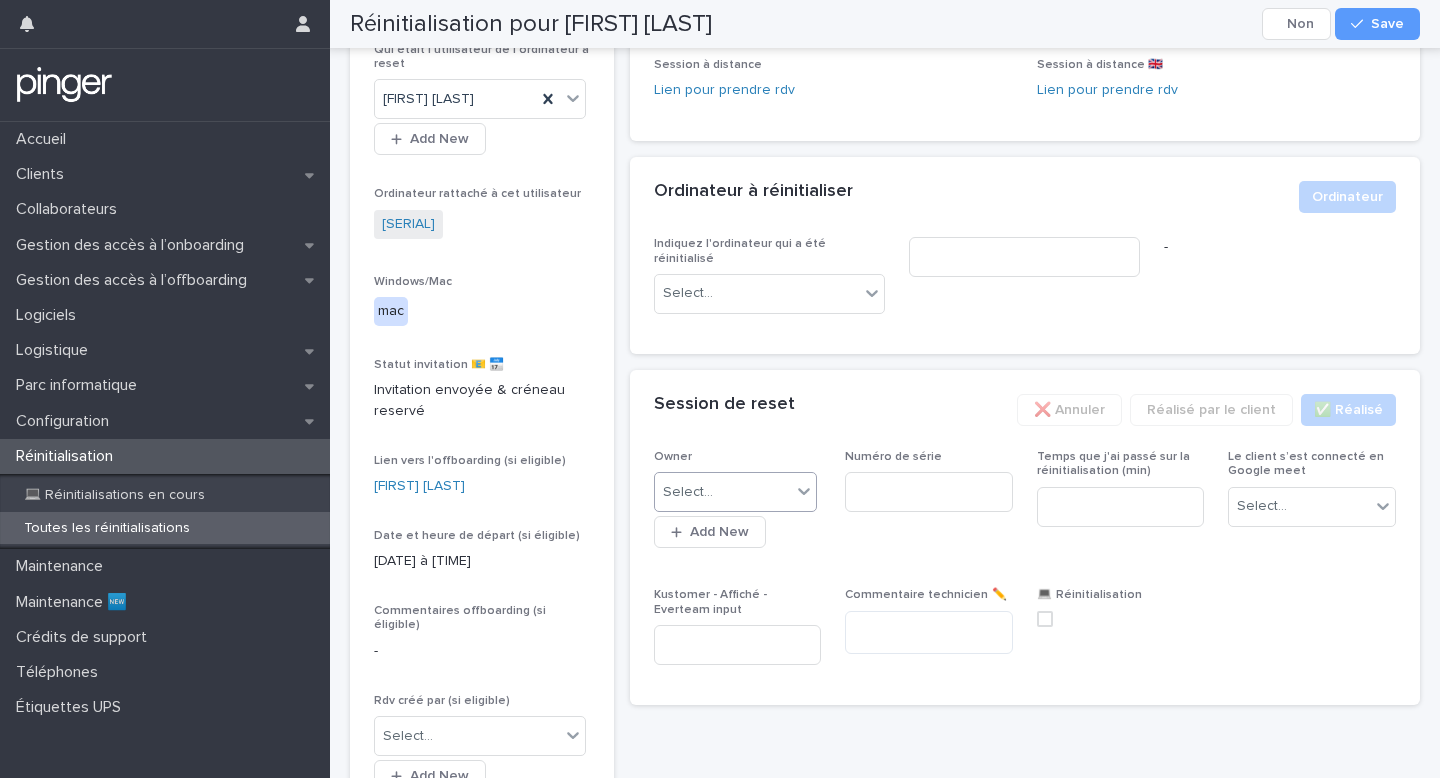 click on "Select..." at bounding box center (723, 492) 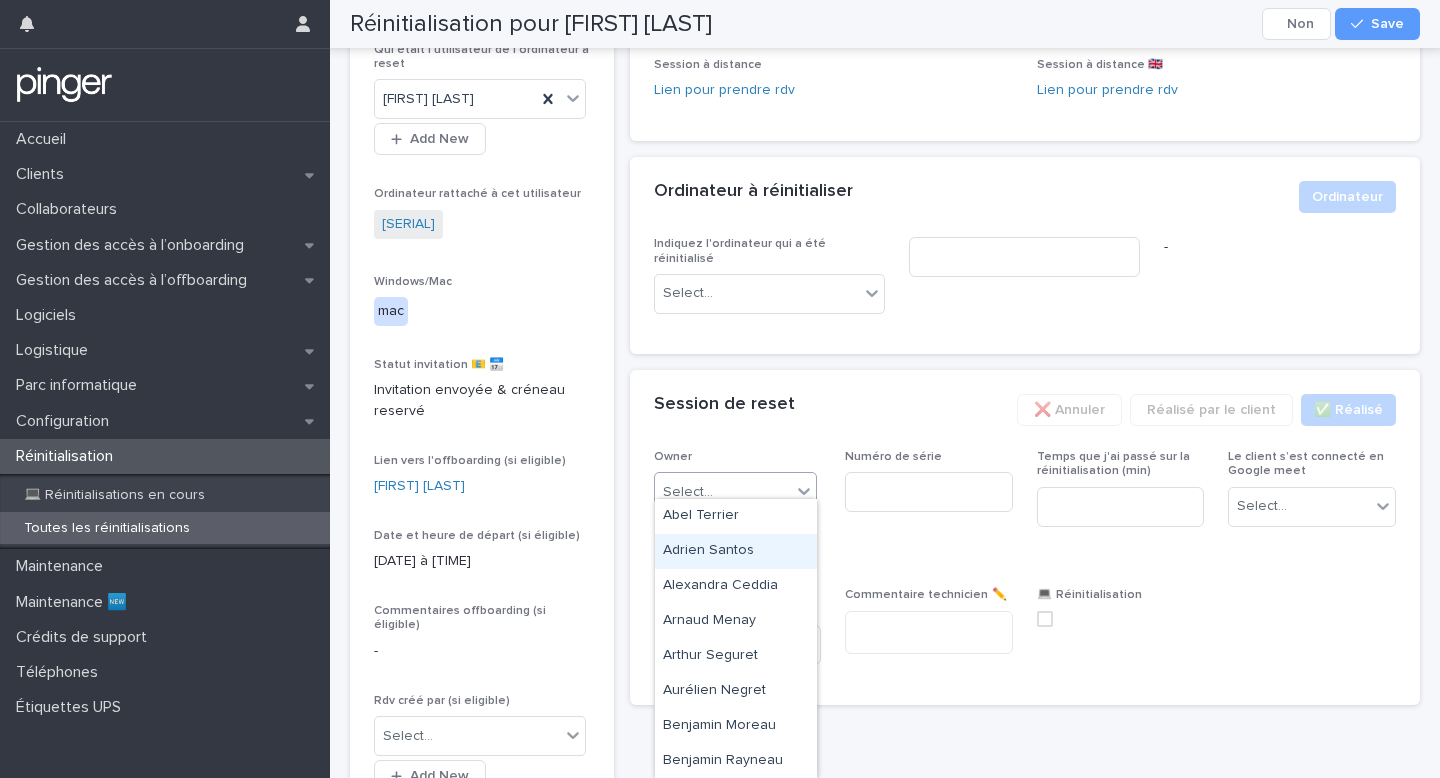 click on "Adrien Santos" at bounding box center [736, 551] 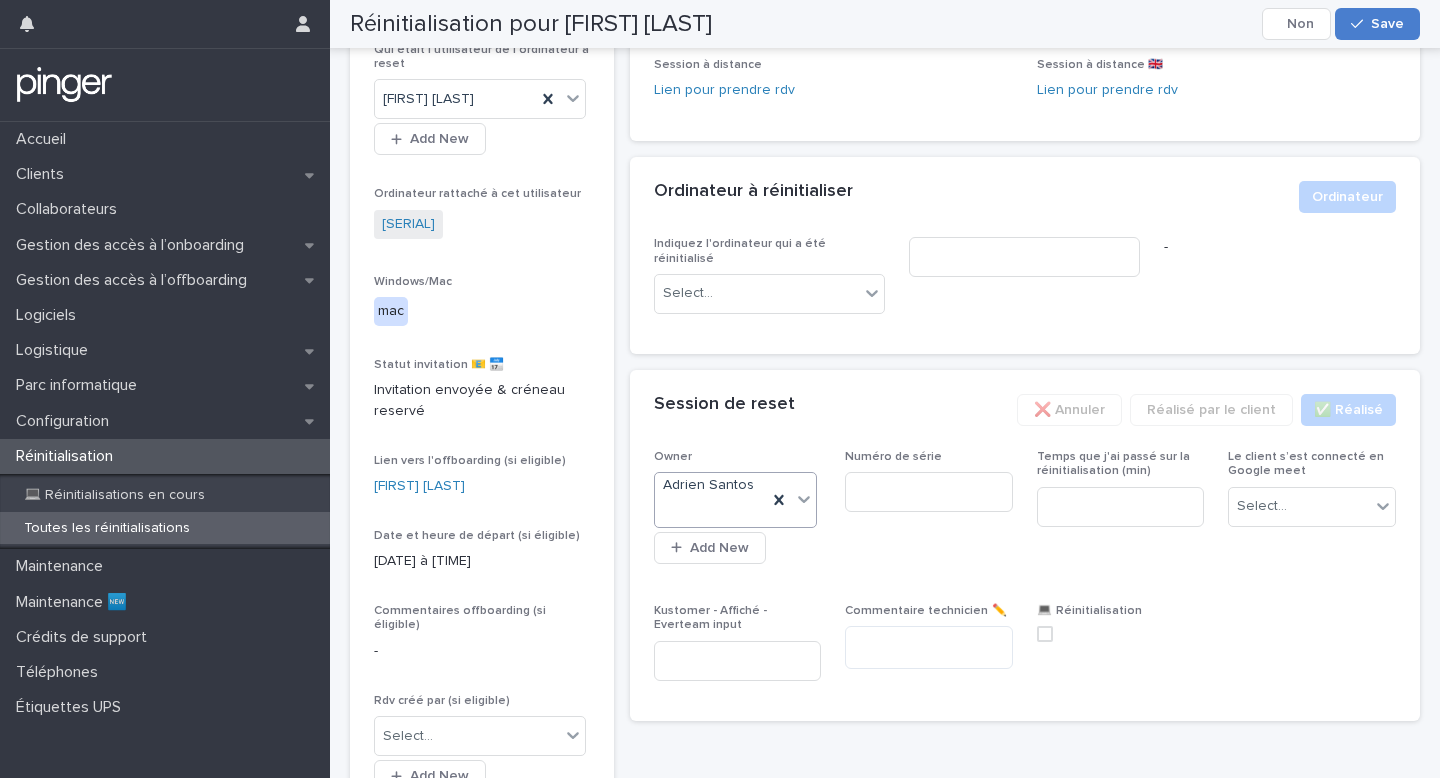 click on "Save" at bounding box center [1377, 24] 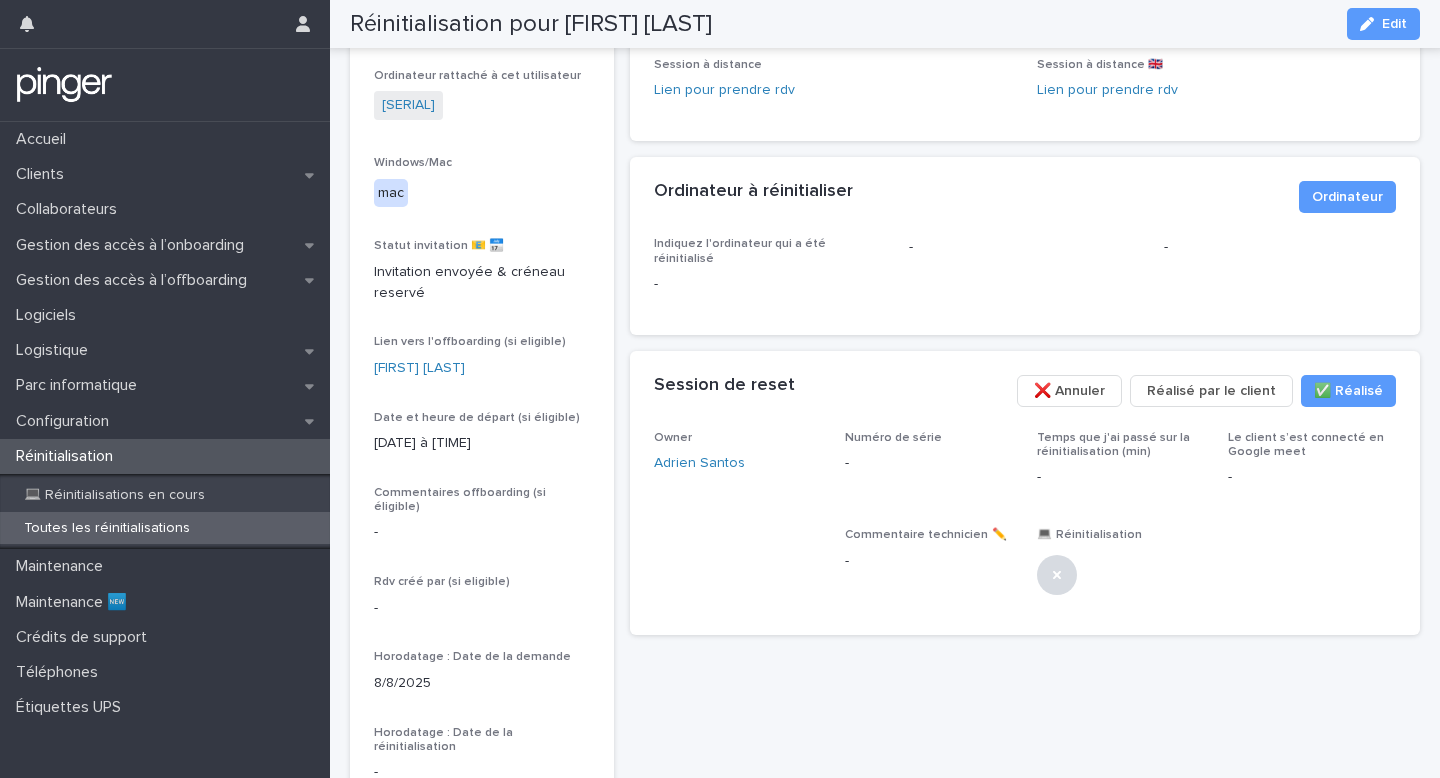 scroll, scrollTop: 246, scrollLeft: 0, axis: vertical 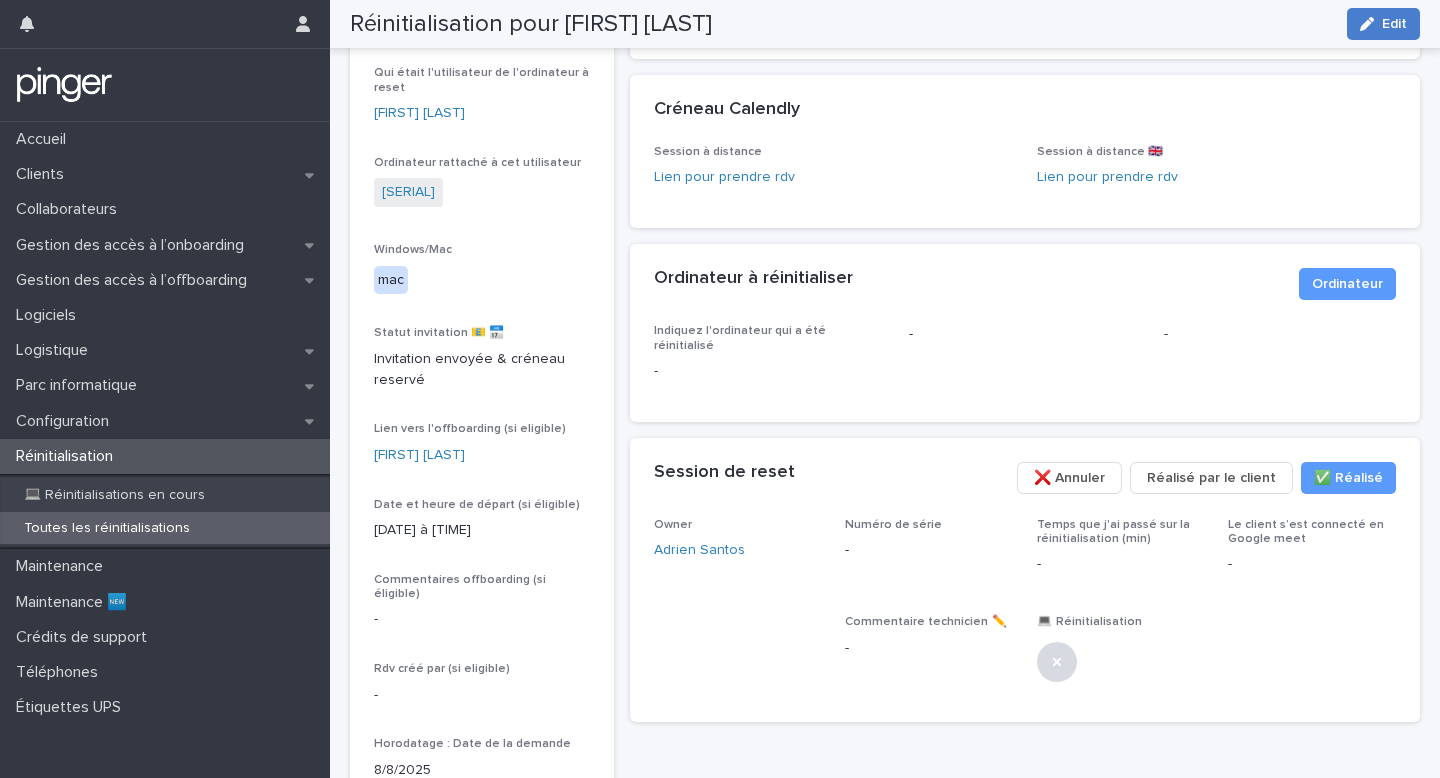 click 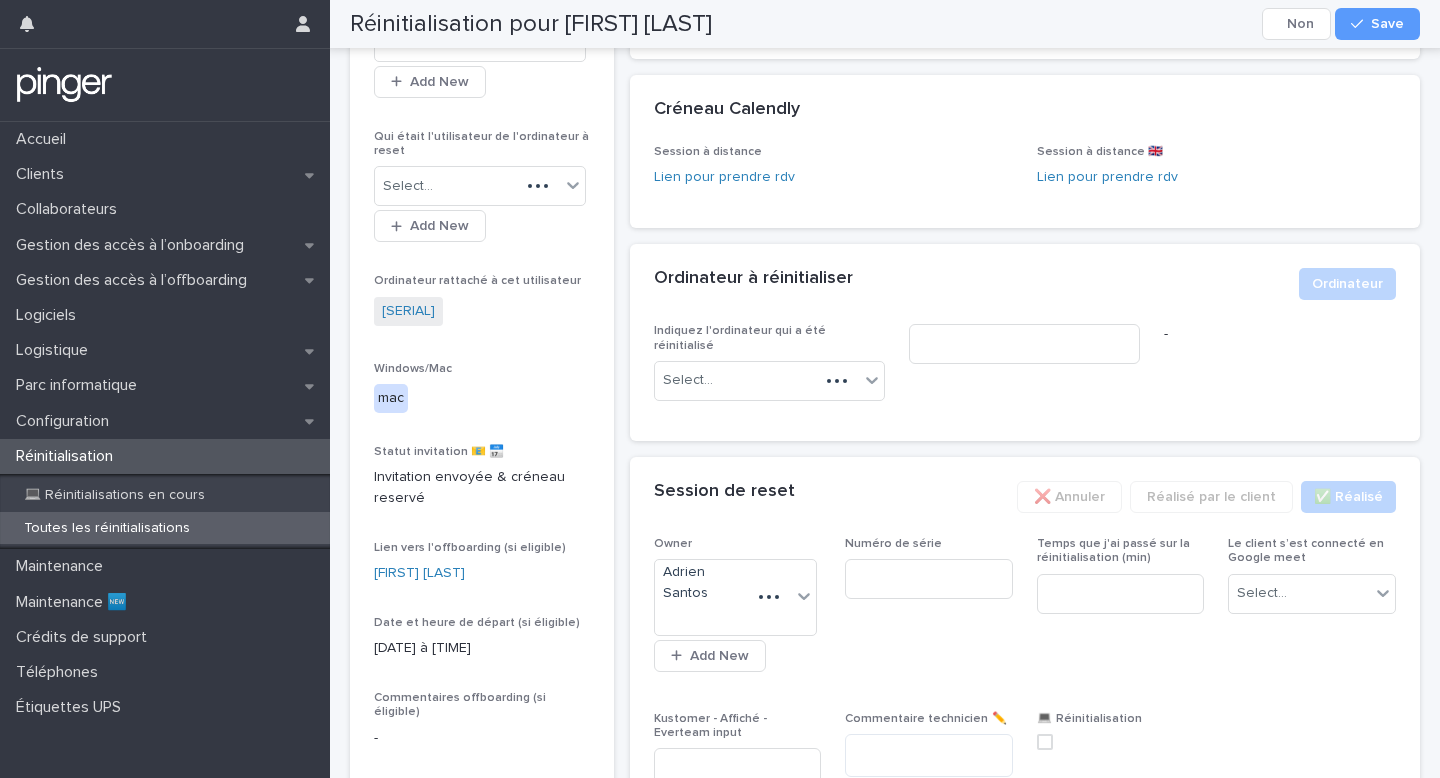 scroll, scrollTop: 333, scrollLeft: 0, axis: vertical 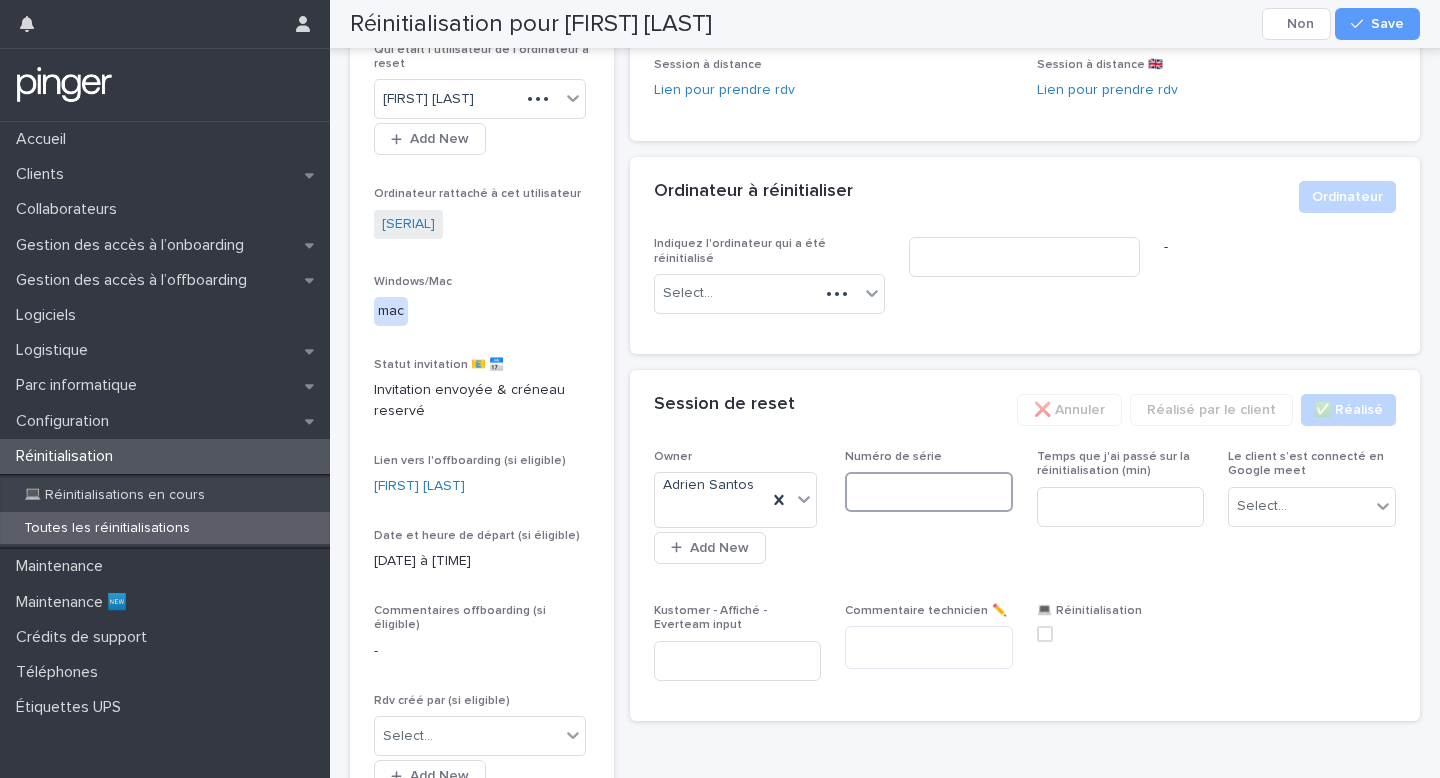 click at bounding box center [929, 492] 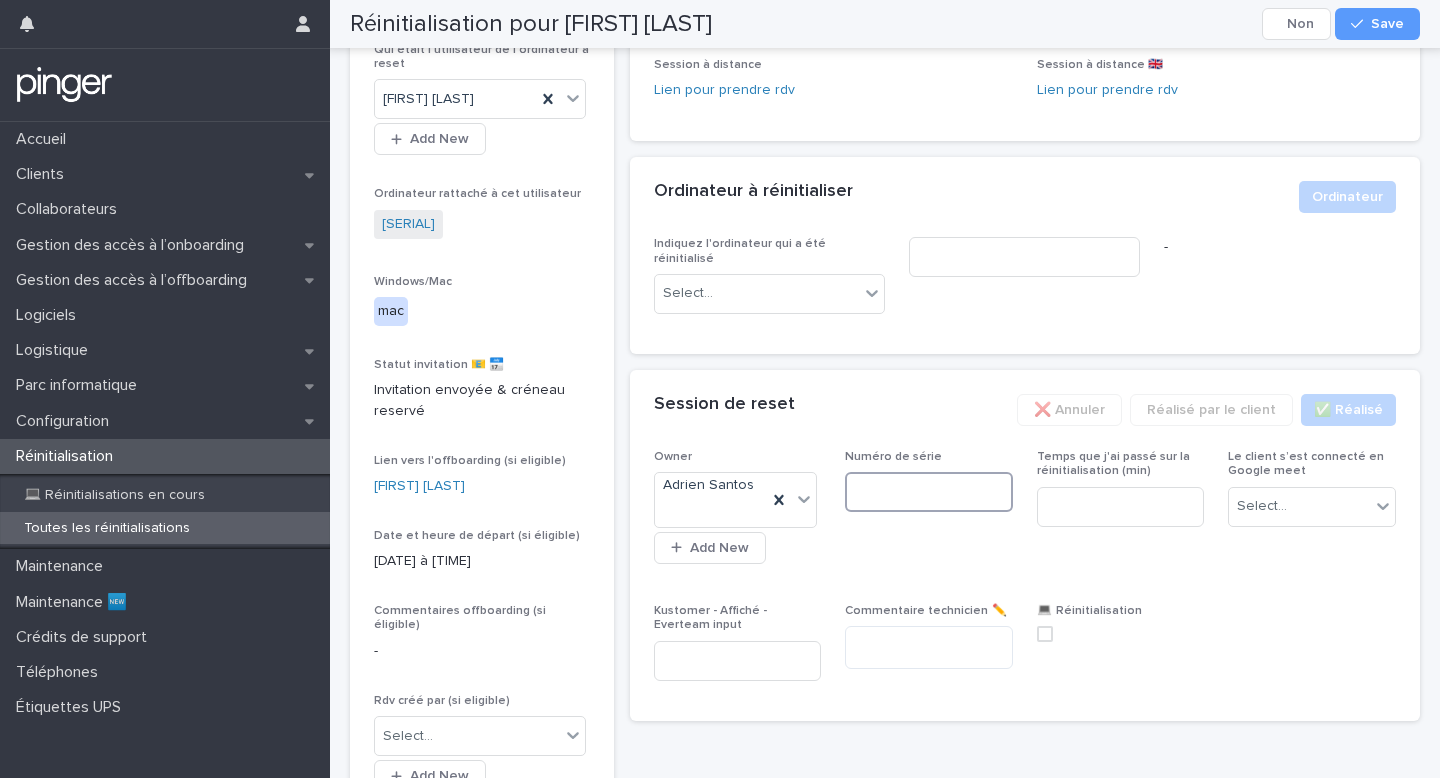 paste on "**********" 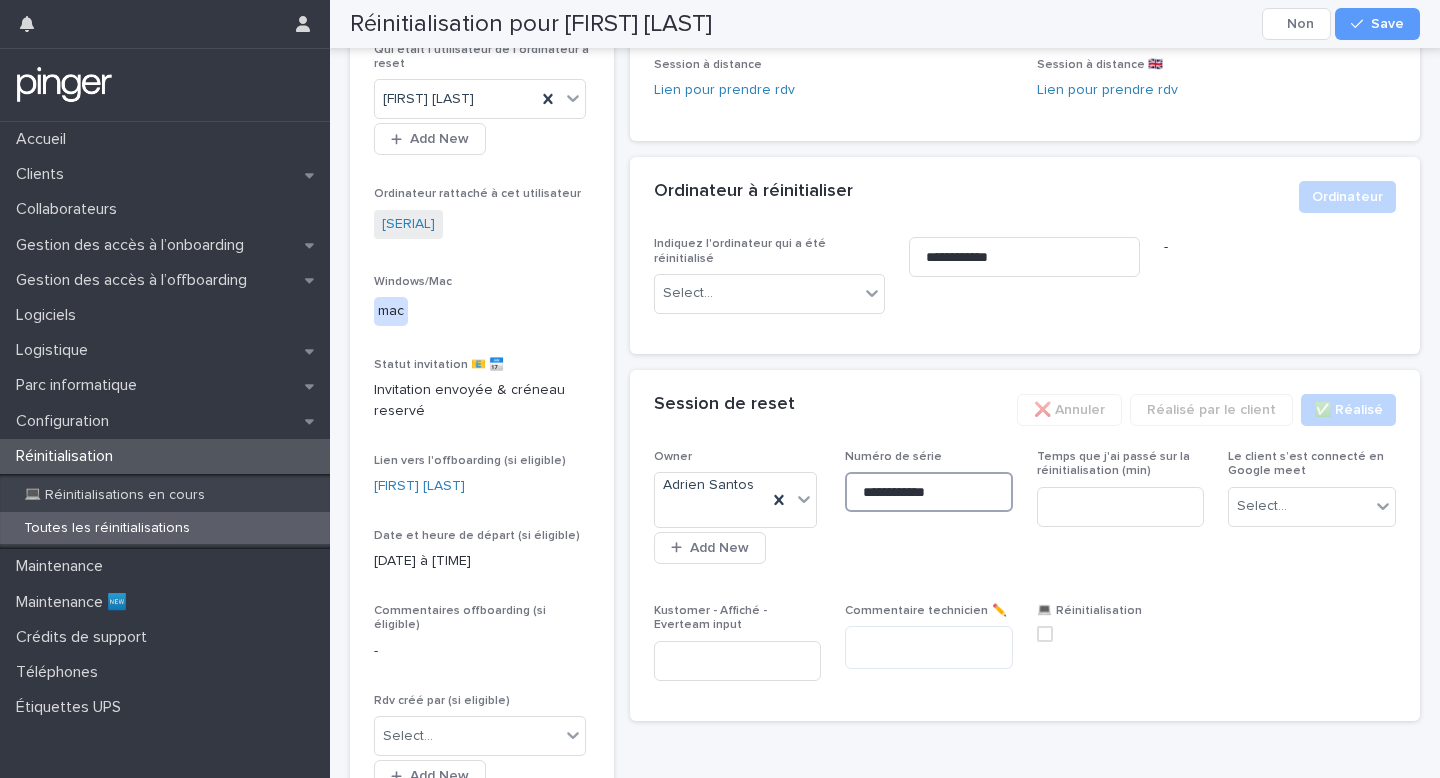 type on "**********" 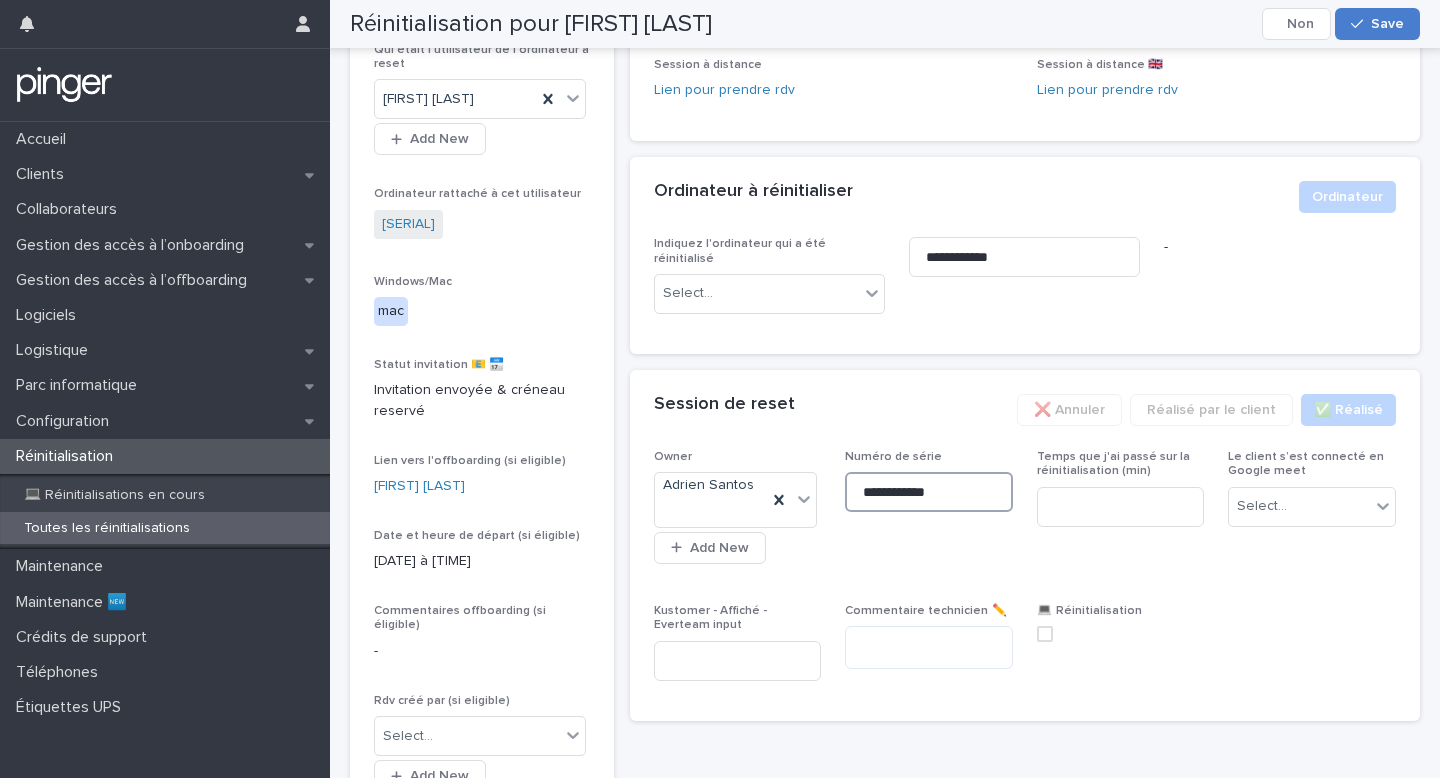type on "**********" 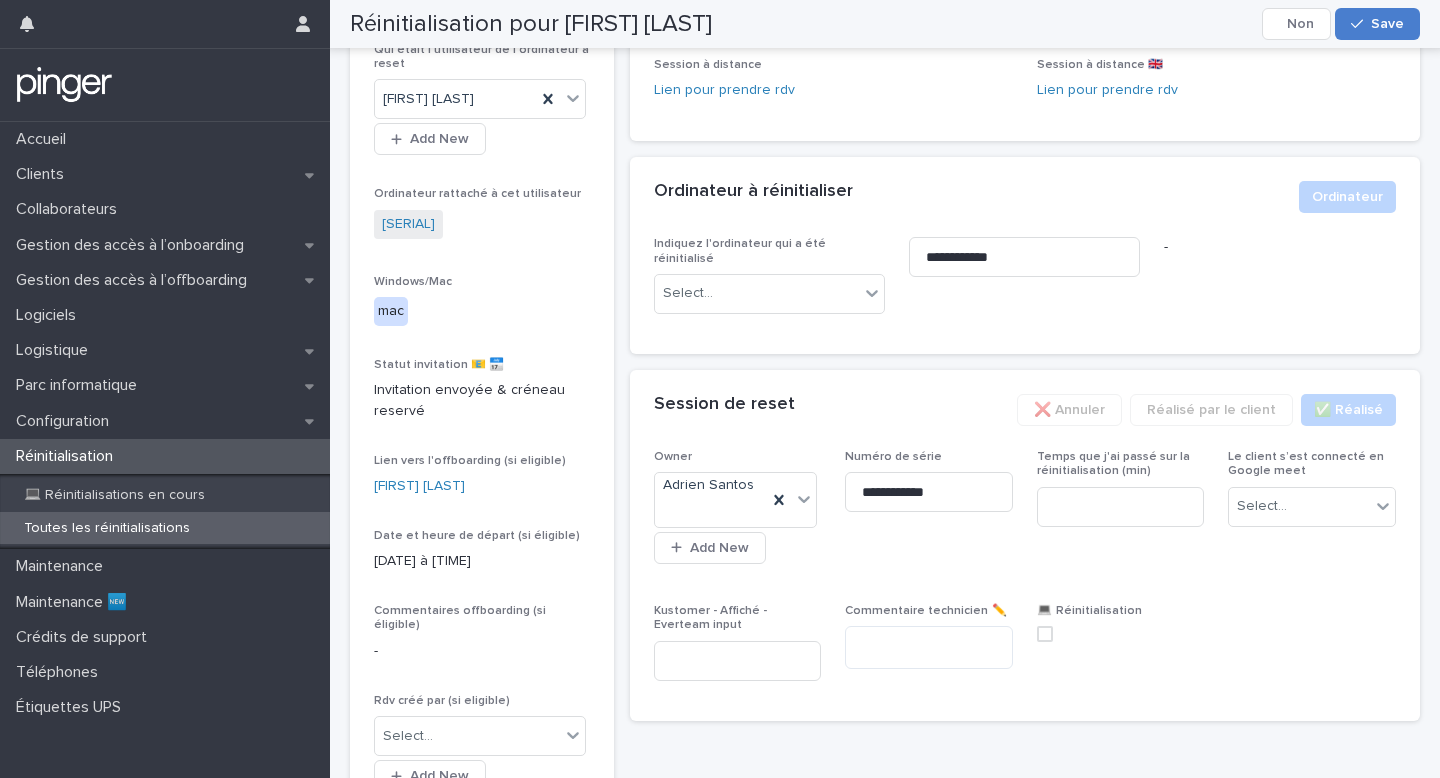 click on "Save" at bounding box center [1387, 24] 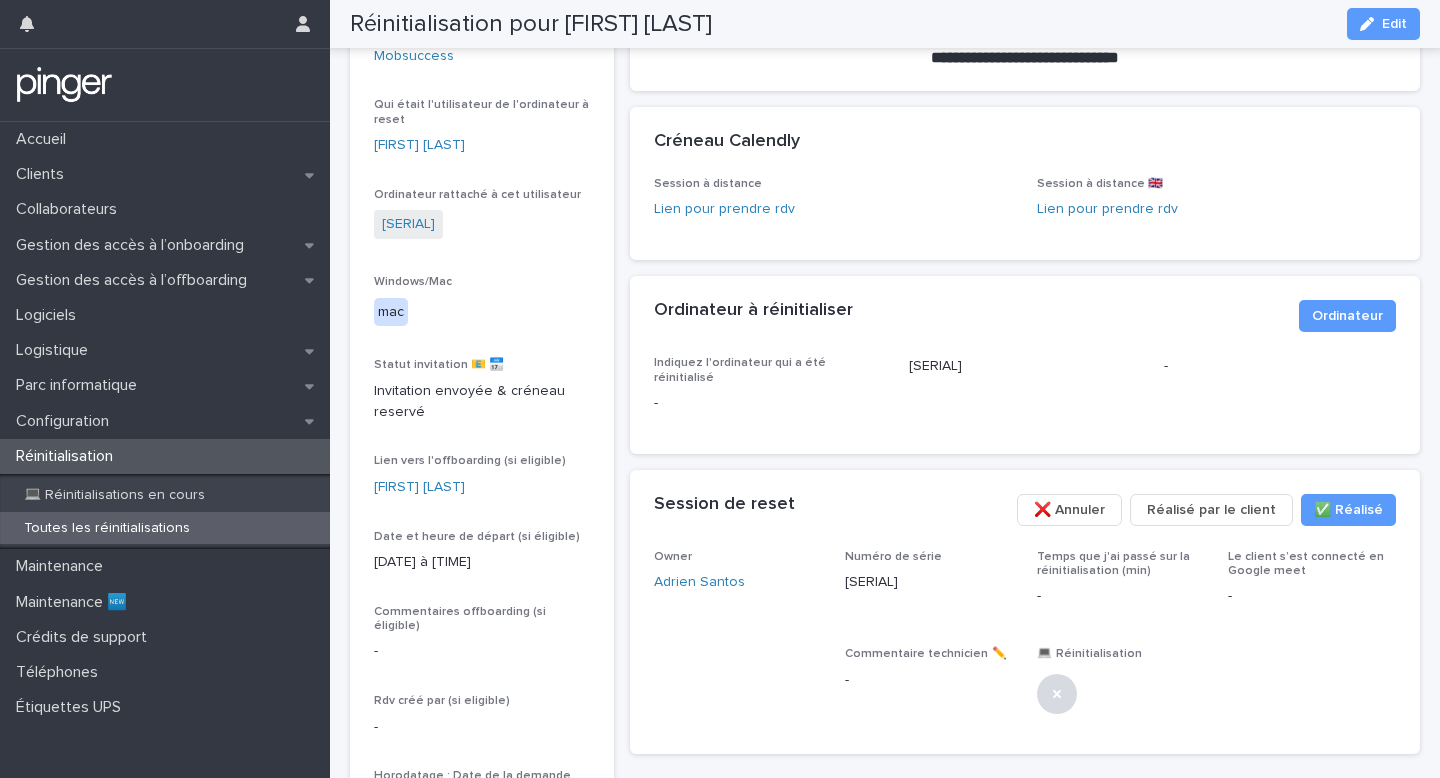 scroll, scrollTop: 197, scrollLeft: 0, axis: vertical 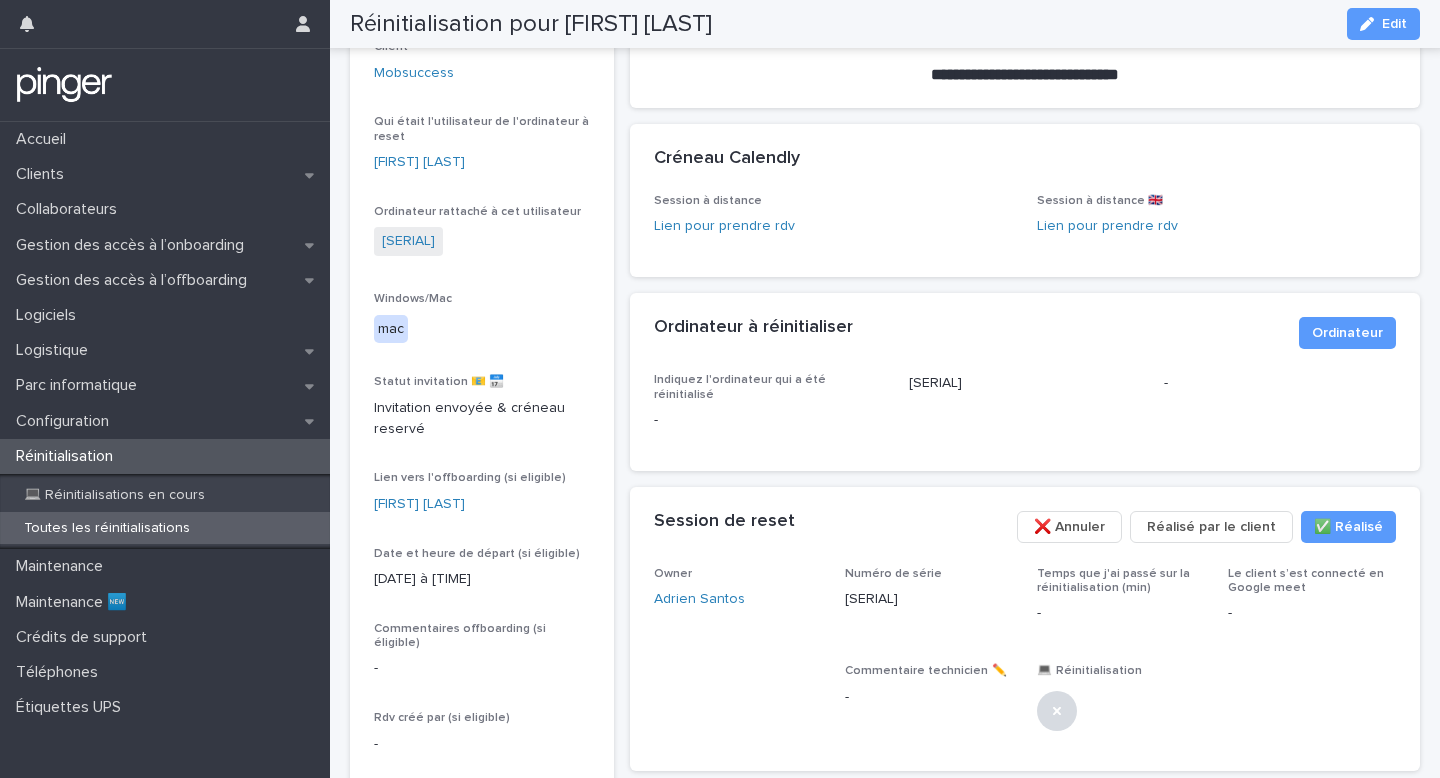 click on "Ordinateur à réinitialiser                                         •••                                                                     Ordinateur" at bounding box center (1025, 333) 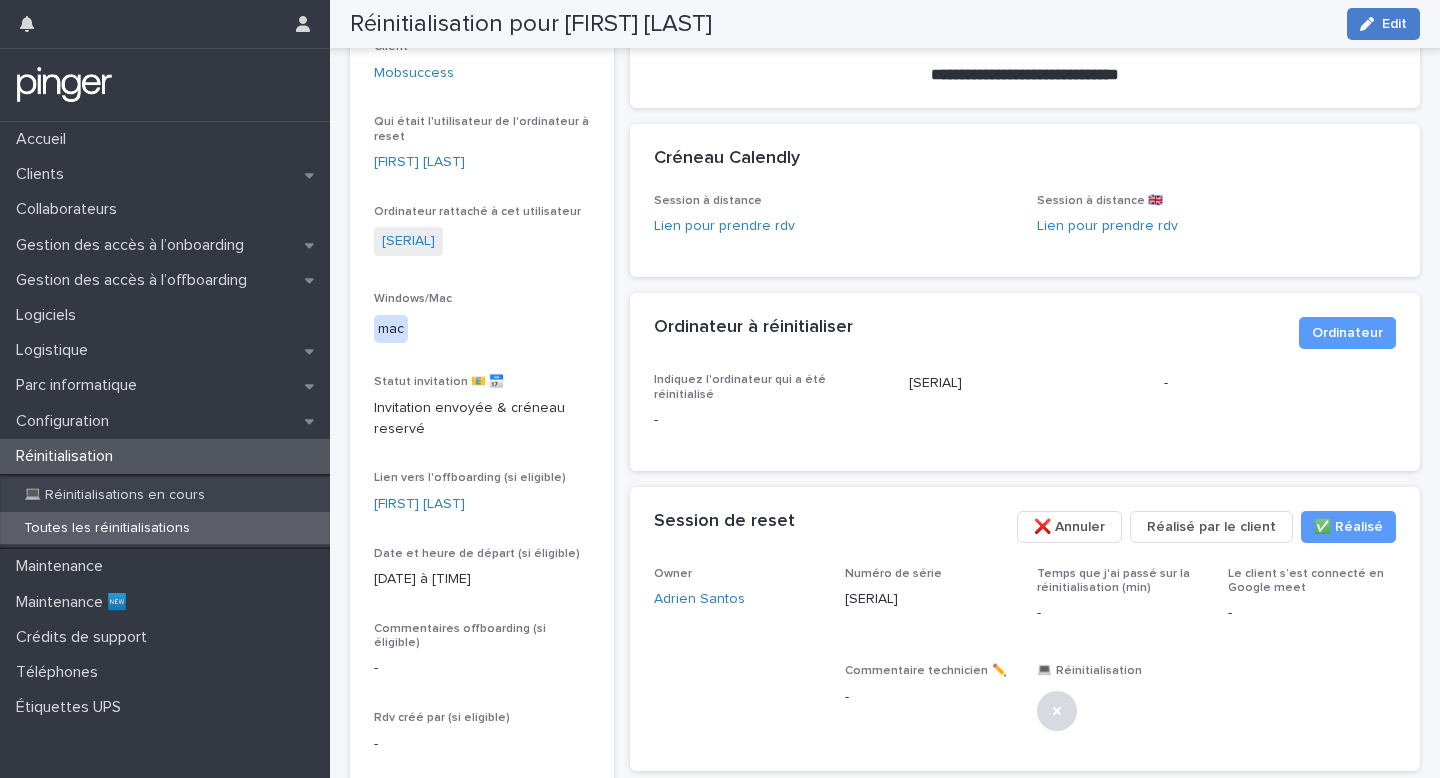 click 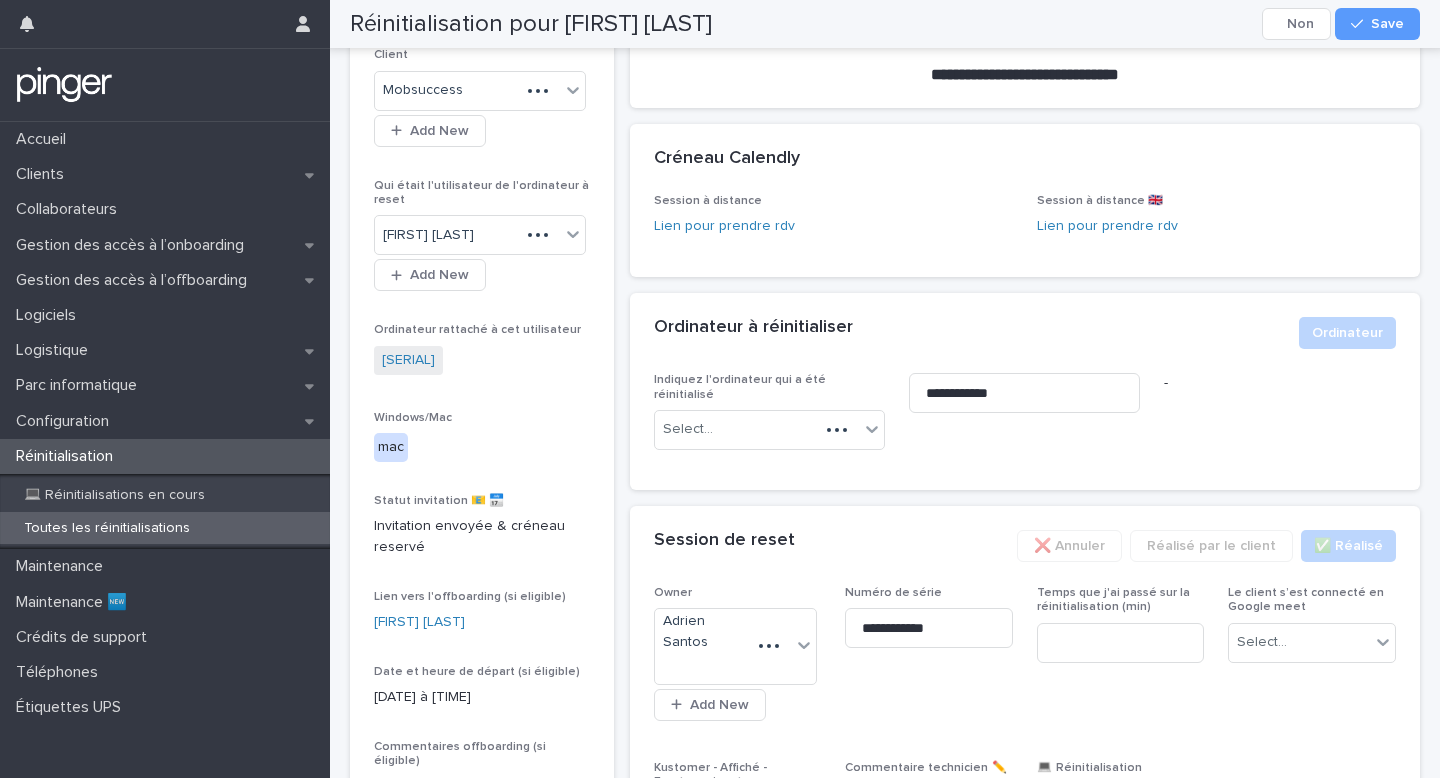 scroll, scrollTop: 284, scrollLeft: 0, axis: vertical 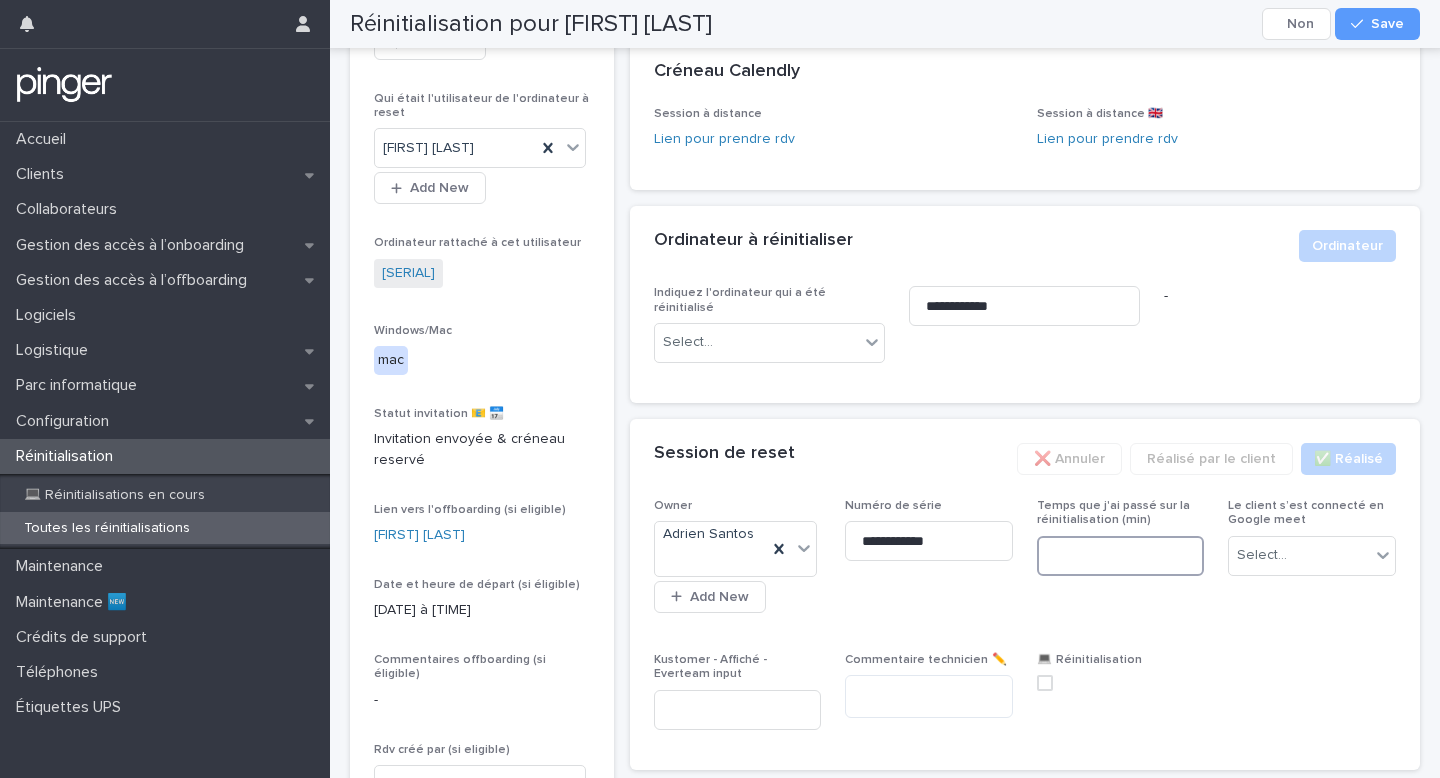 click at bounding box center [1121, 556] 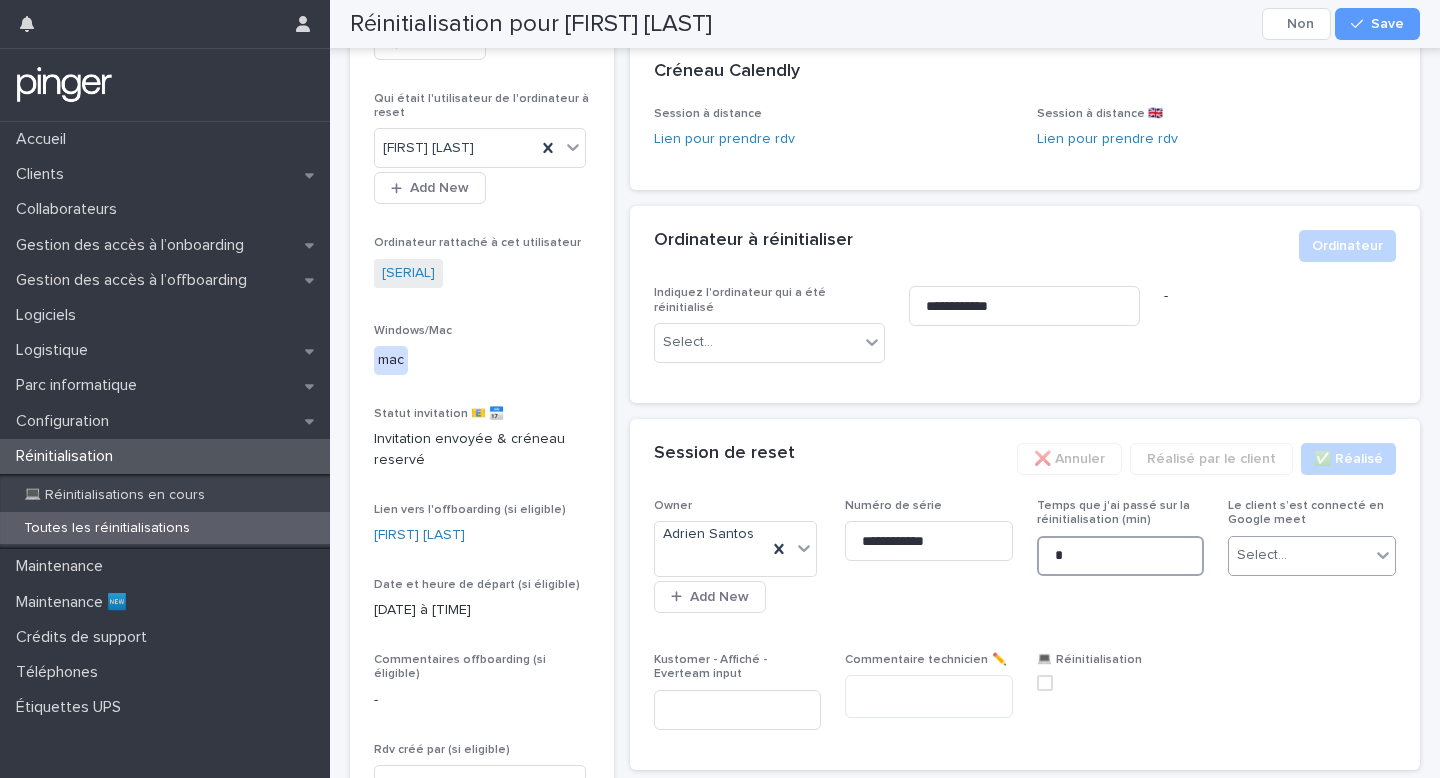 type on "*" 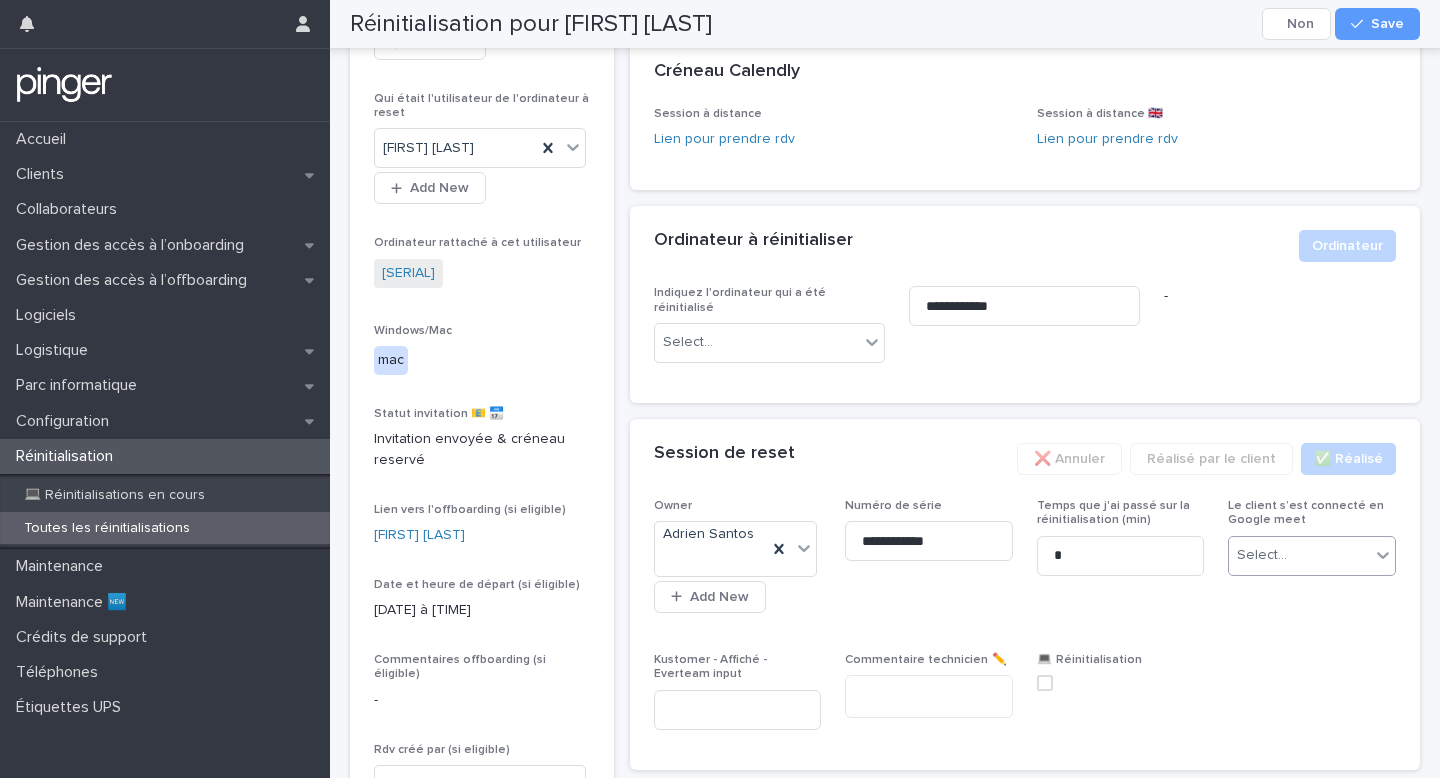 click on "Select..." at bounding box center [1299, 555] 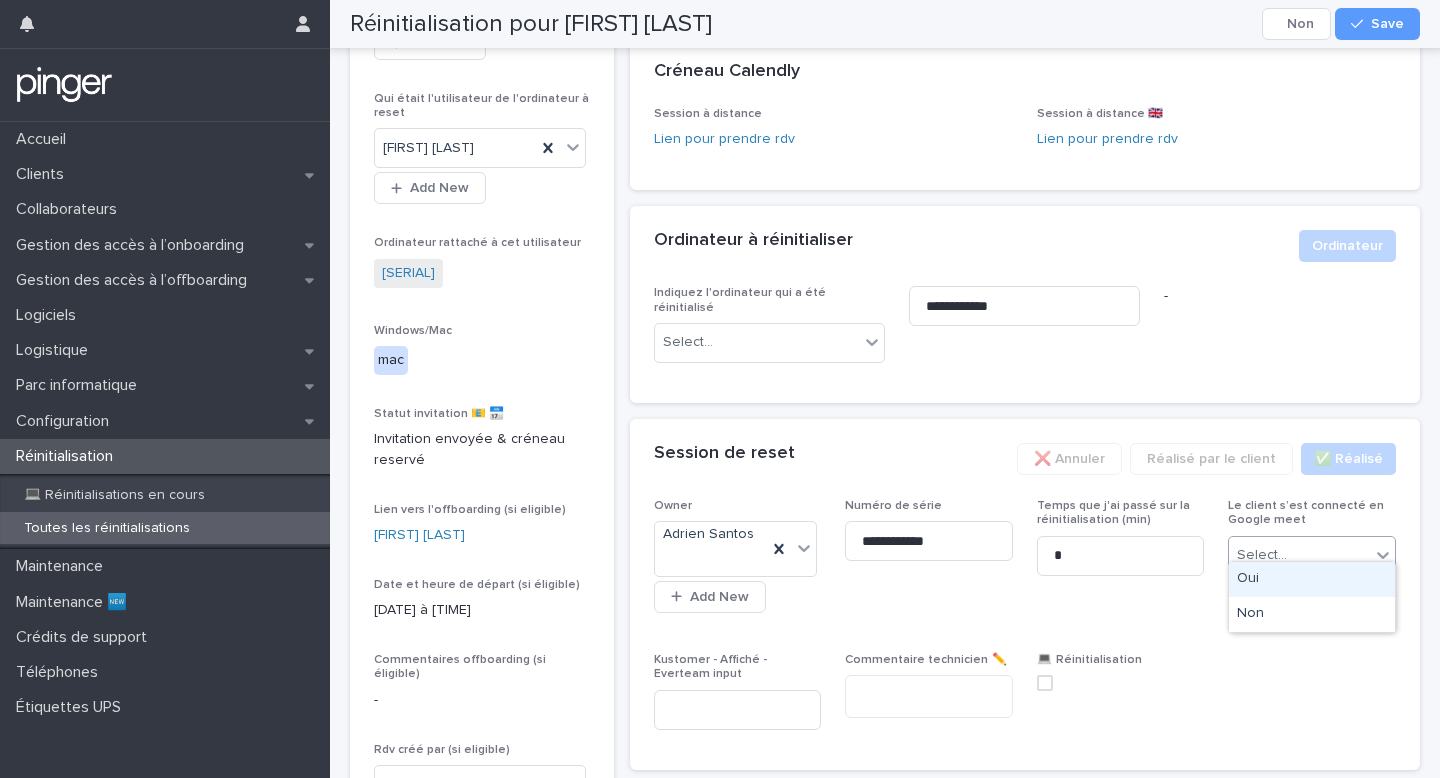 click on "Oui" at bounding box center [1312, 579] 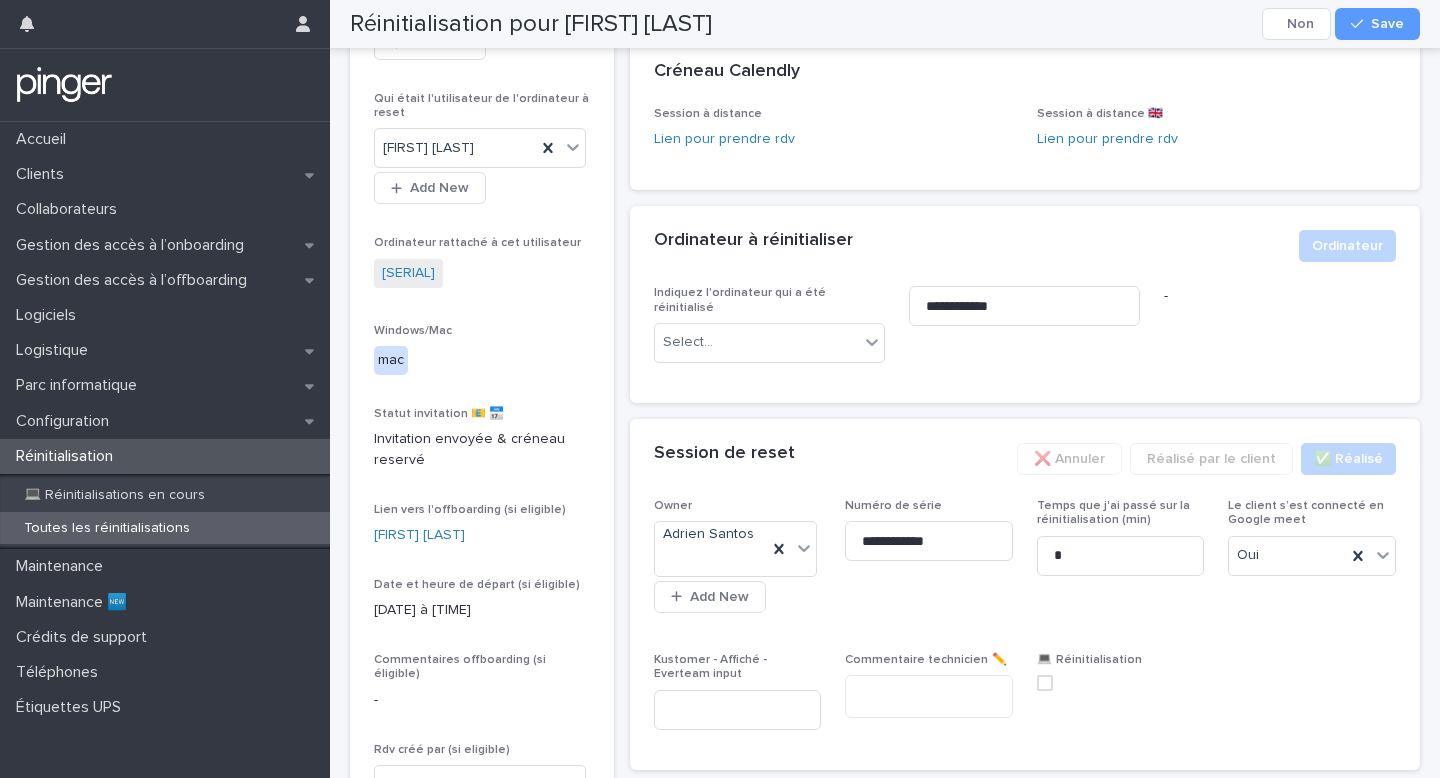 click at bounding box center [1121, 683] 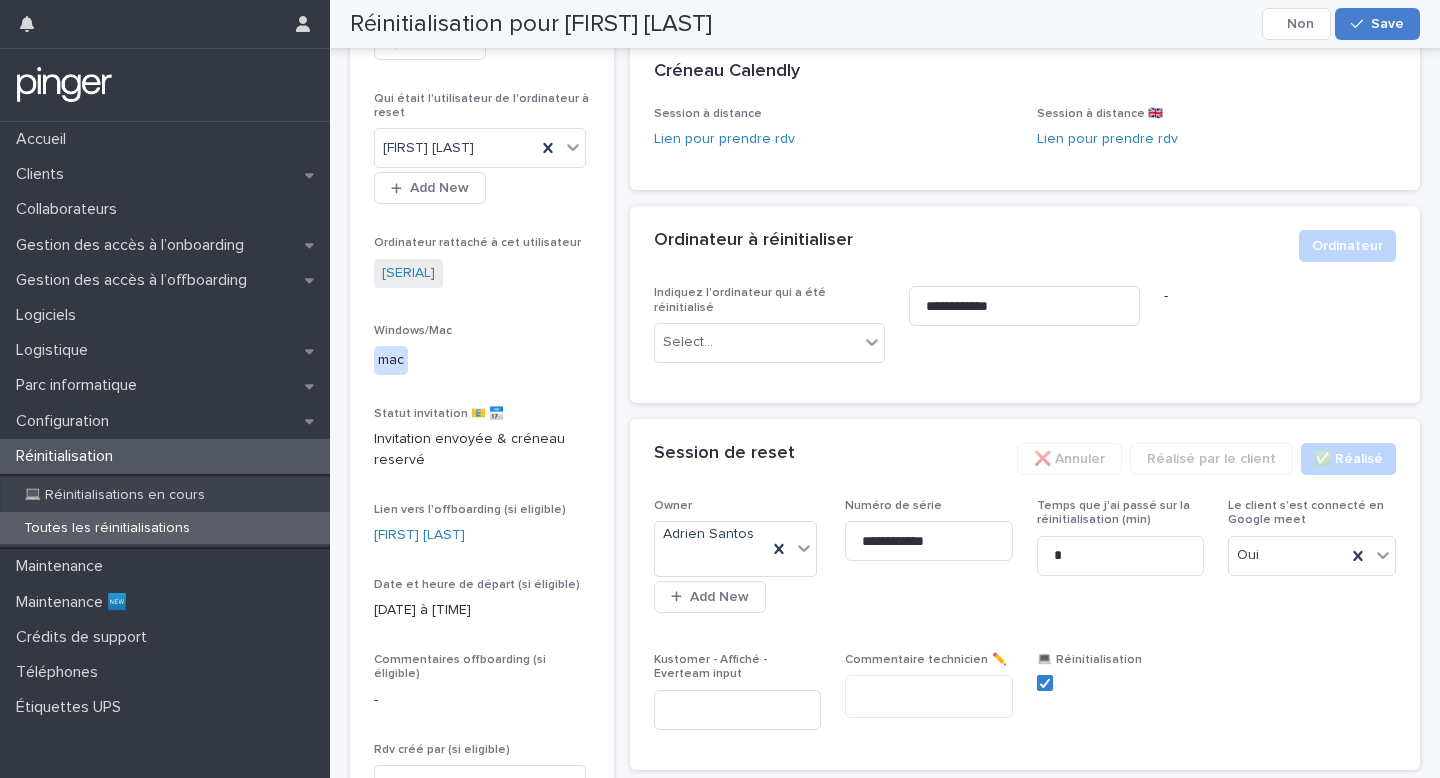 click on "Save" at bounding box center (1387, 24) 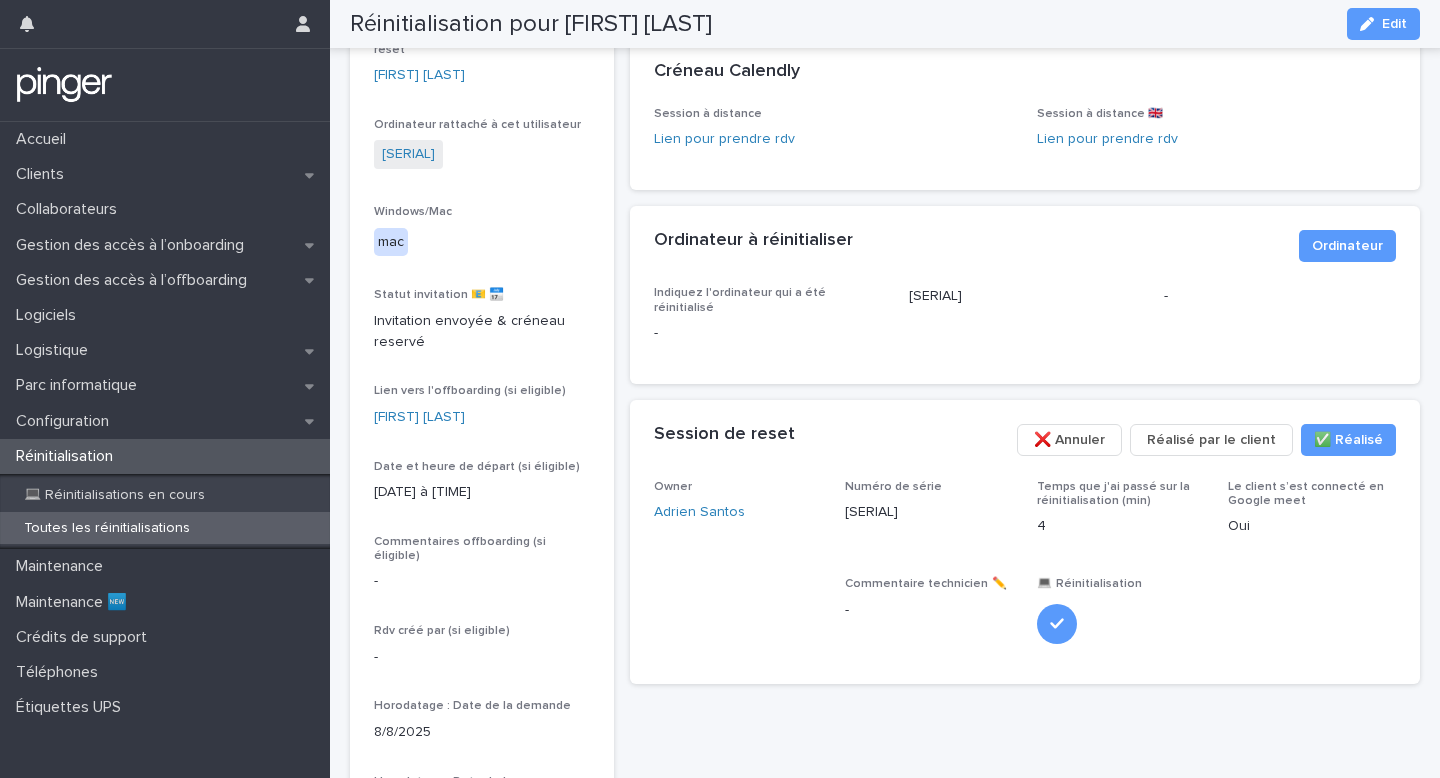 scroll, scrollTop: 197, scrollLeft: 0, axis: vertical 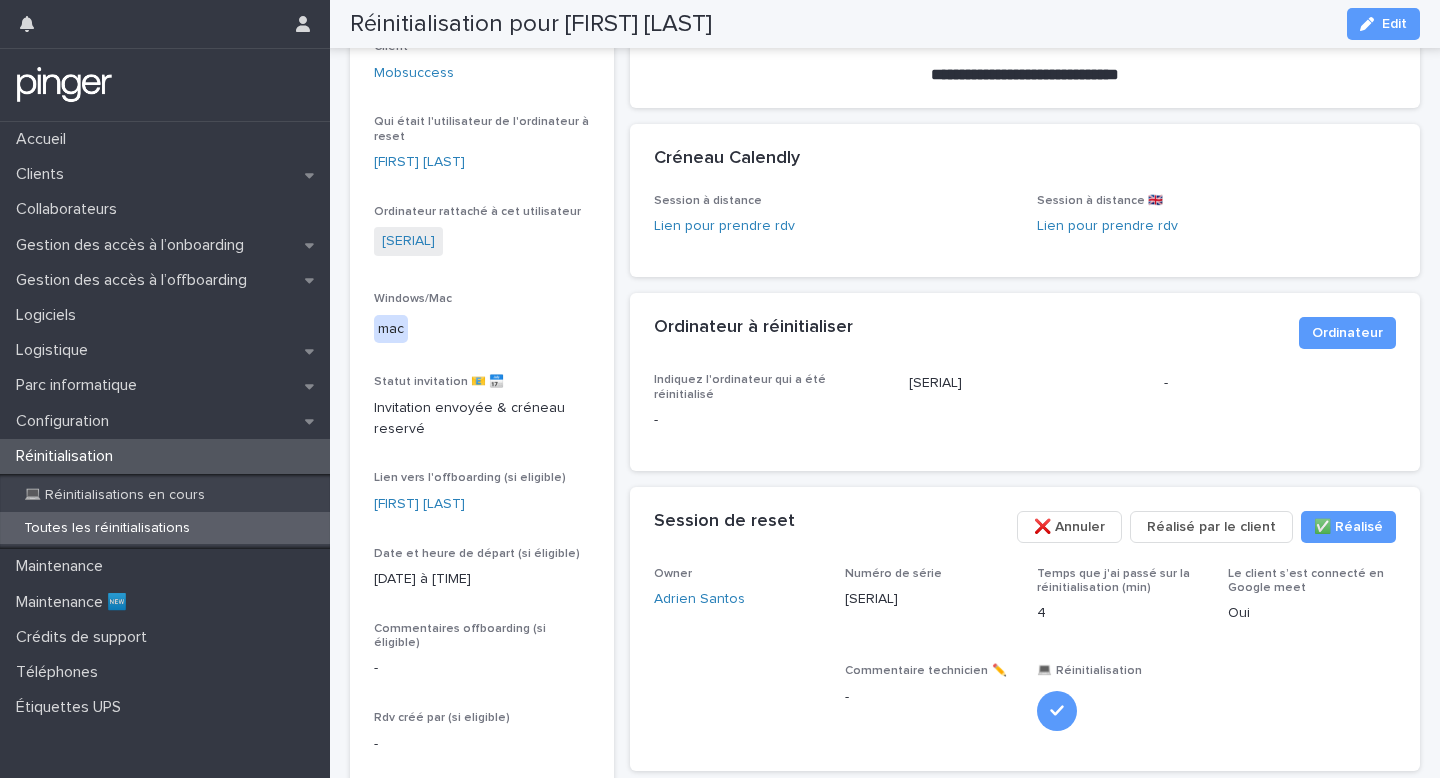 click on "[SERIAL]" at bounding box center [1024, 383] 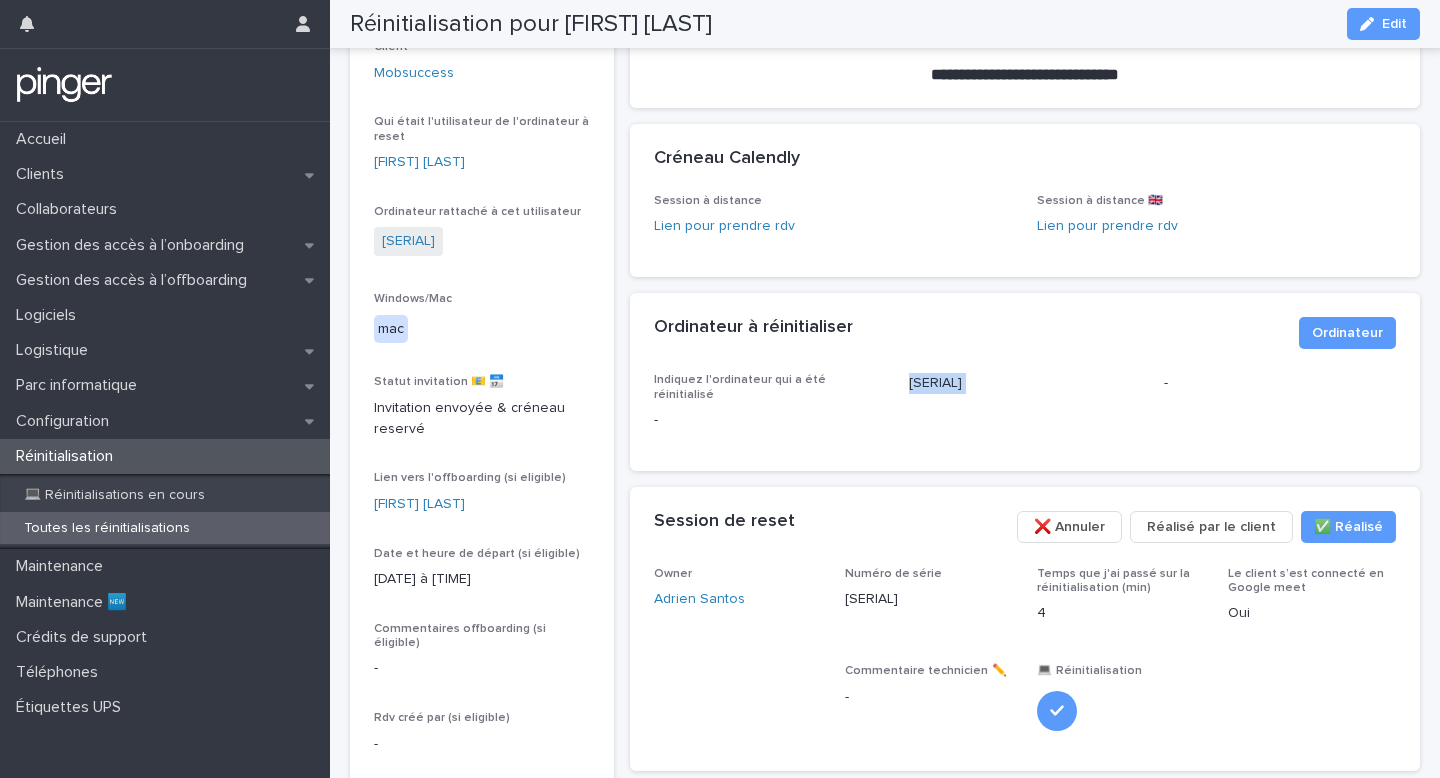 click on "[SERIAL]" at bounding box center (1024, 383) 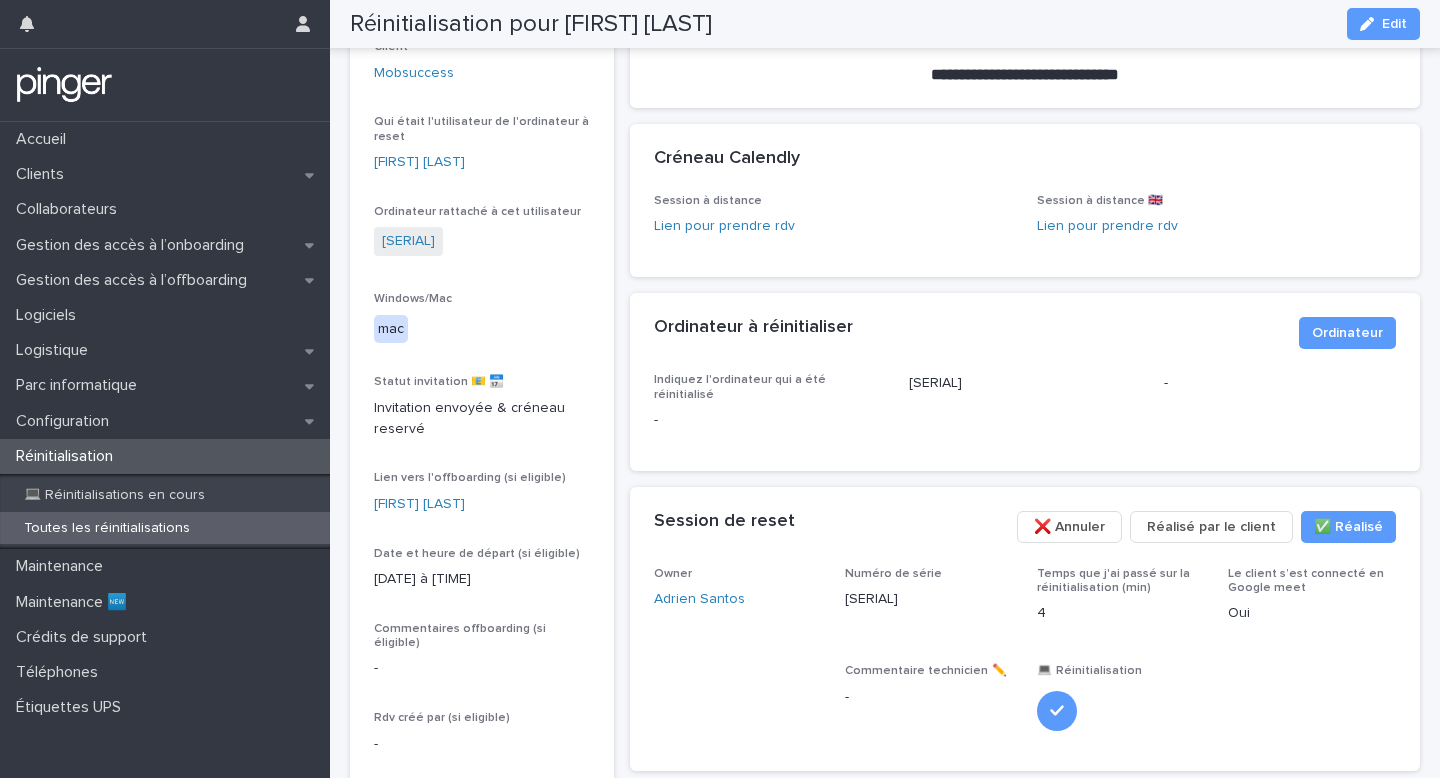 click on "[SERIAL]" at bounding box center (929, 599) 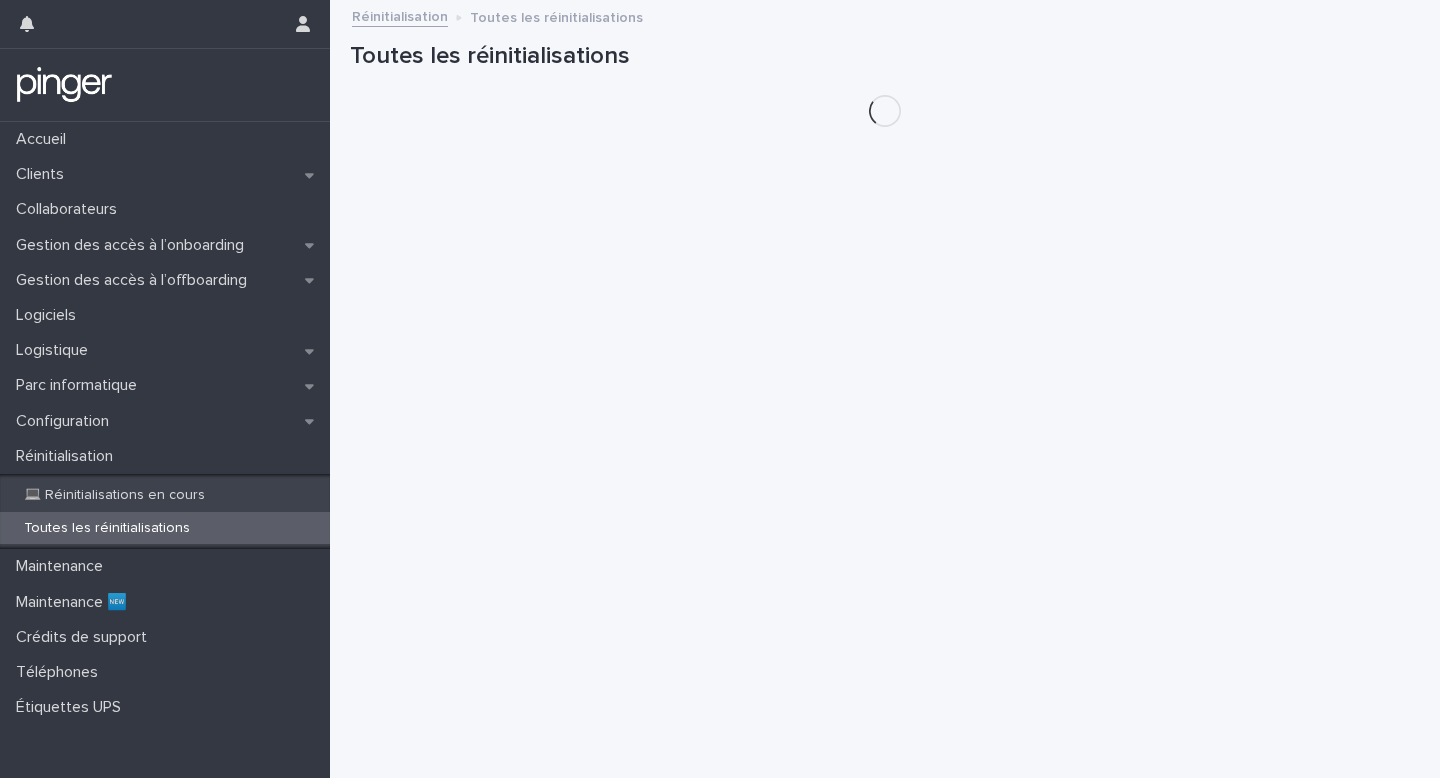 scroll, scrollTop: 0, scrollLeft: 0, axis: both 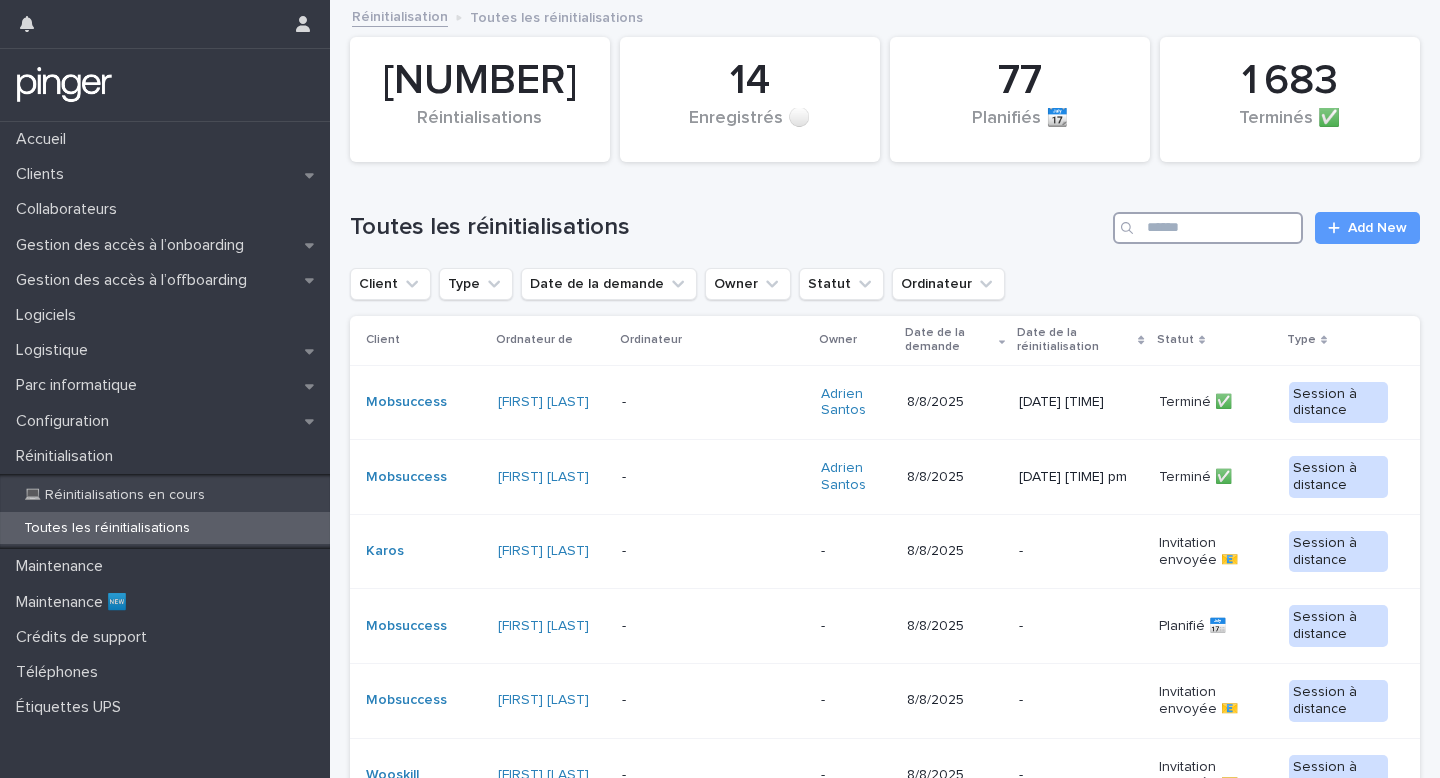 click at bounding box center [1208, 228] 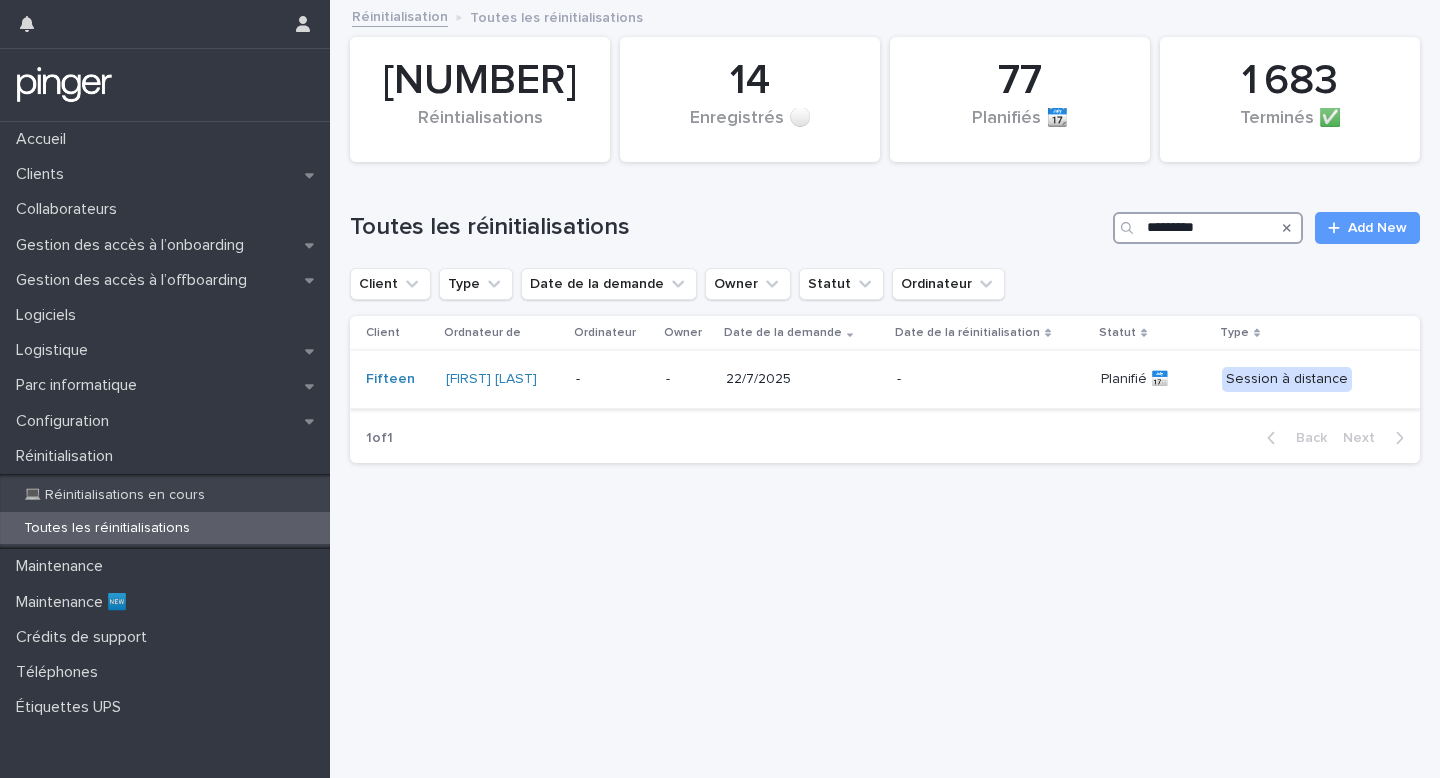type on "*********" 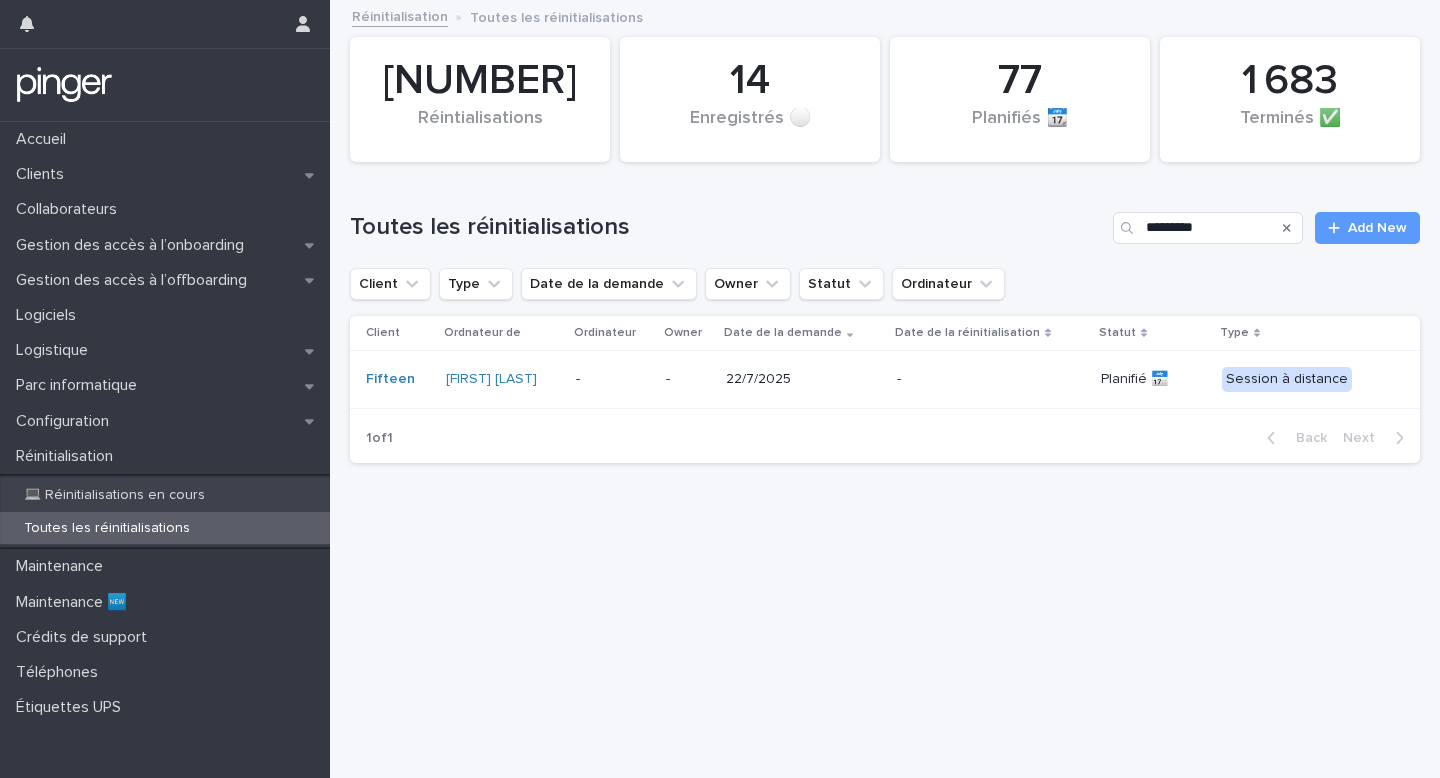 click on "-" at bounding box center (688, 380) 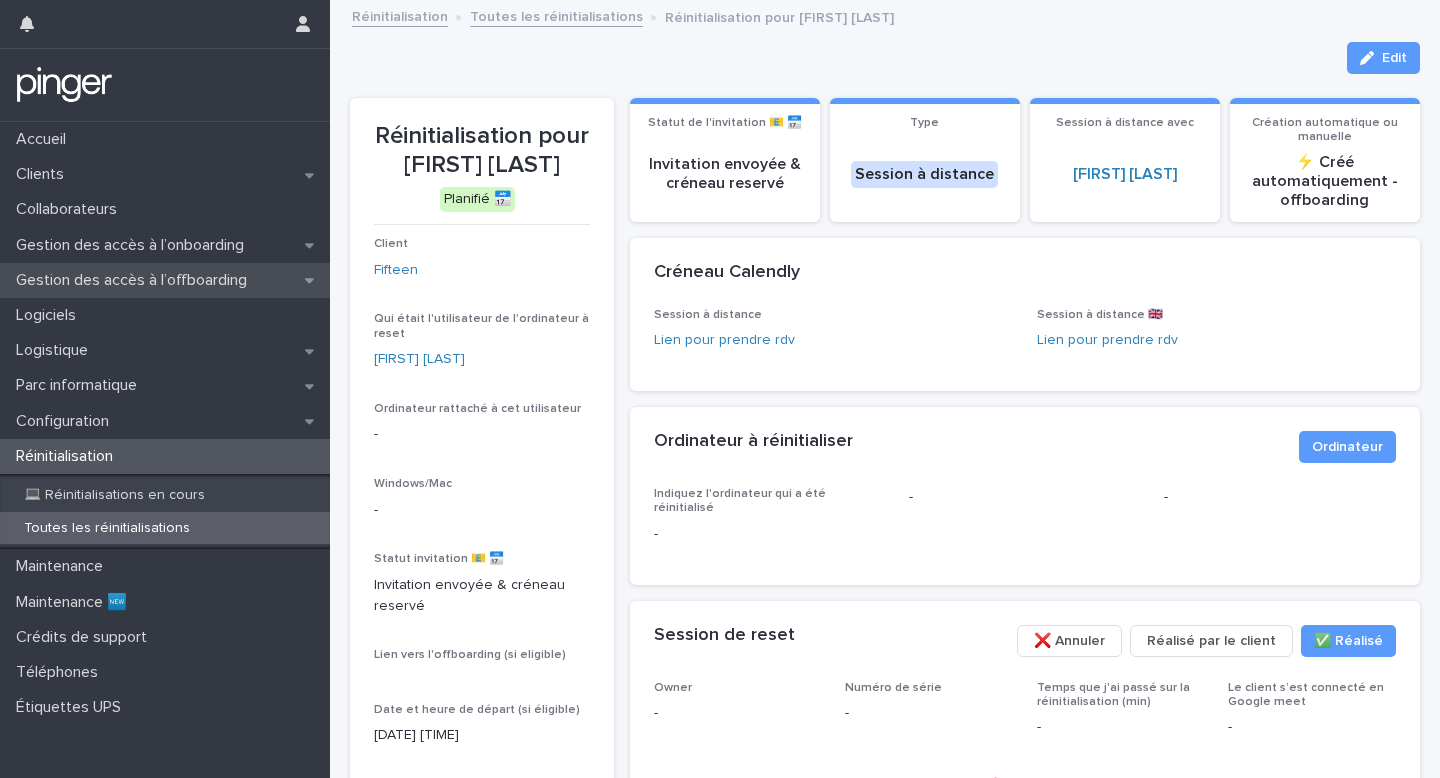 click on "Gestion des accès à l’offboarding" at bounding box center [135, 280] 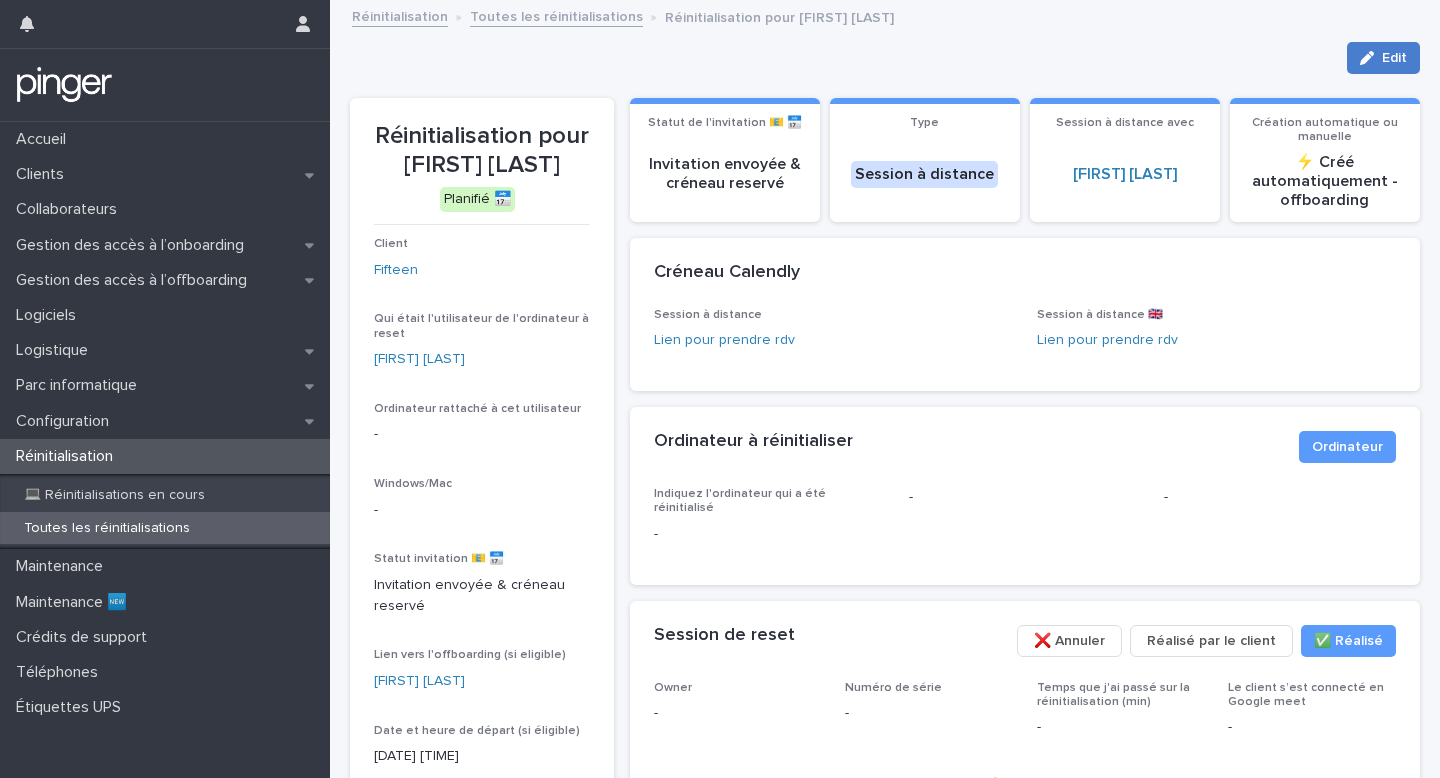 click at bounding box center (1371, 58) 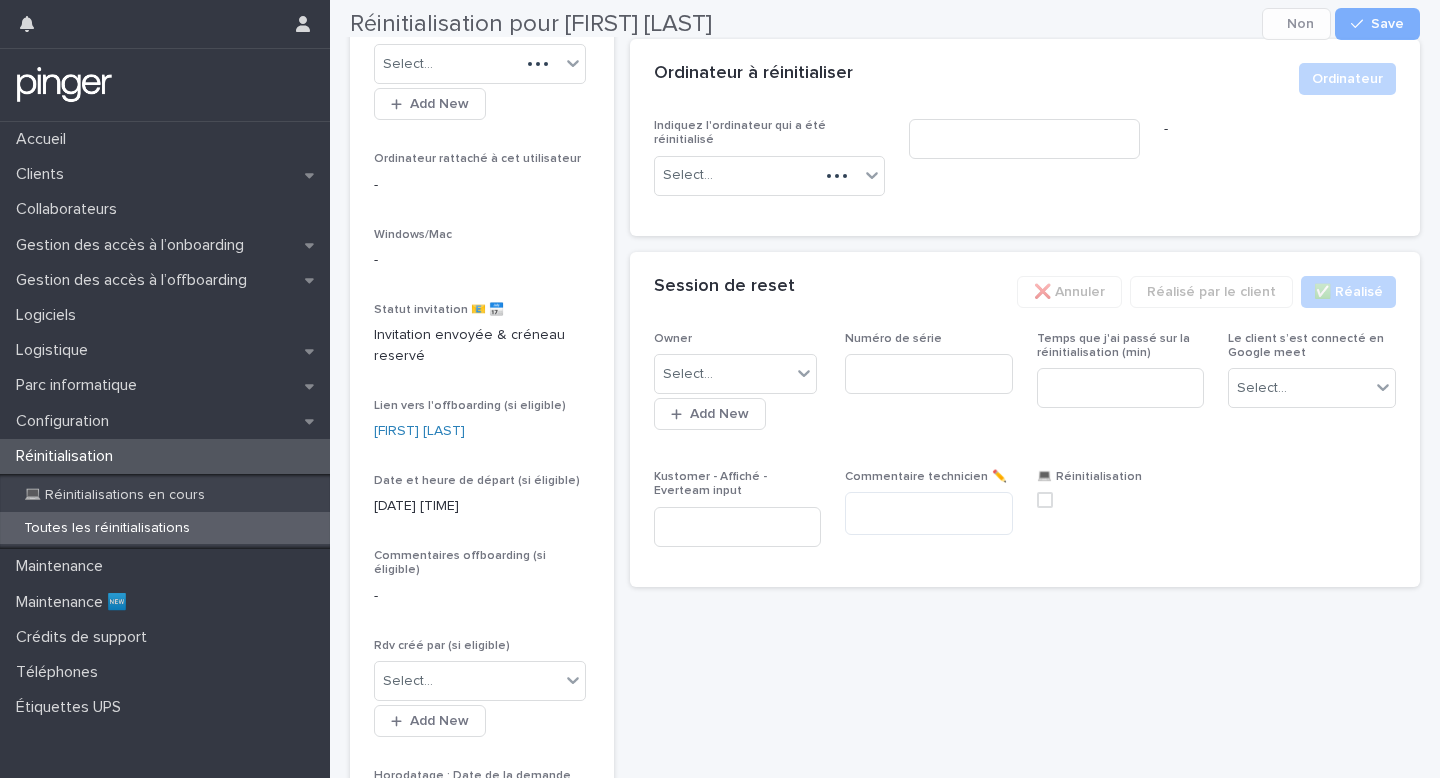 scroll, scrollTop: 408, scrollLeft: 0, axis: vertical 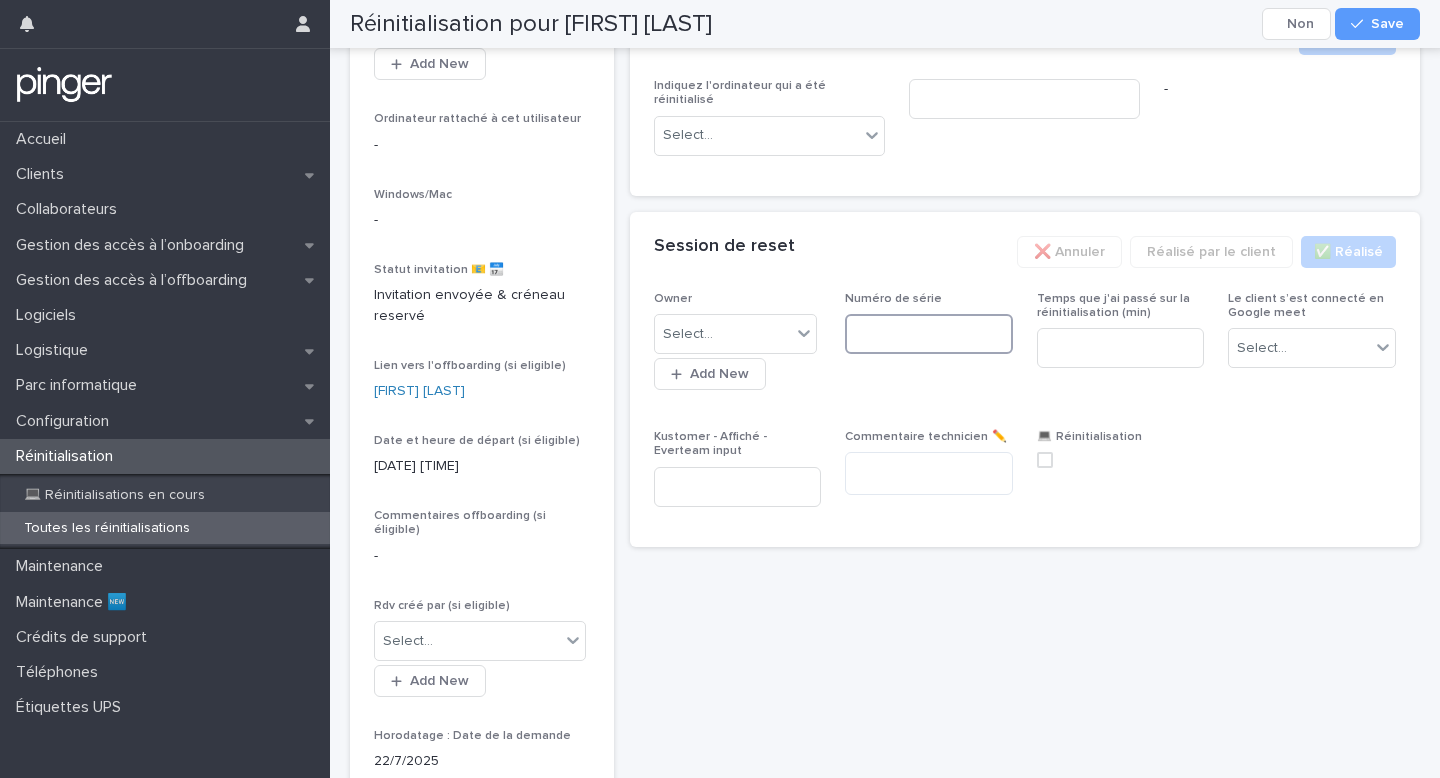 click at bounding box center [929, 334] 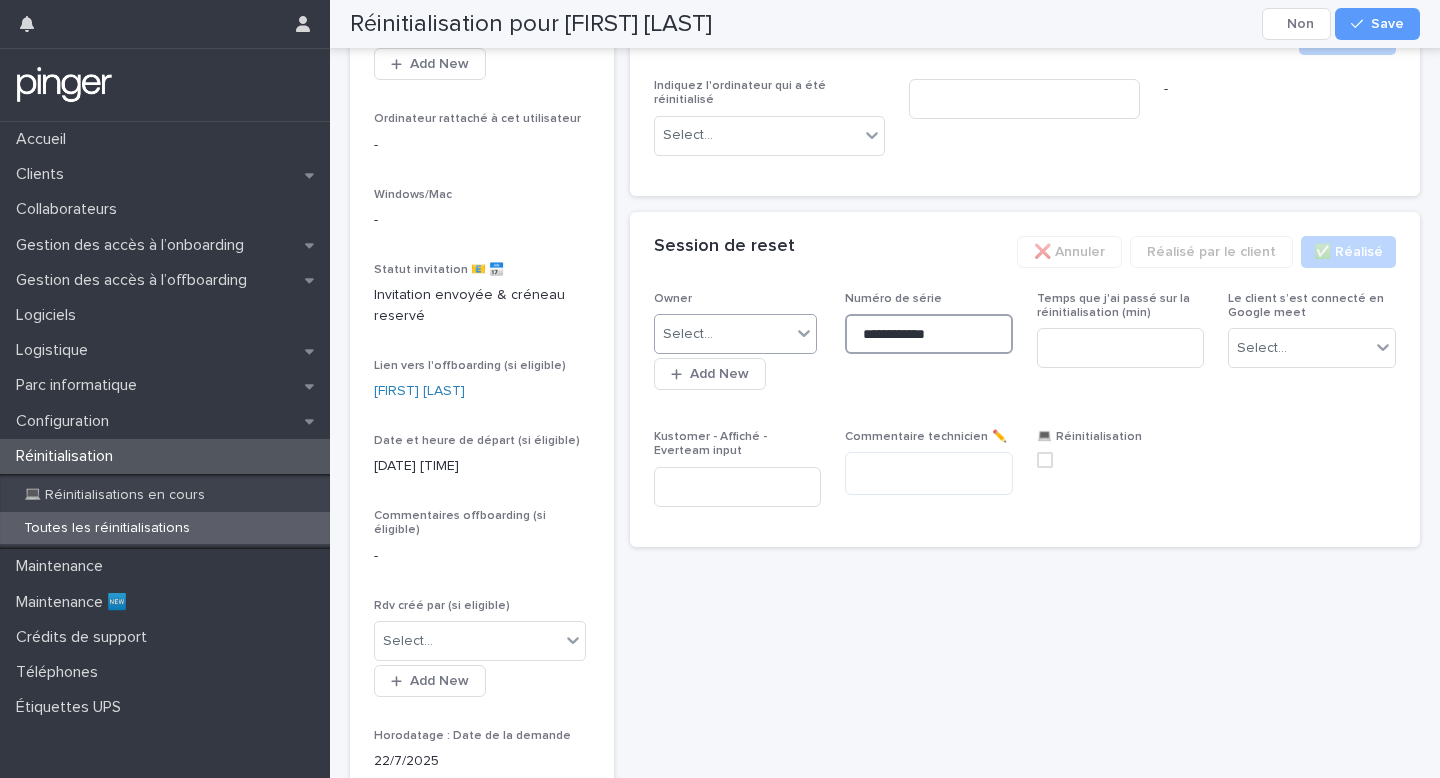 type on "**********" 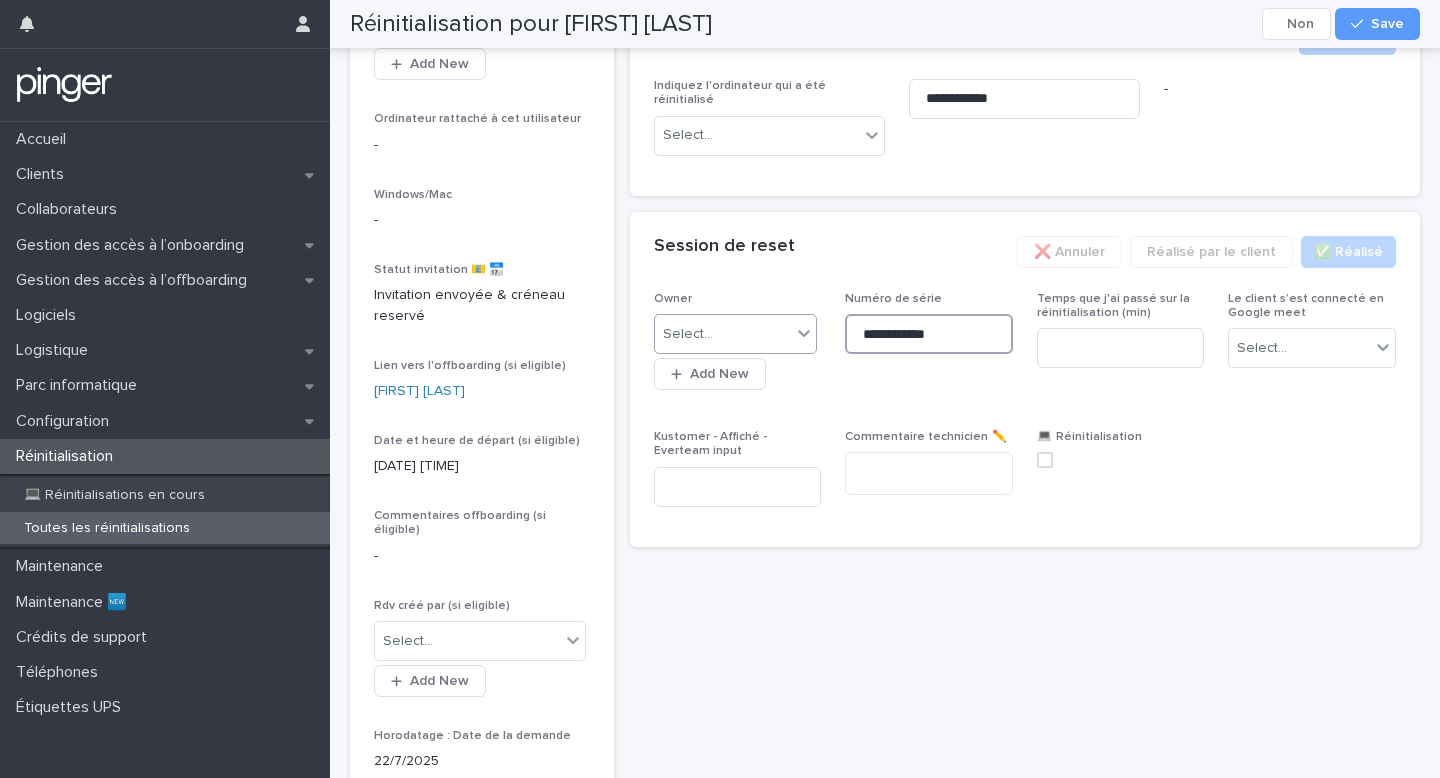 type on "**********" 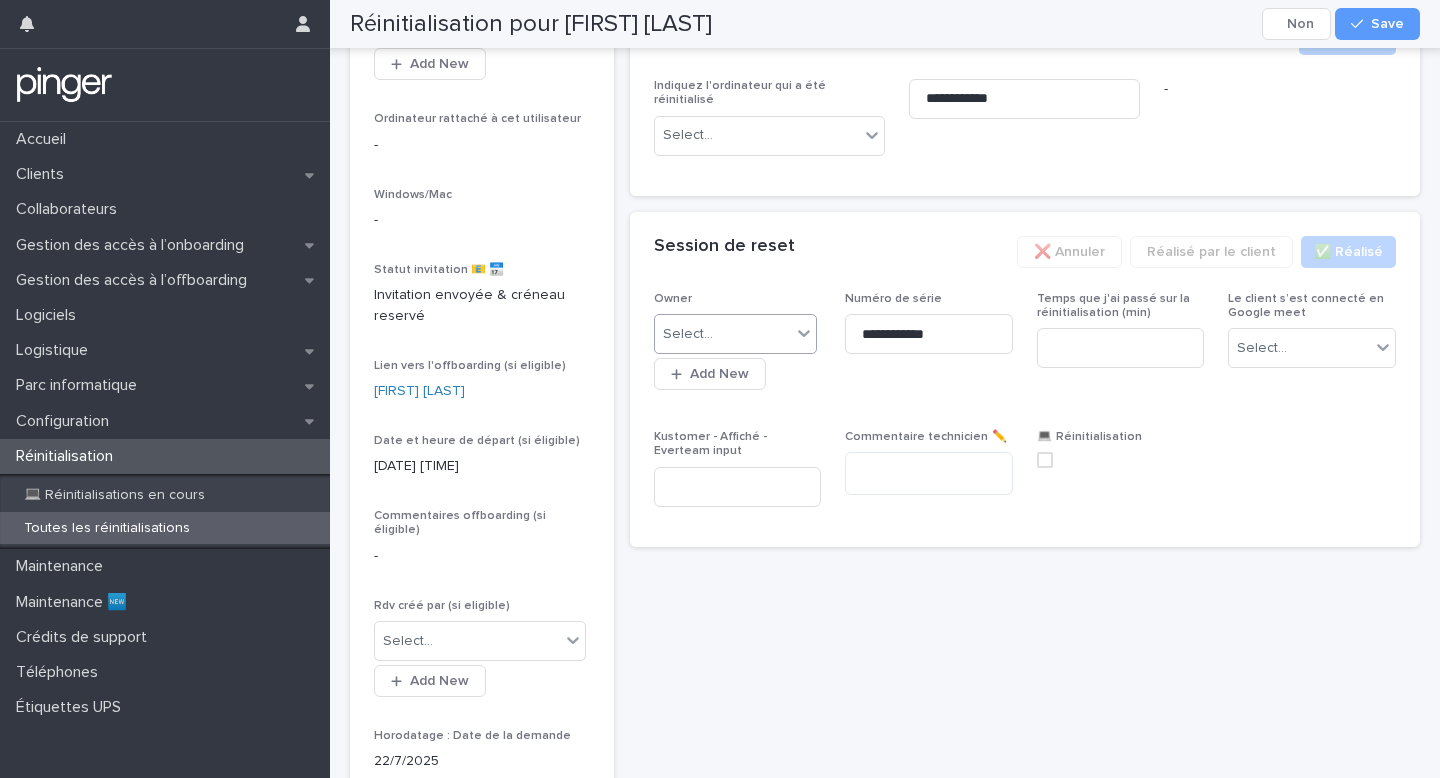 click on "Select..." at bounding box center (723, 334) 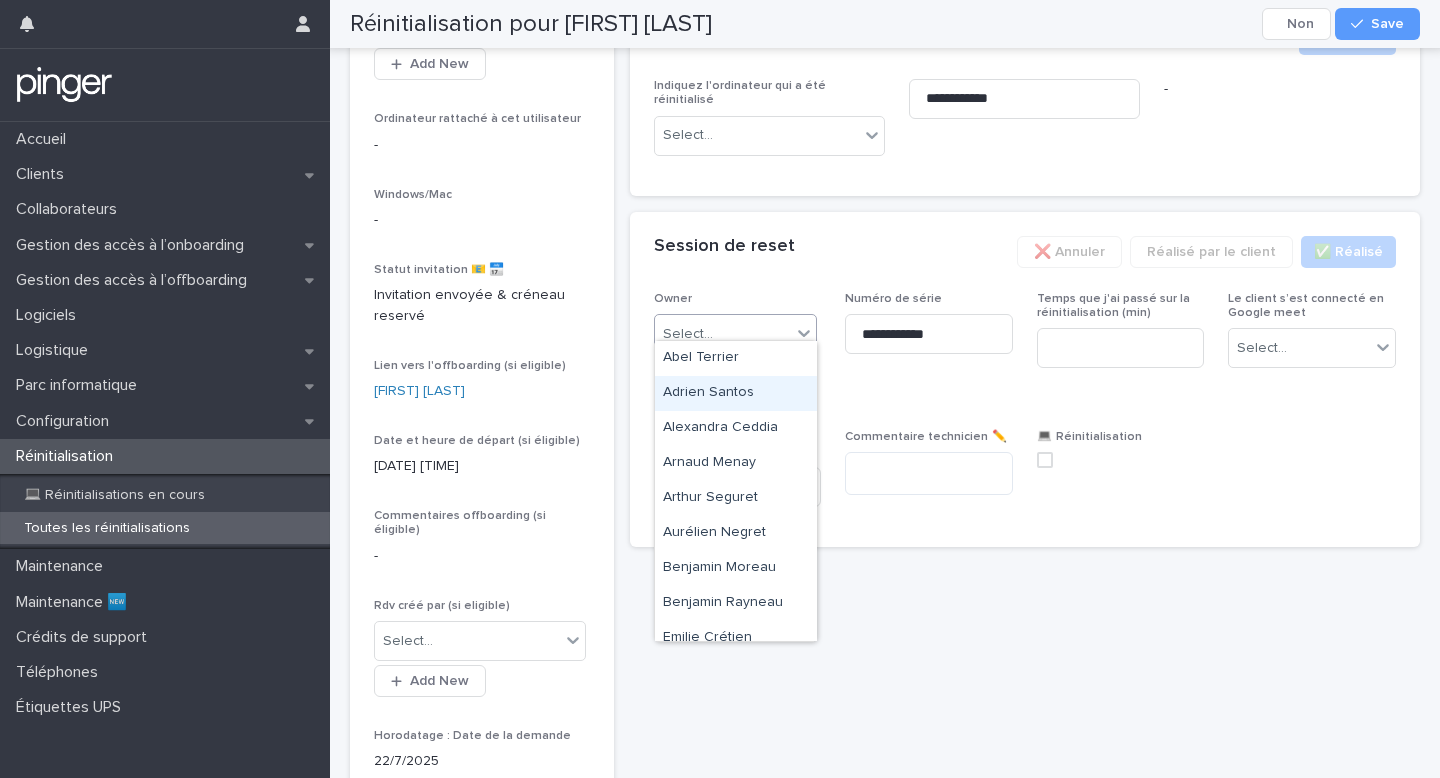 click on "Adrien Santos" at bounding box center [736, 393] 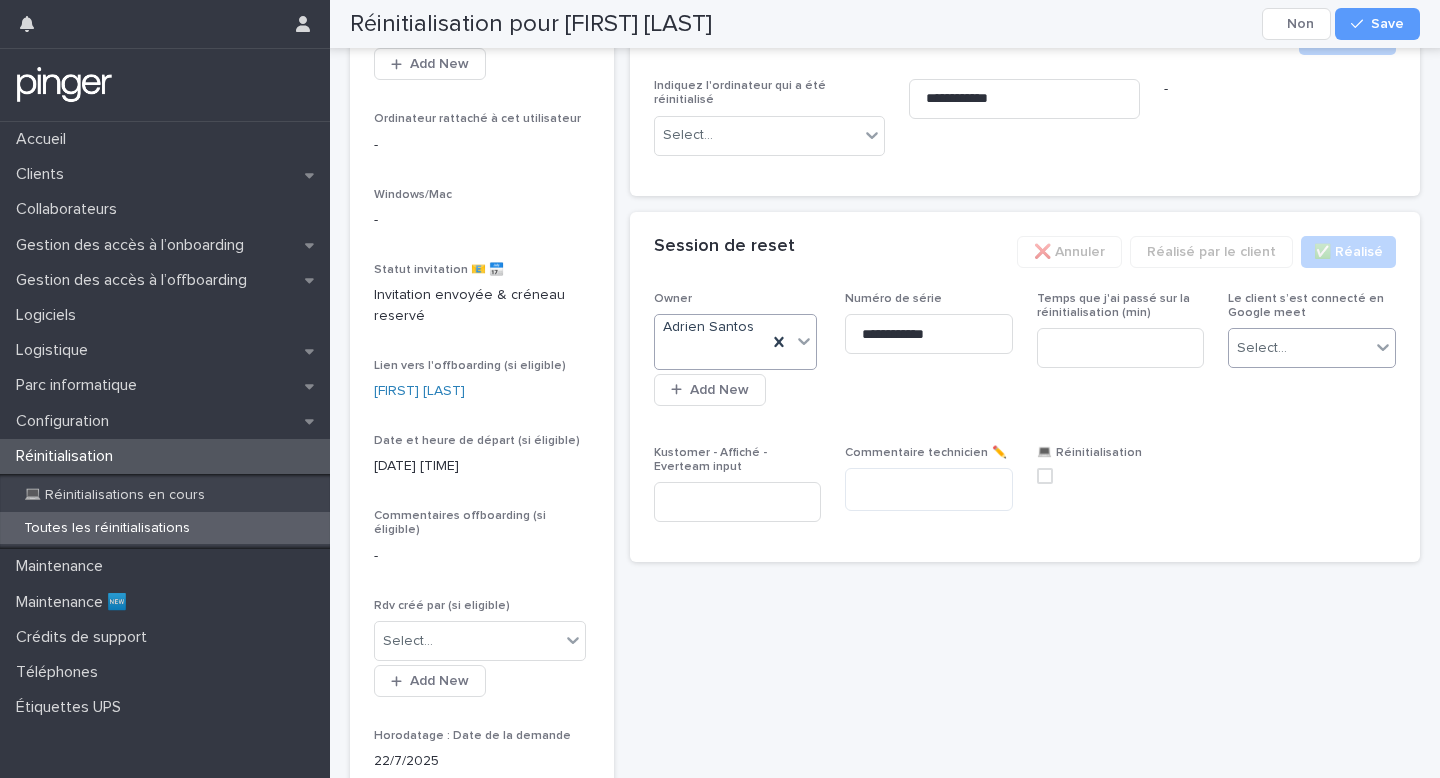 click on "Select..." at bounding box center [1299, 348] 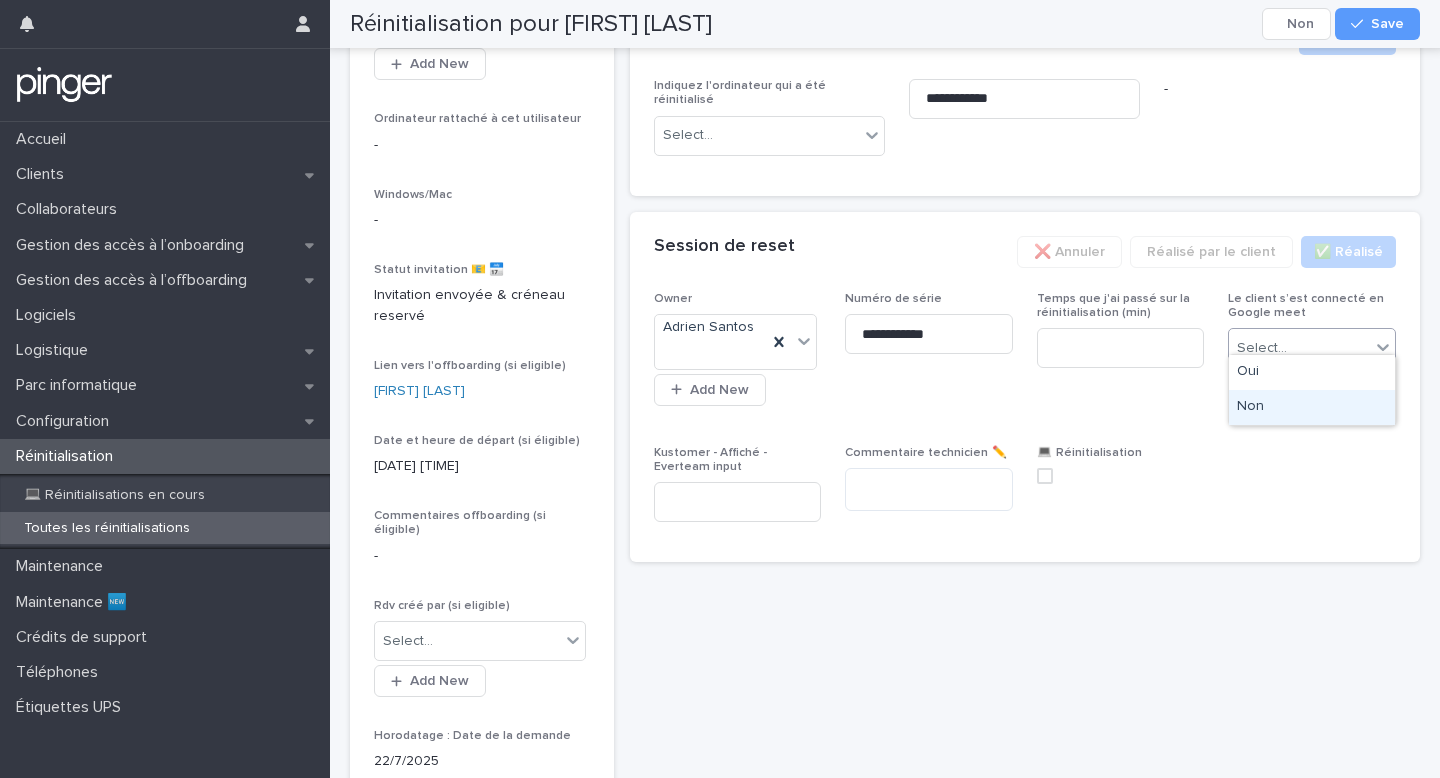click on "Non" at bounding box center (1312, 407) 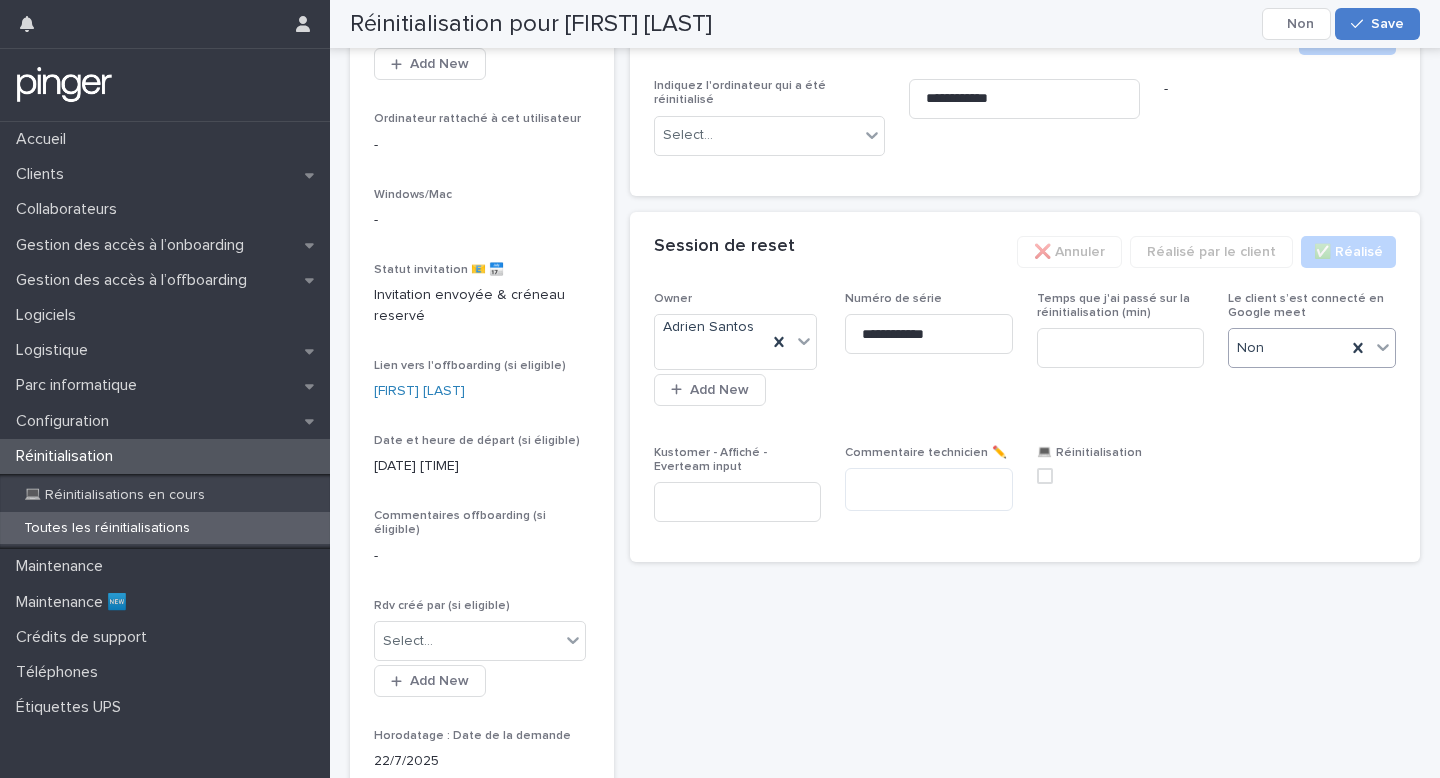 click 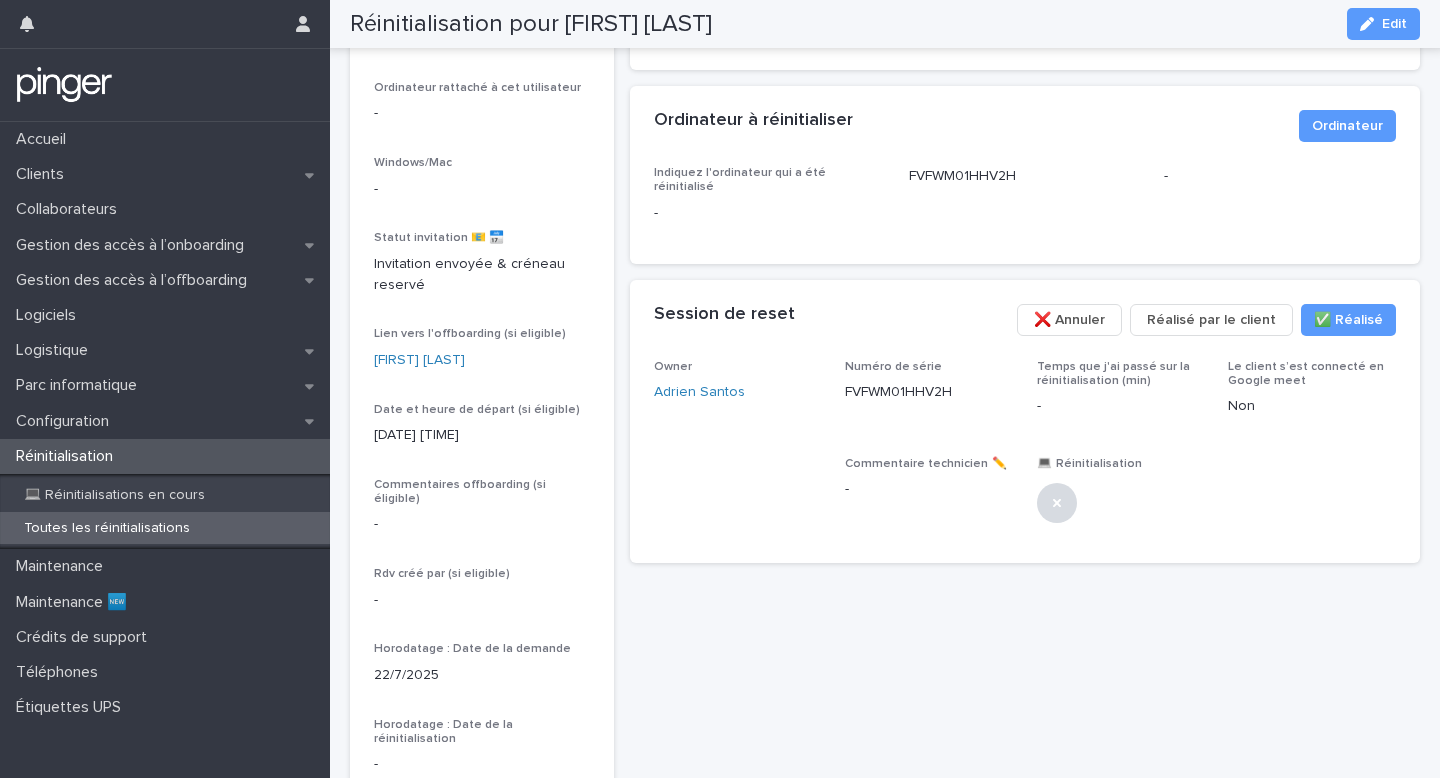 scroll, scrollTop: 0, scrollLeft: 0, axis: both 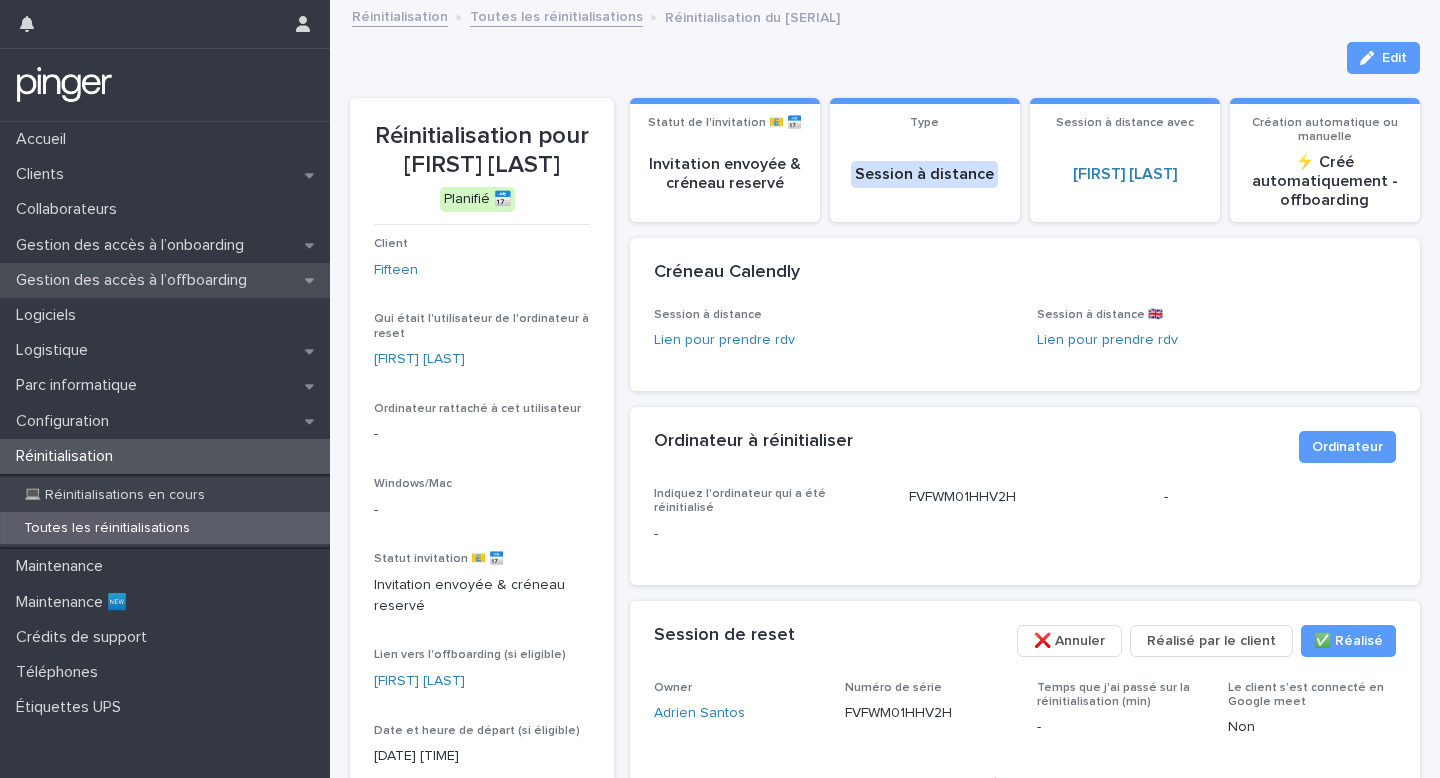 click on "Gestion des accès à l’offboarding" at bounding box center (135, 280) 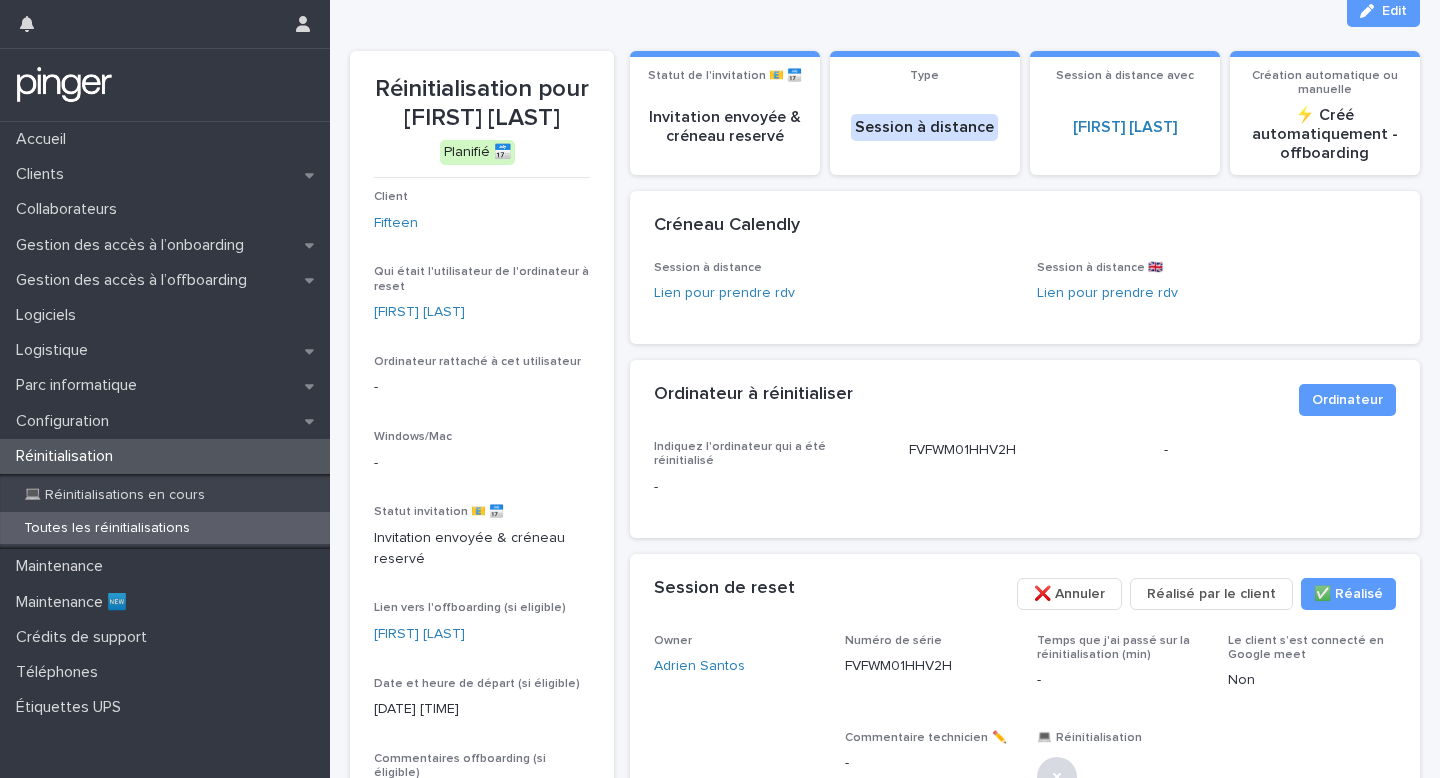 scroll, scrollTop: 50, scrollLeft: 0, axis: vertical 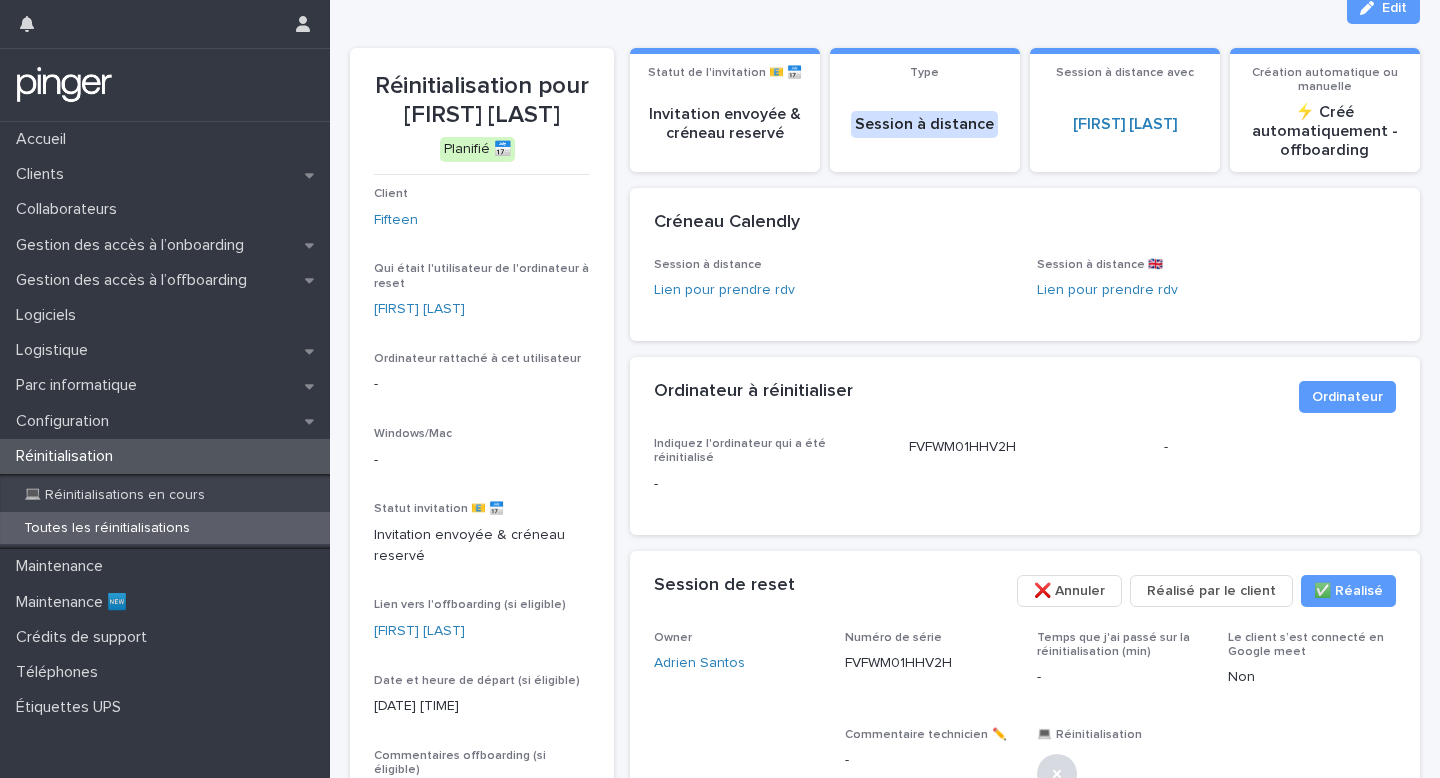 click on "FVFWM01HHV2H" at bounding box center (929, 663) 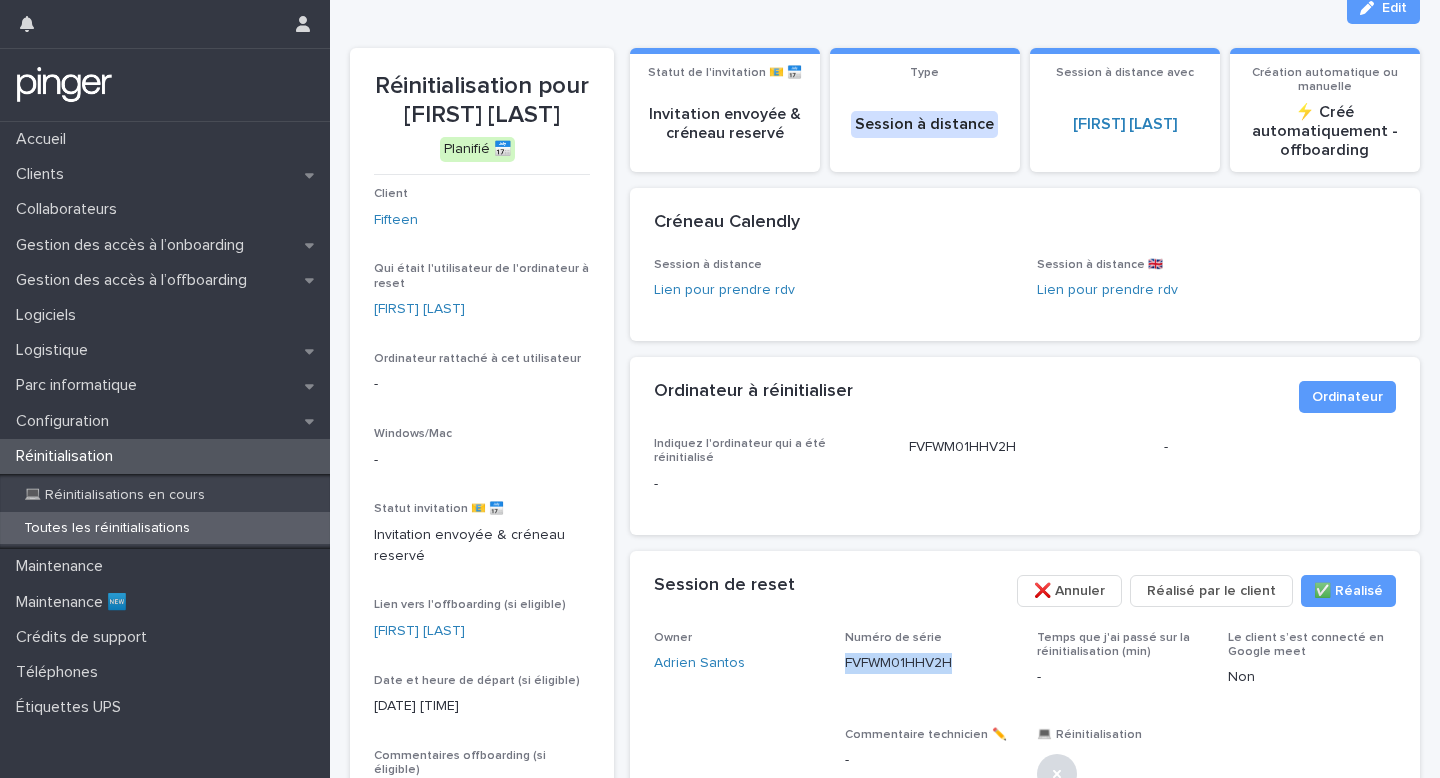 click on "FVFWM01HHV2H" at bounding box center [929, 663] 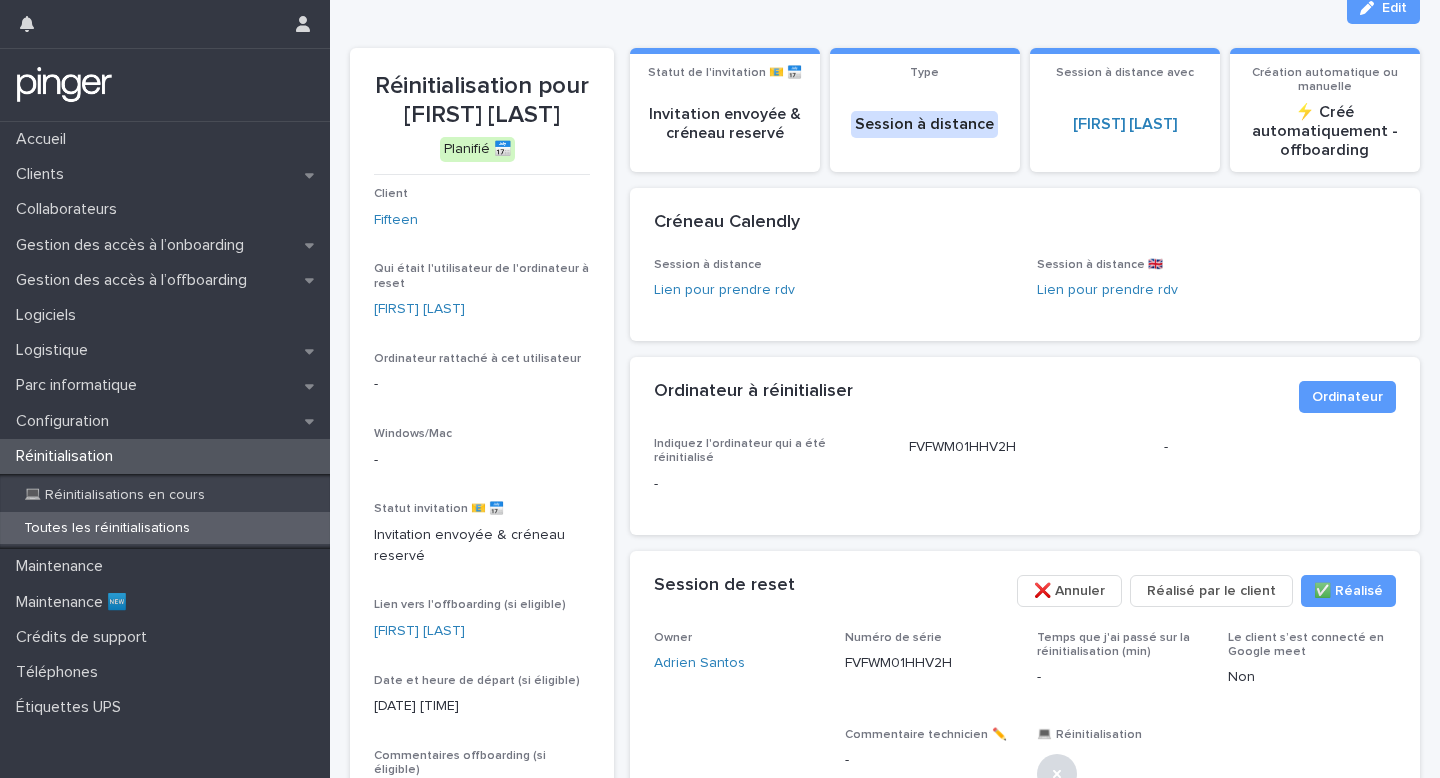 click on "**********" at bounding box center [1025, 439] 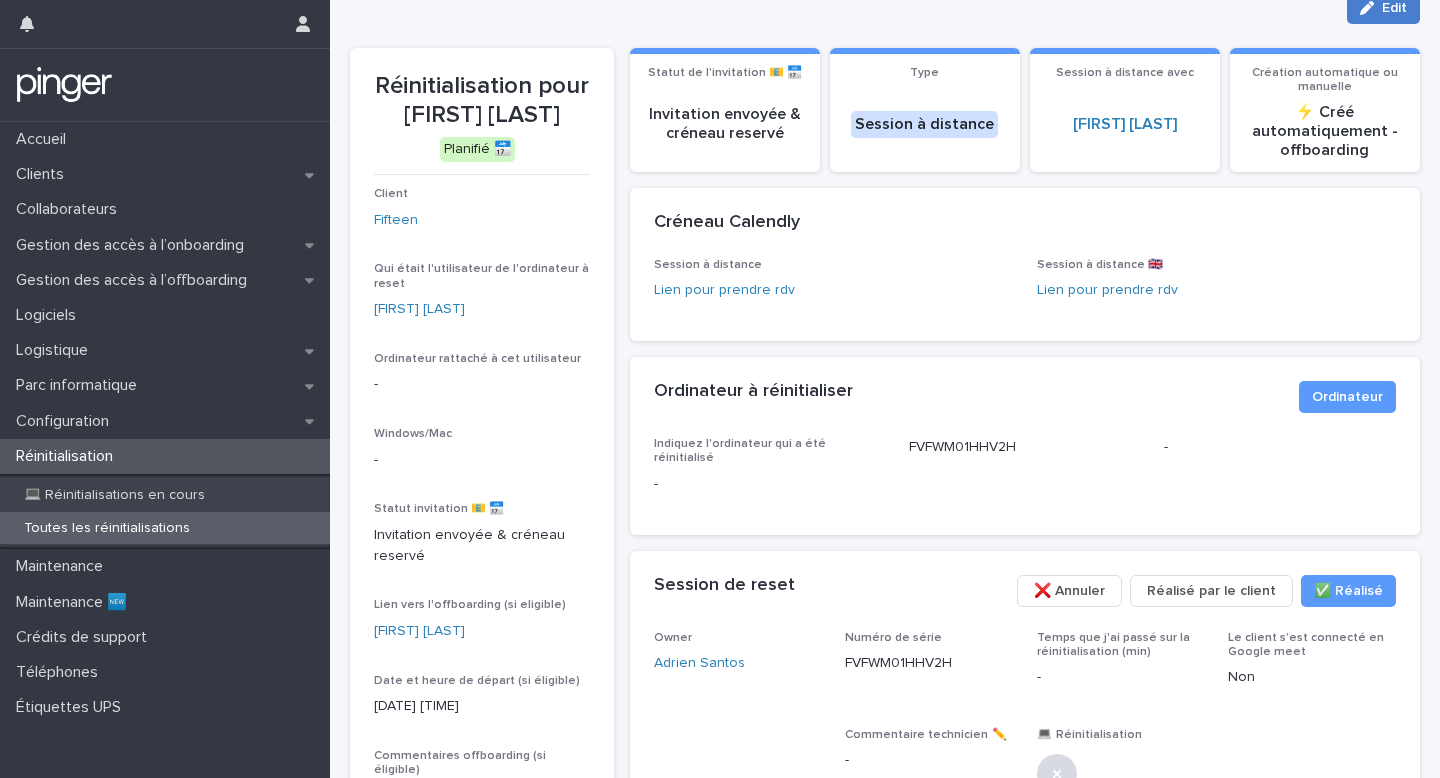 click on "Edit" at bounding box center [1383, 8] 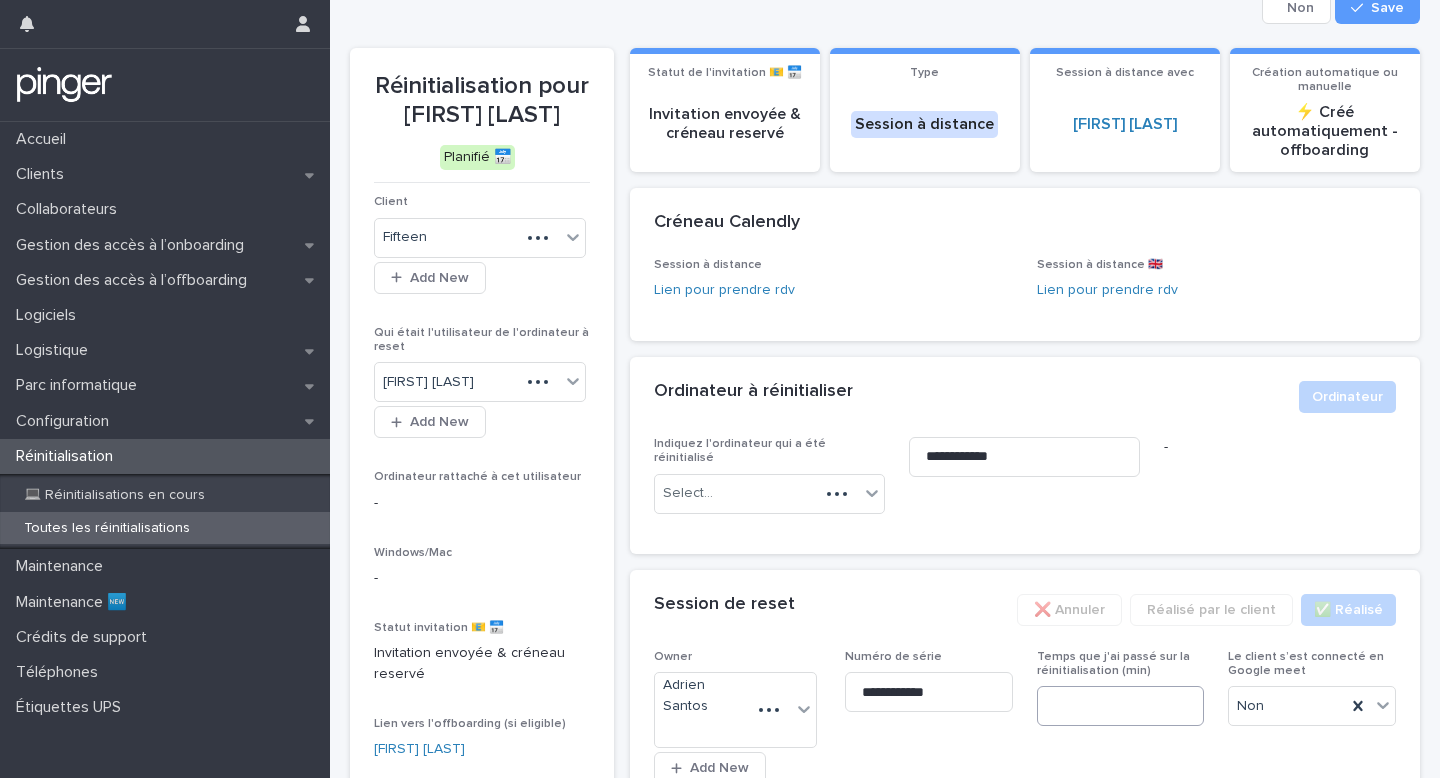 scroll, scrollTop: 136, scrollLeft: 0, axis: vertical 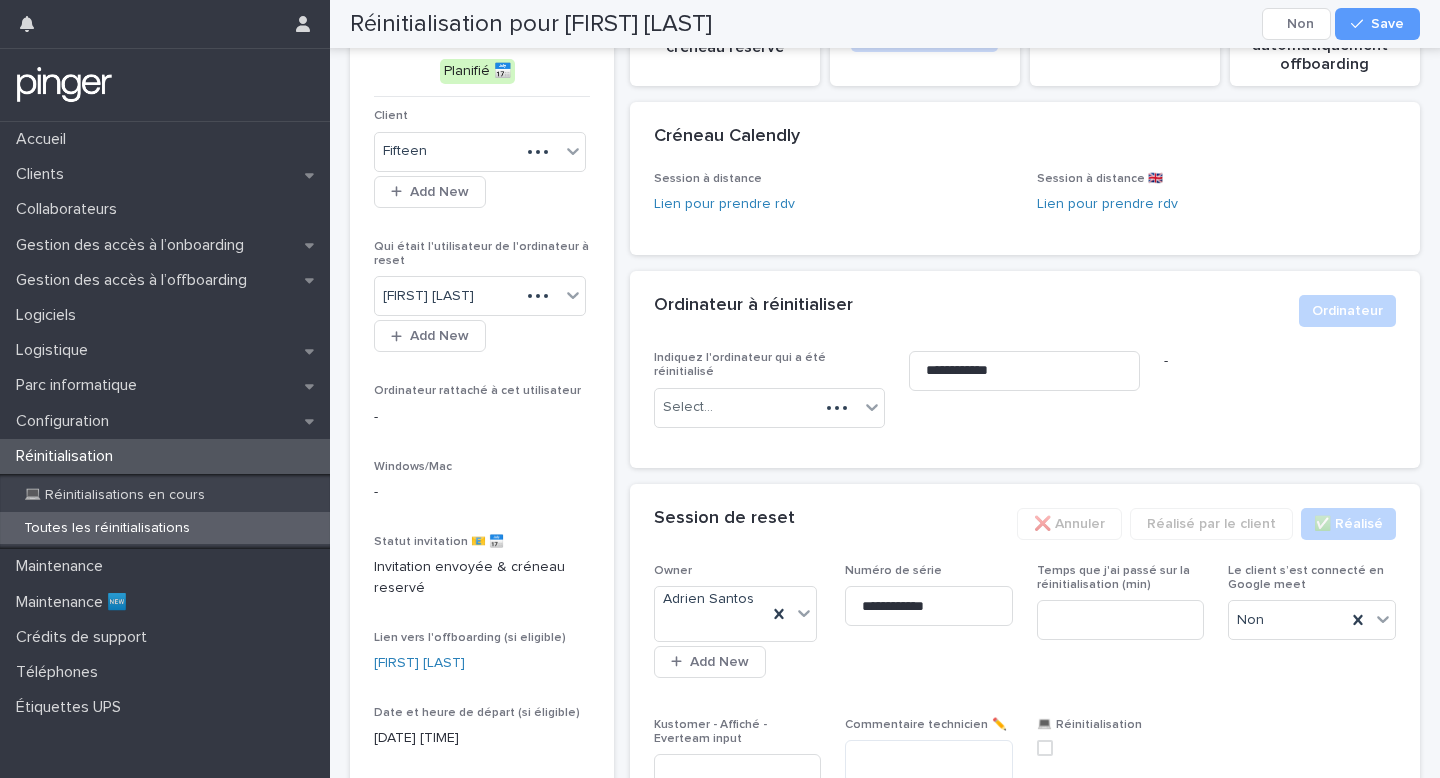 click on "Temps que j'ai passé sur la réinitialisation (min)" at bounding box center (1121, 610) 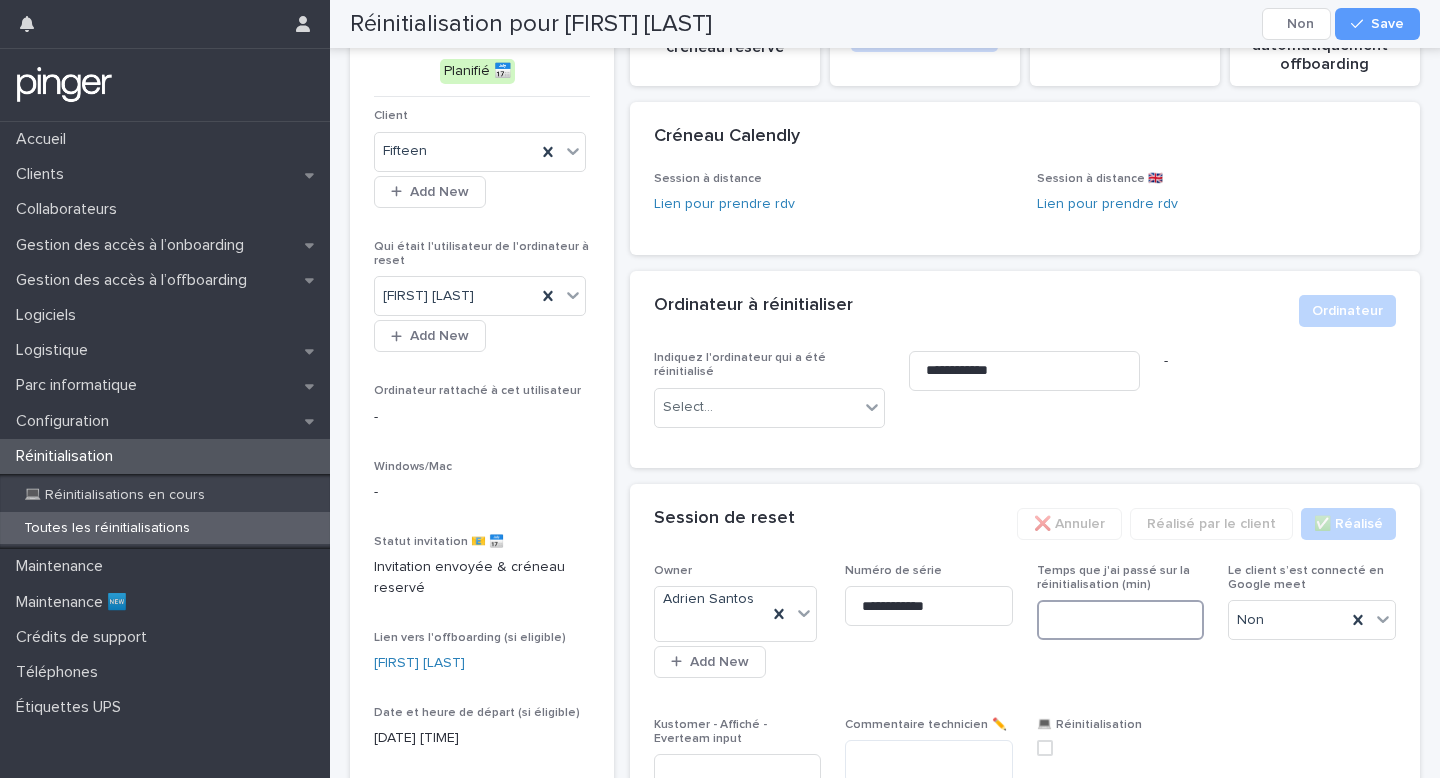 click at bounding box center (1121, 620) 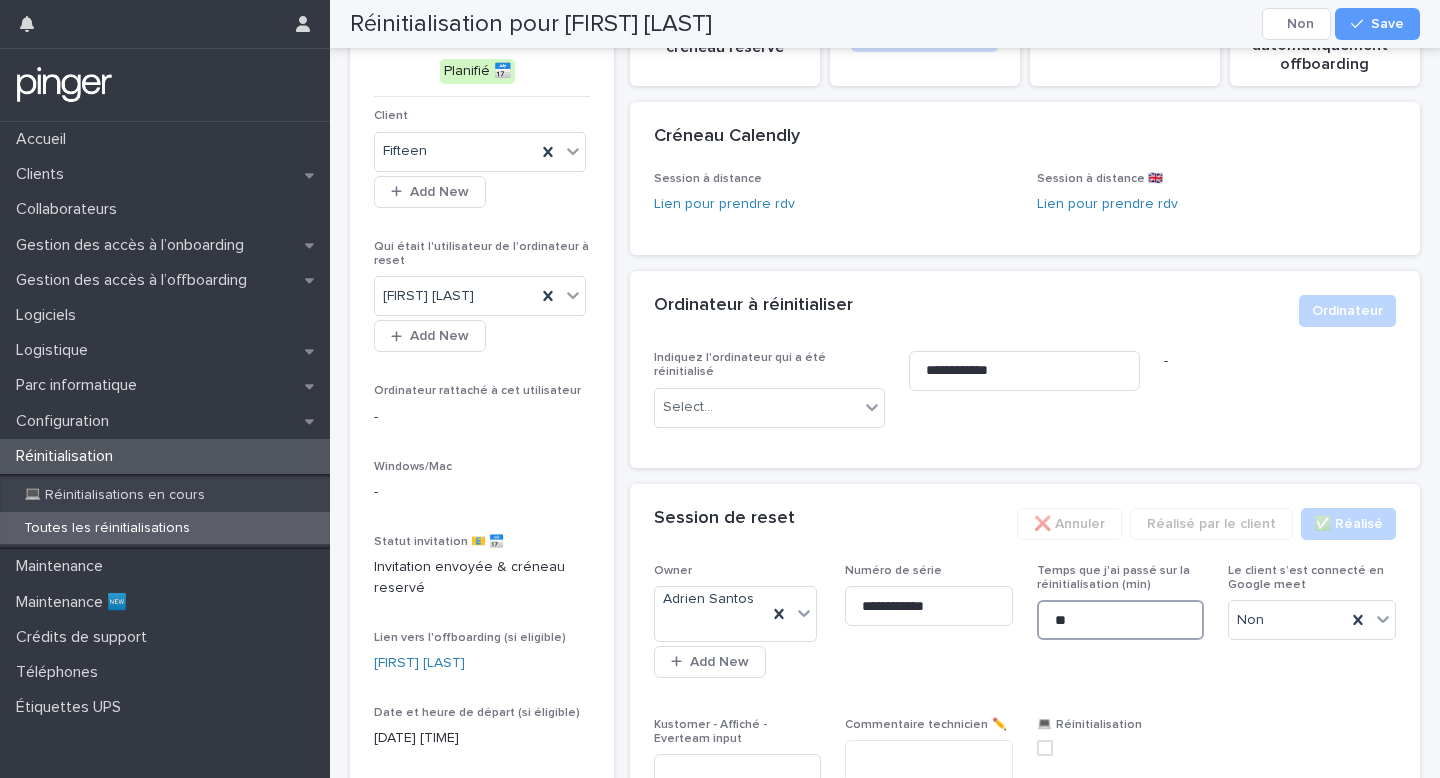 click at bounding box center (1045, 748) 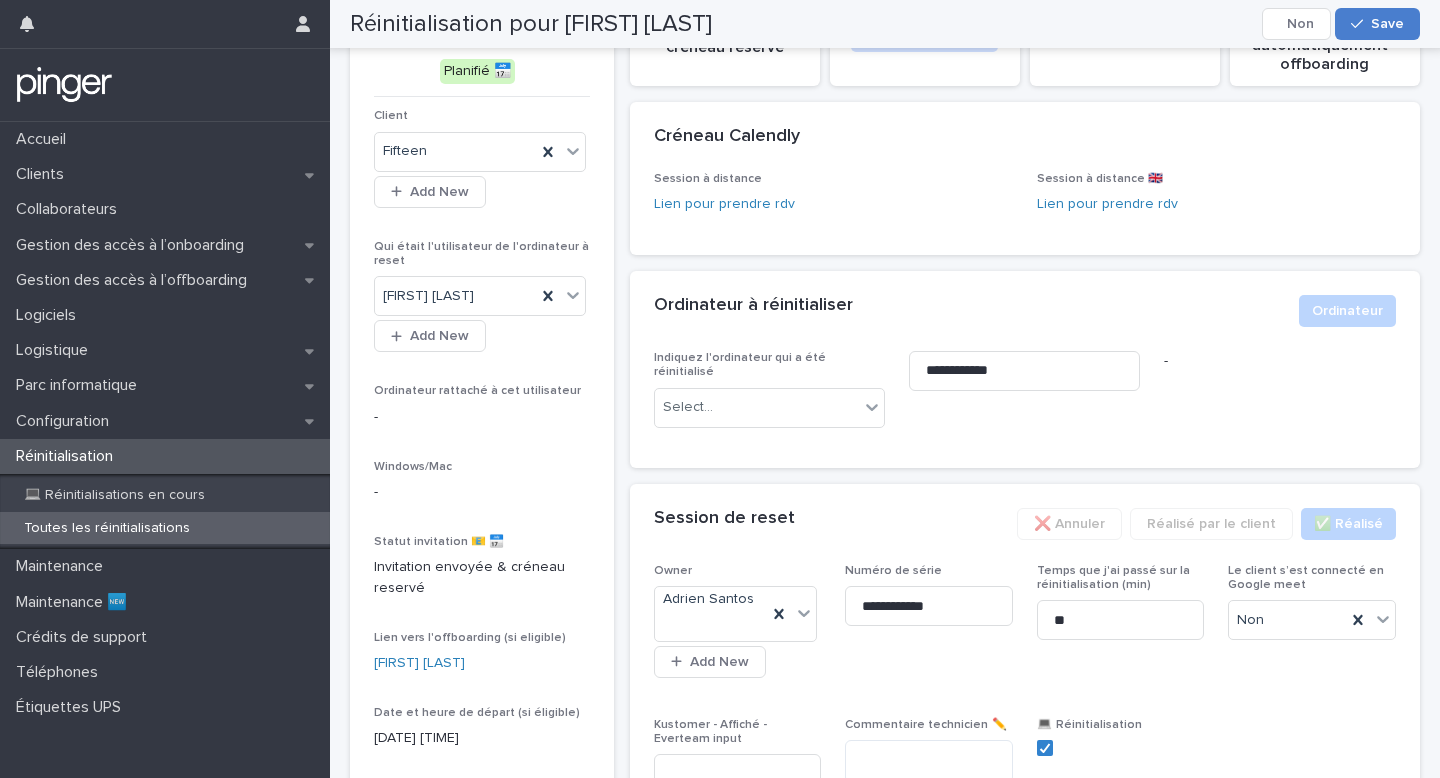 click on "Save" at bounding box center (1377, 24) 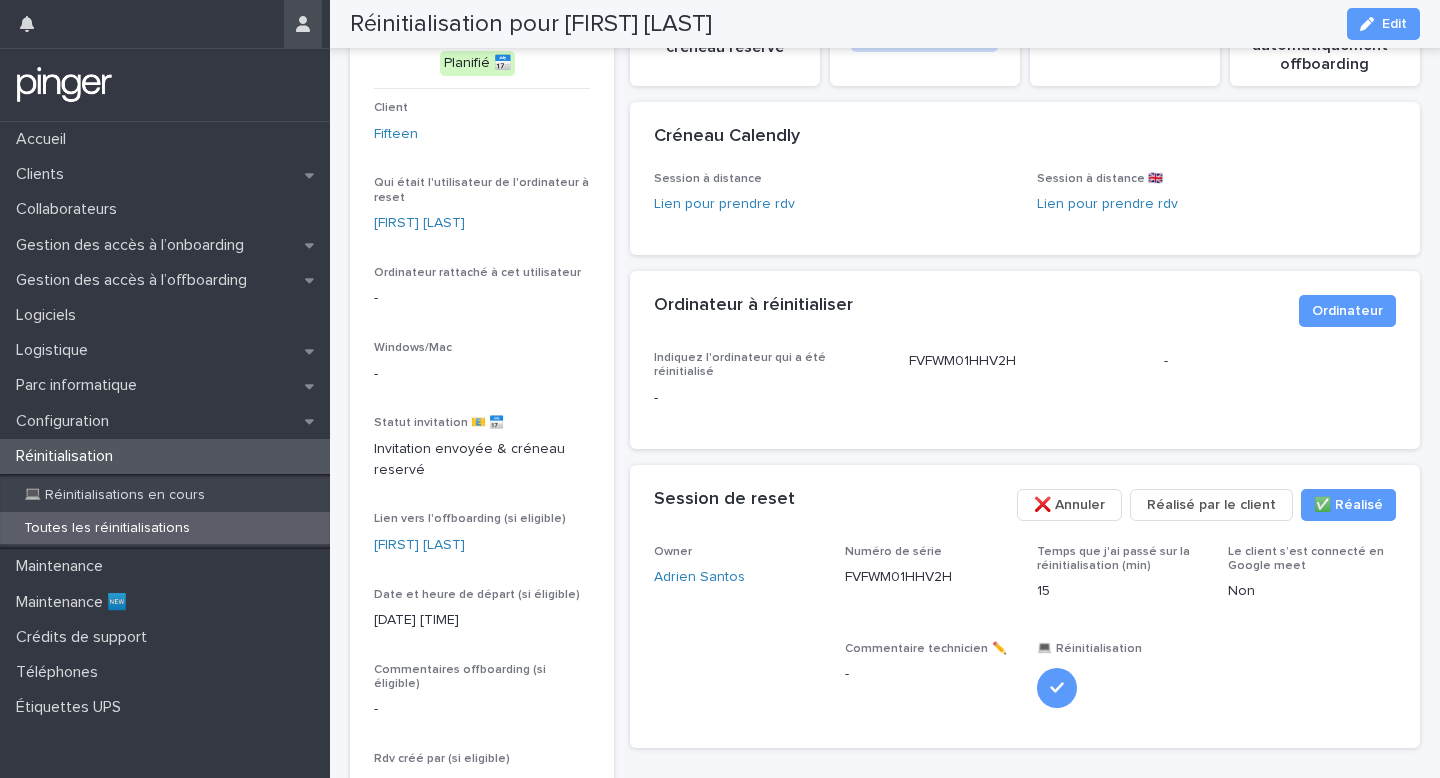 scroll, scrollTop: 50, scrollLeft: 0, axis: vertical 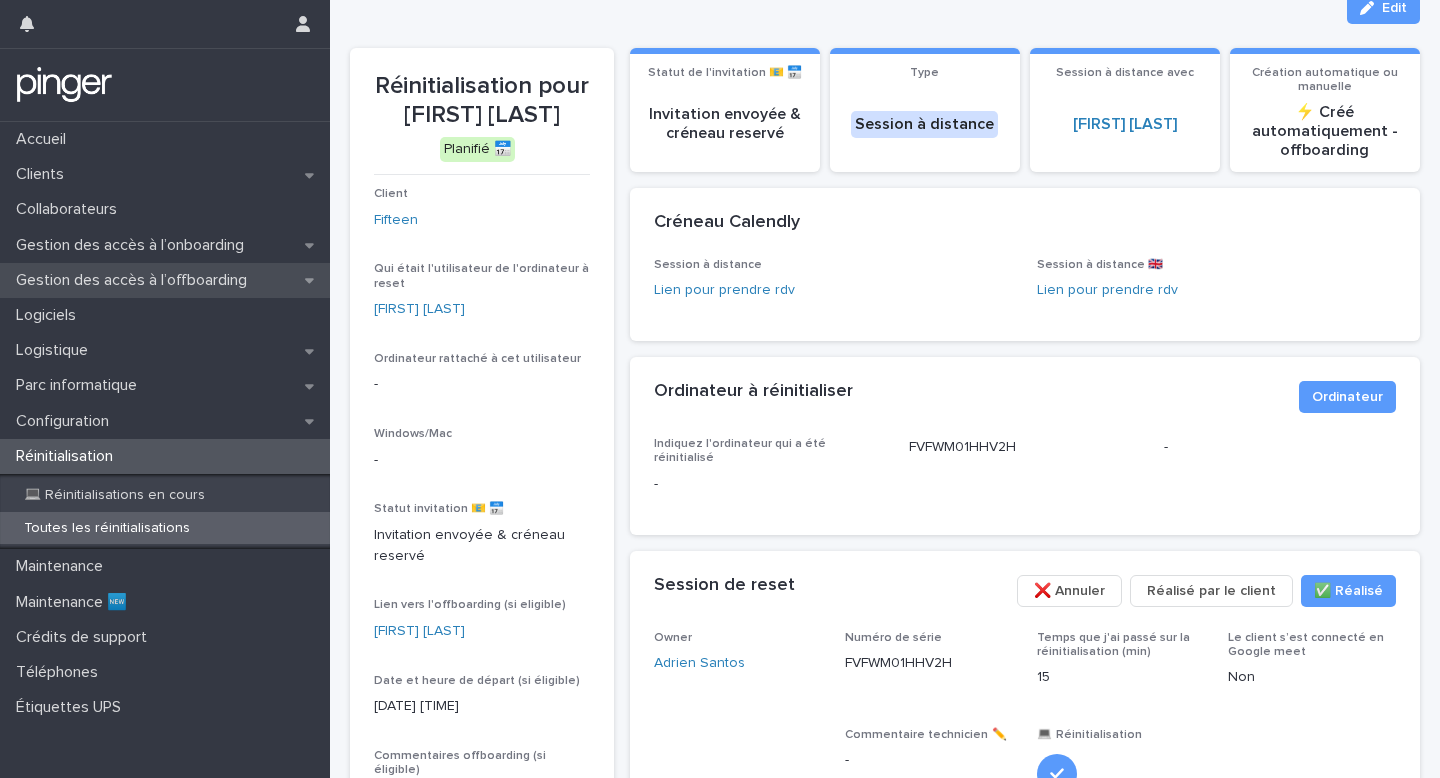 click on "Gestion des accès à l’offboarding" at bounding box center (135, 280) 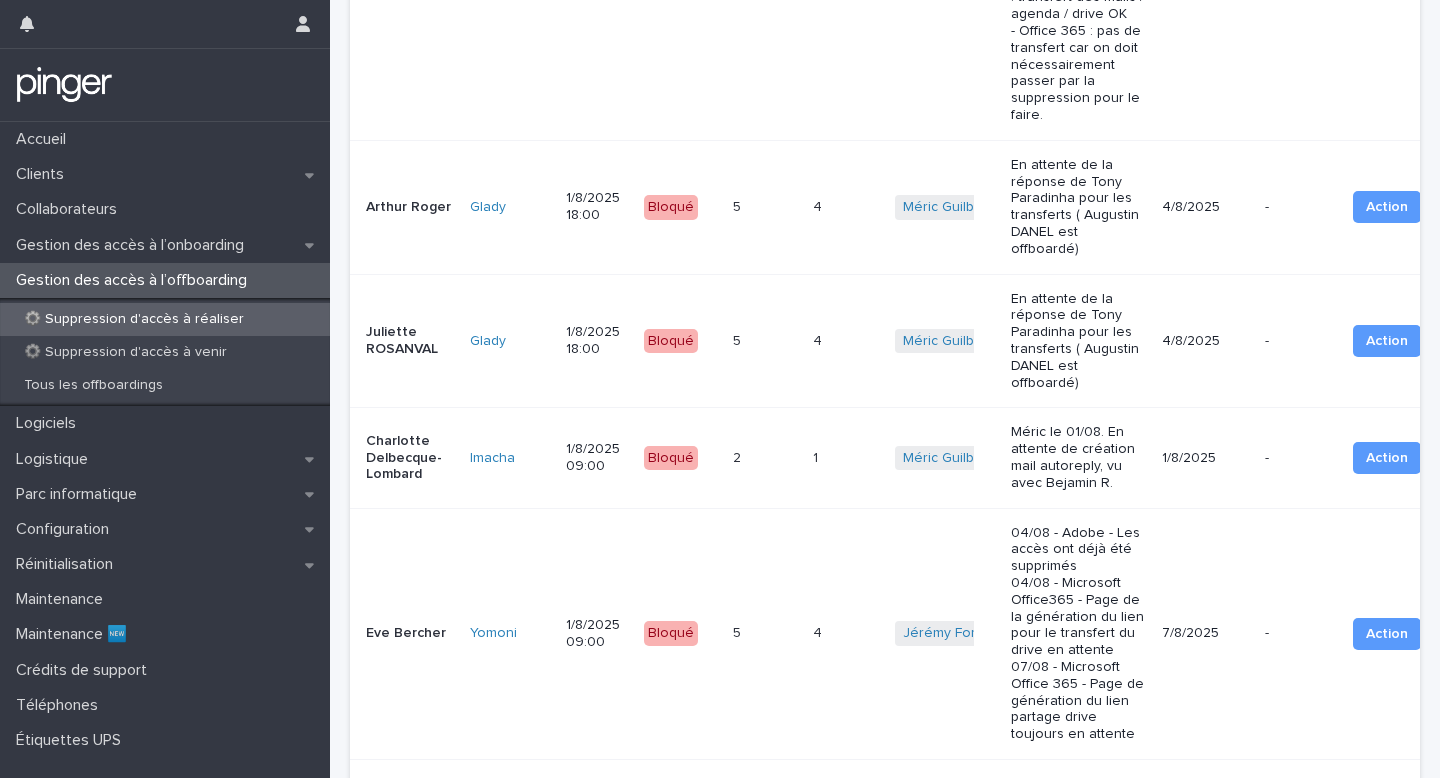 scroll, scrollTop: 808, scrollLeft: 0, axis: vertical 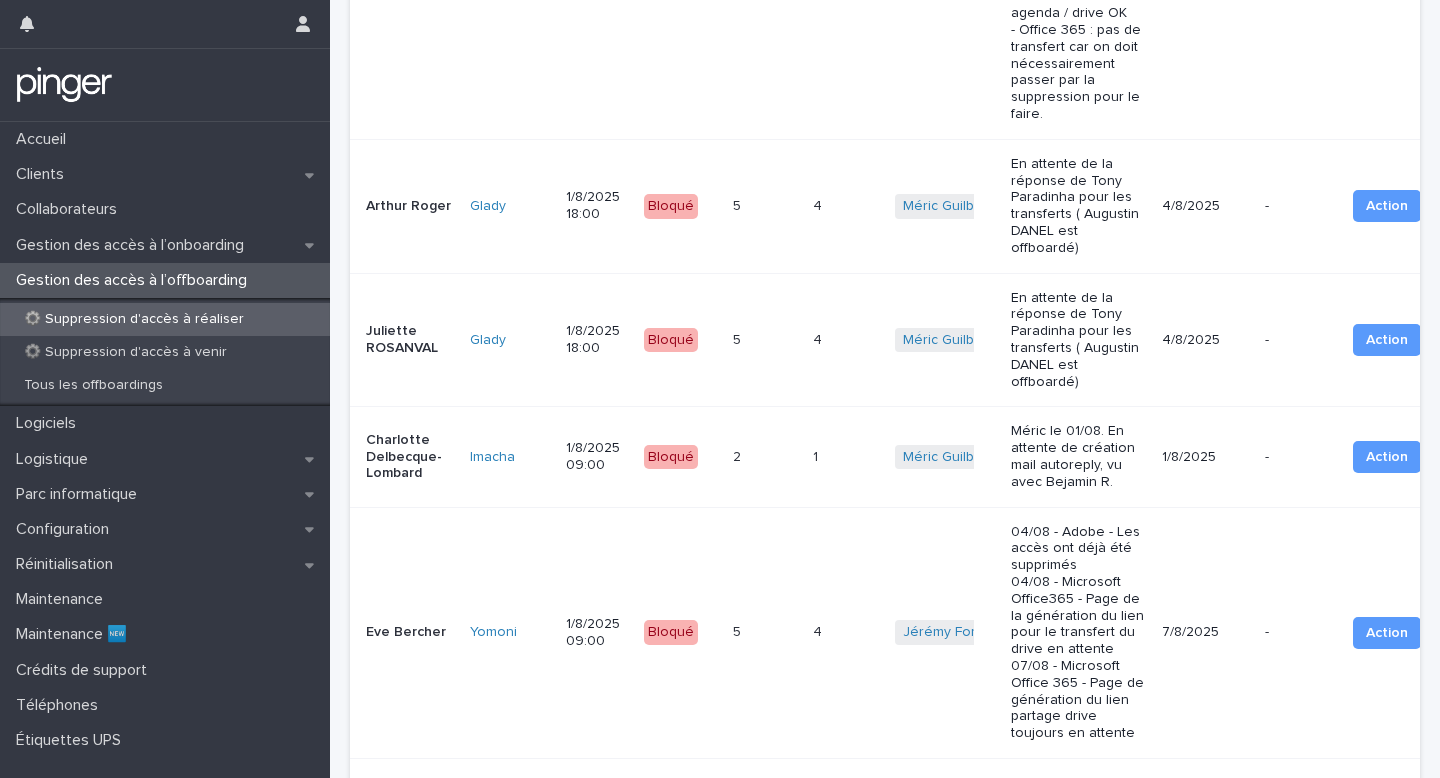 click on "Yomoni" at bounding box center [510, 632] 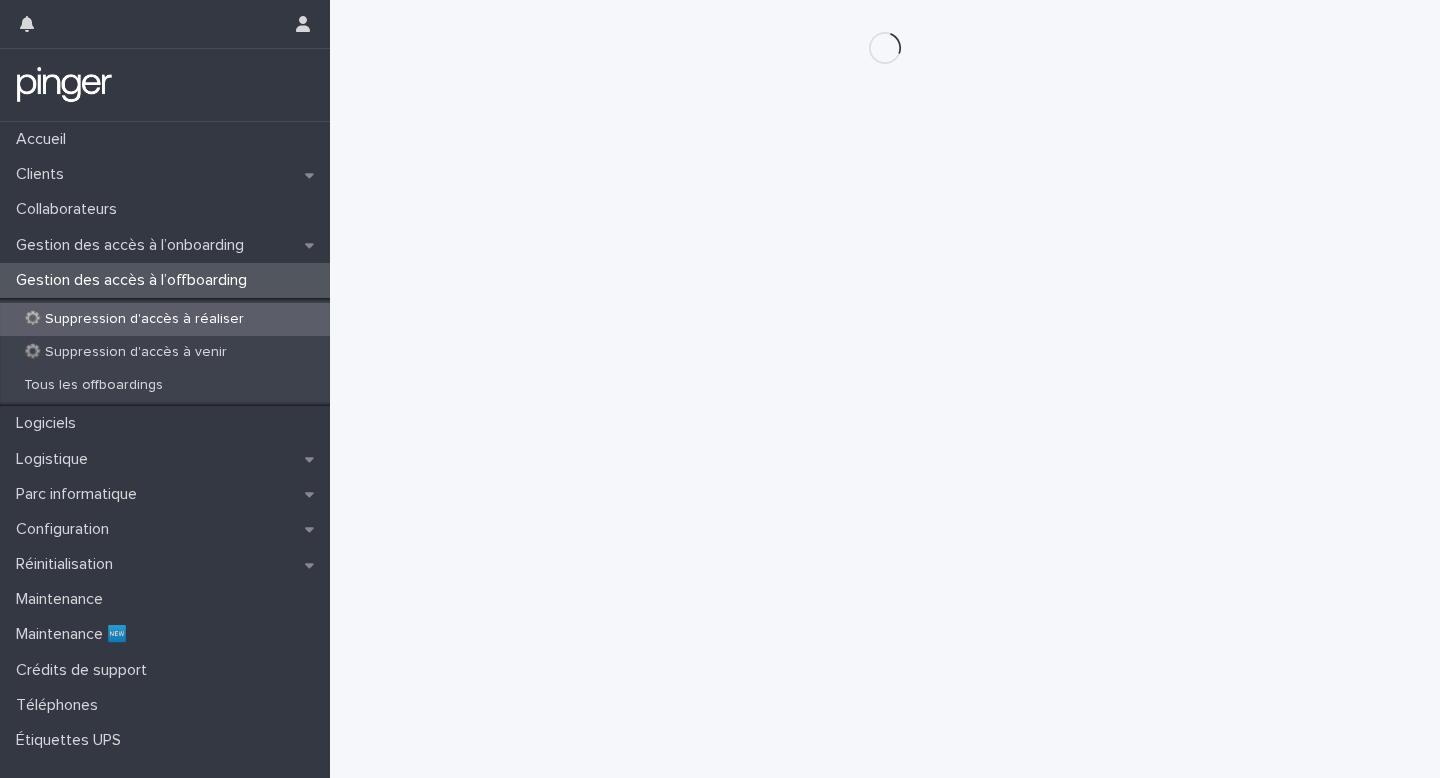 scroll, scrollTop: 0, scrollLeft: 0, axis: both 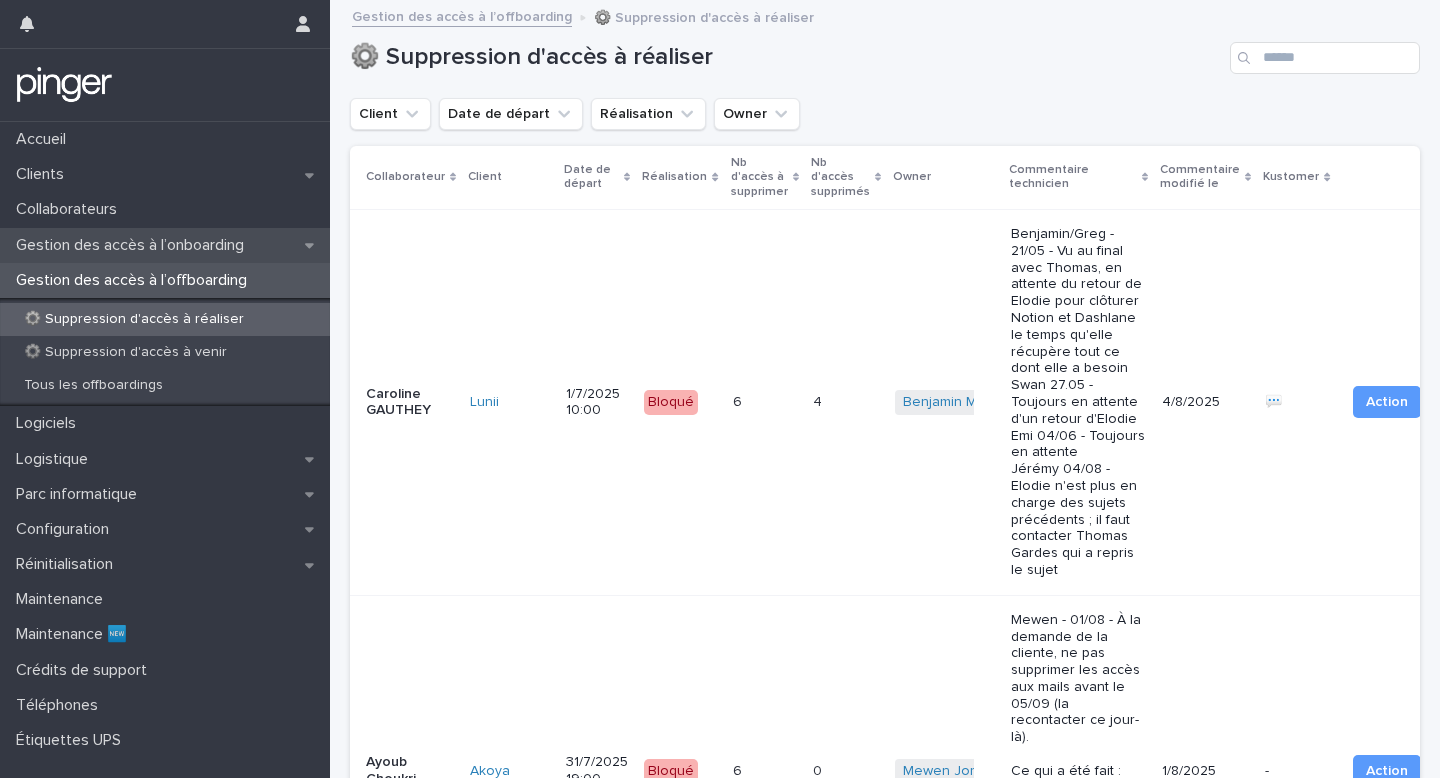 click on "Gestion des accès à l’onboarding" at bounding box center [134, 245] 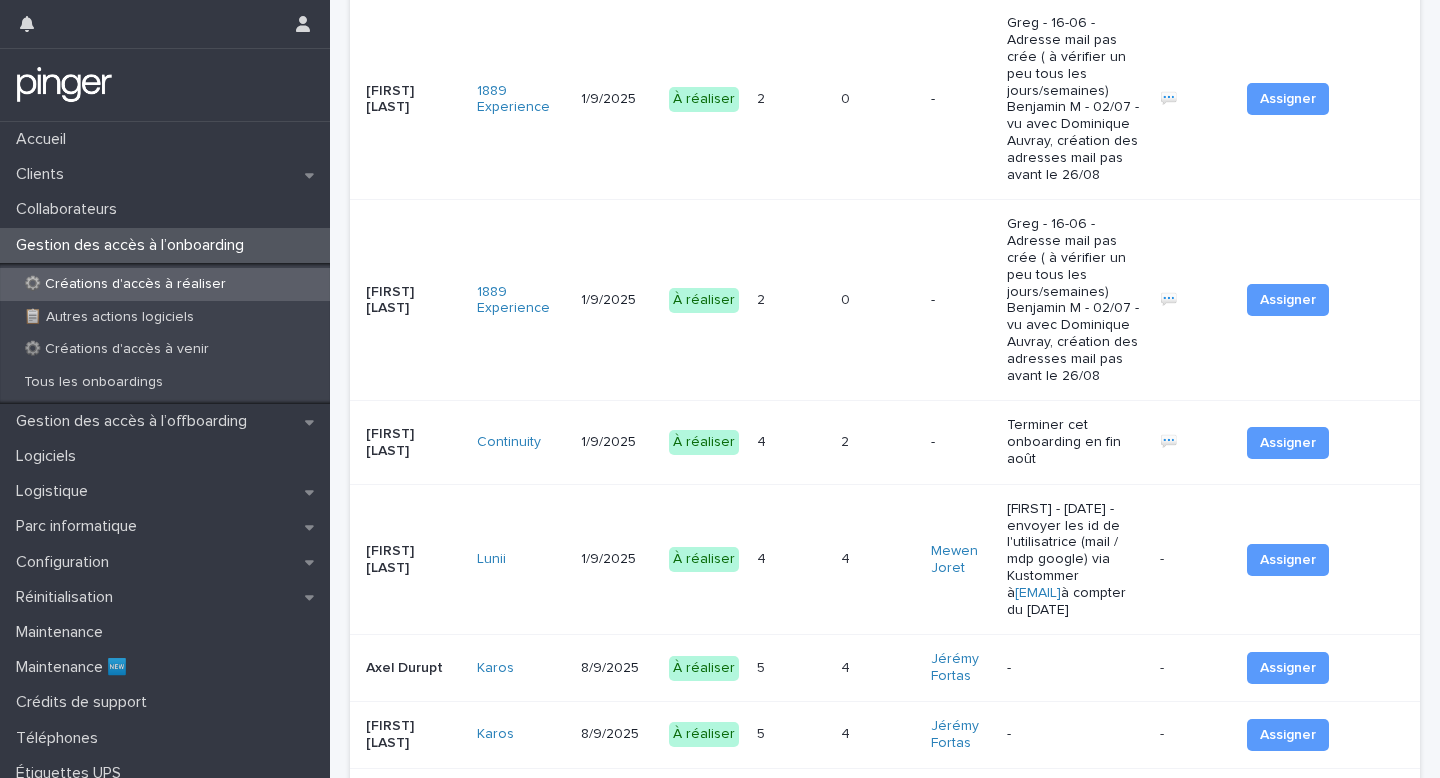 scroll, scrollTop: 973, scrollLeft: 0, axis: vertical 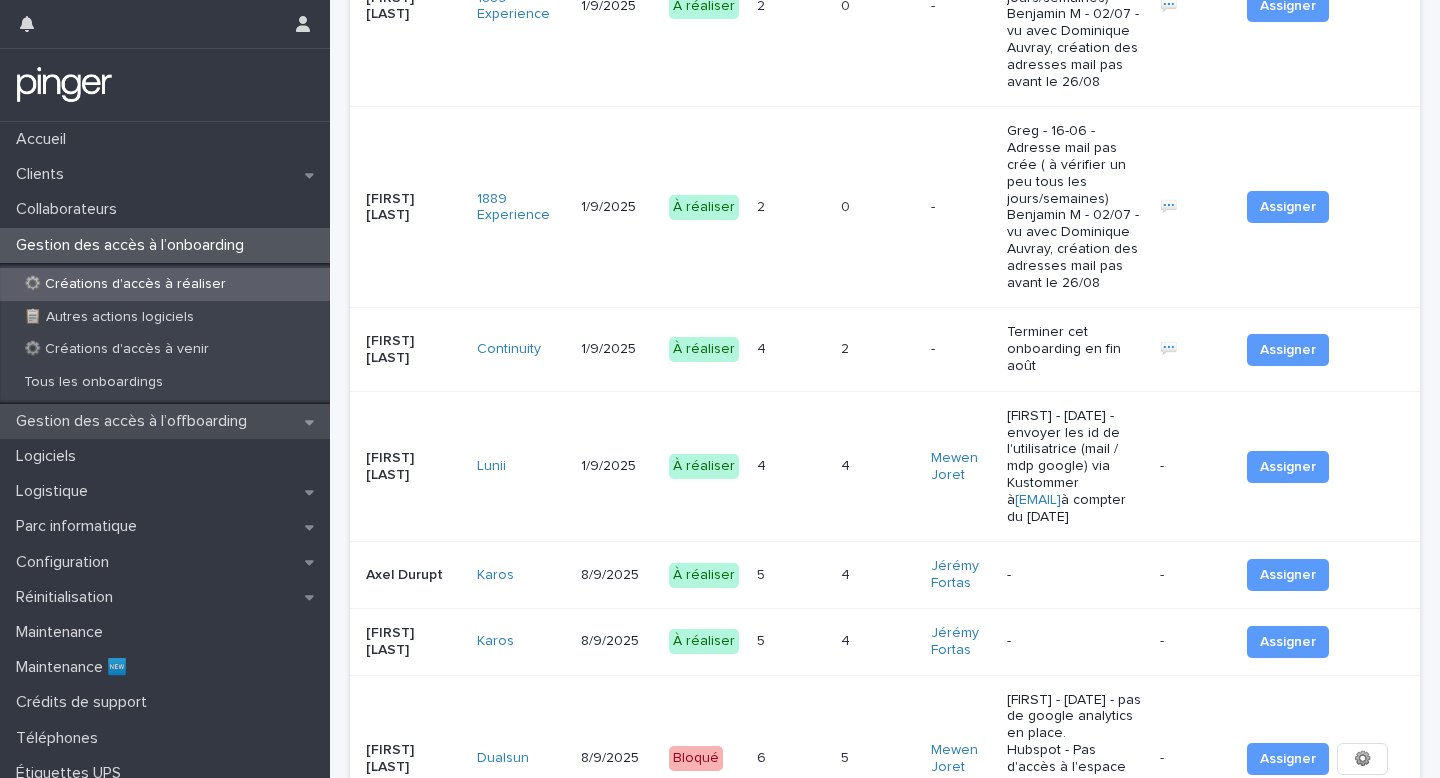 click on "Gestion des accès à l’offboarding" at bounding box center (135, 421) 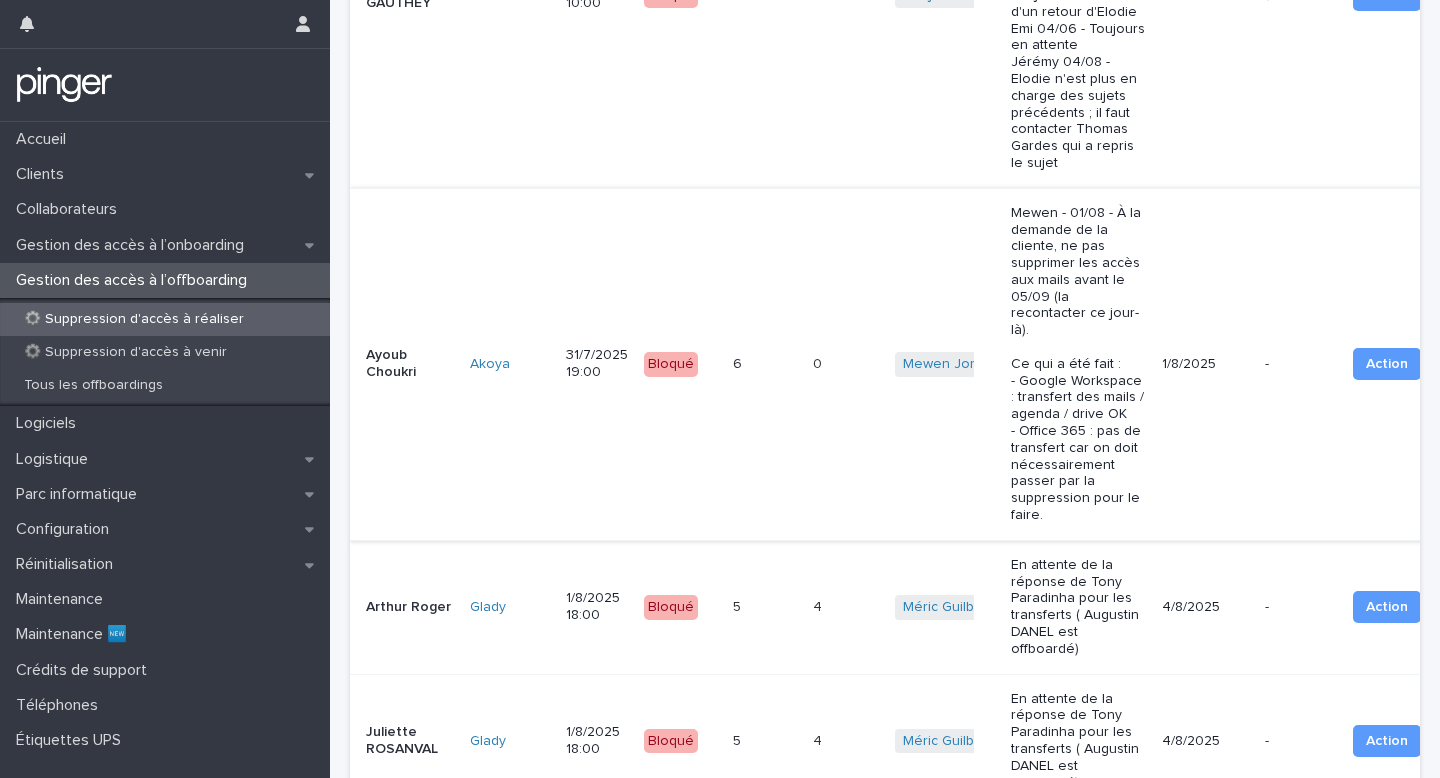 scroll, scrollTop: 408, scrollLeft: 0, axis: vertical 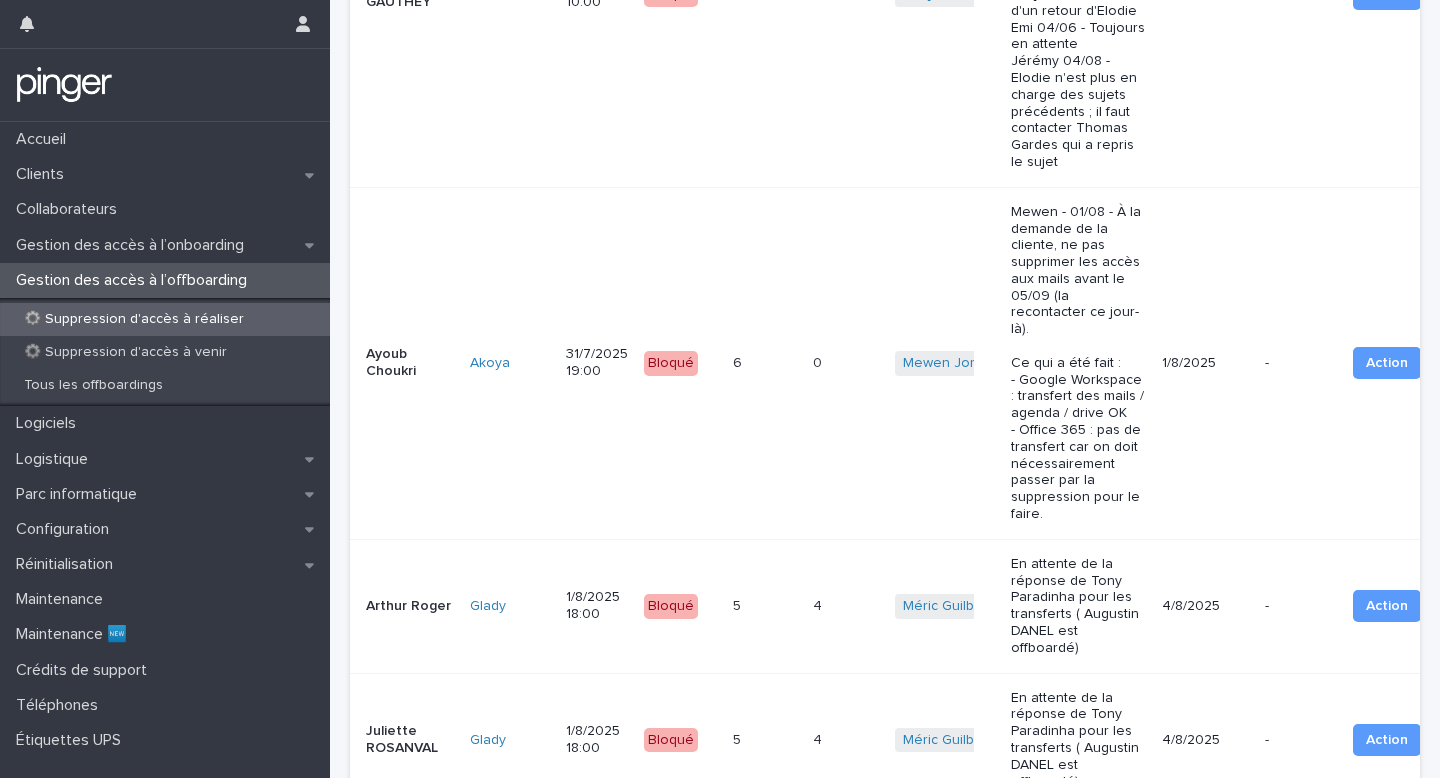 click on "En attente de la réponse de Tony Paradinha pour les transferts ( Augustin DANEL est offboardé)" at bounding box center (1078, 606) 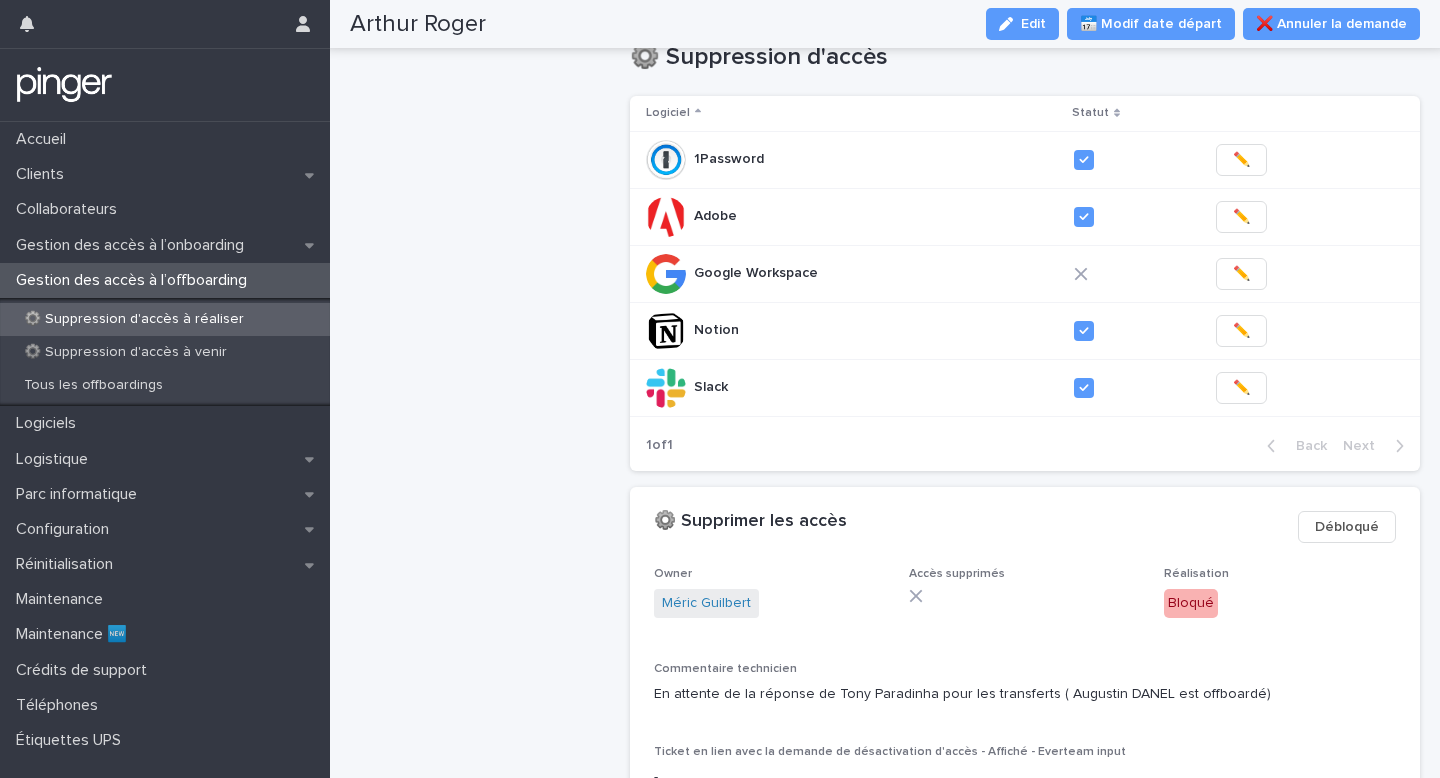 scroll, scrollTop: 584, scrollLeft: 0, axis: vertical 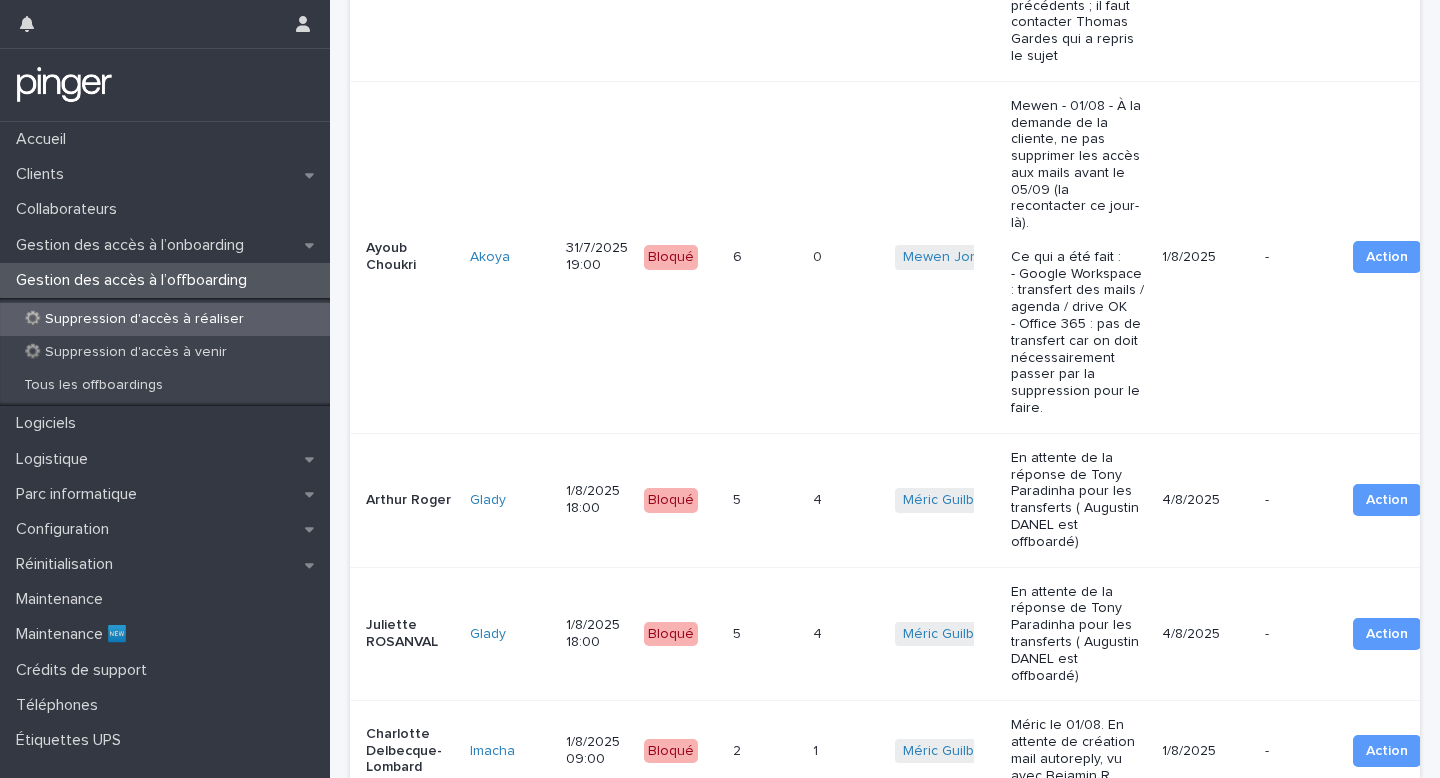 click on "En attente de la réponse de Tony Paradinha pour les transferts ( Augustin DANEL est offboardé)" at bounding box center (1078, 634) 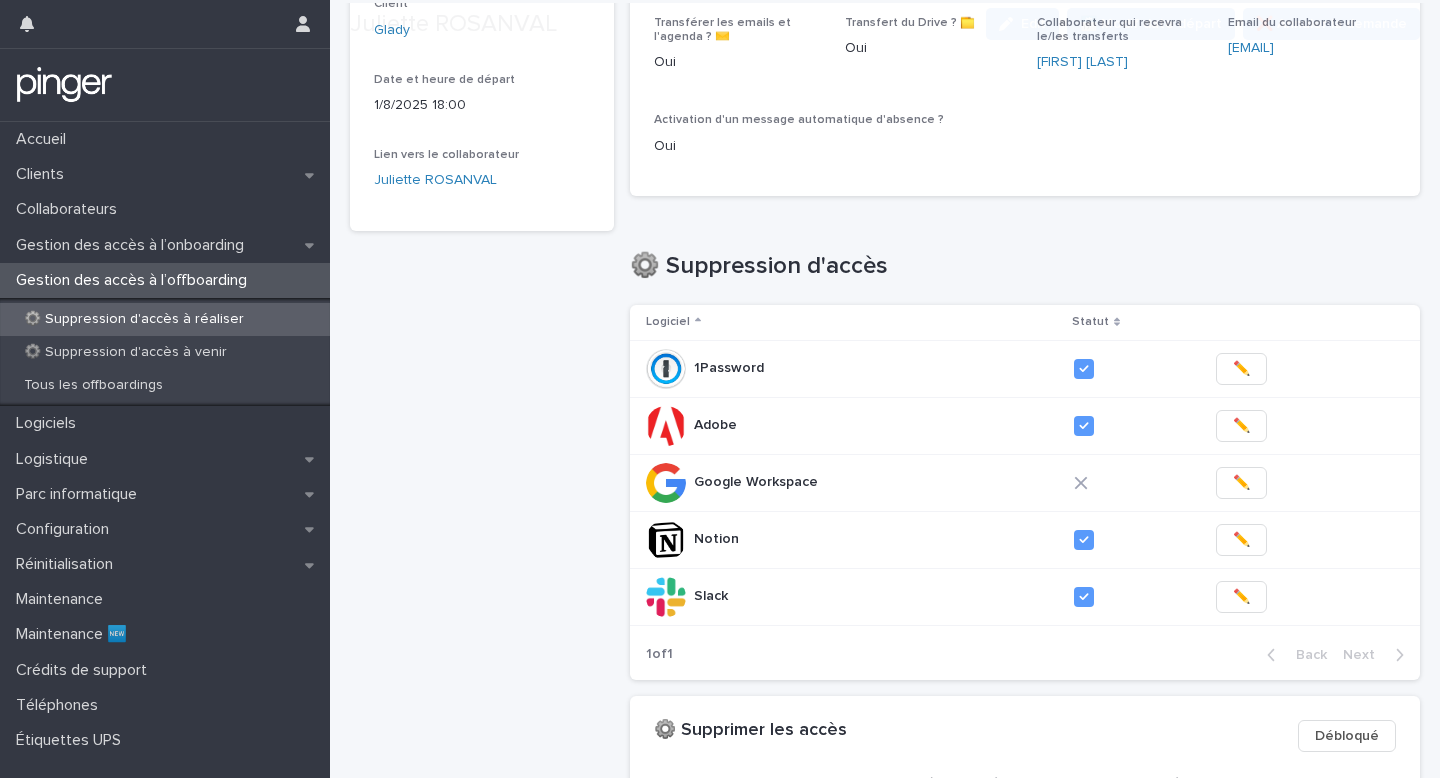 scroll, scrollTop: 584, scrollLeft: 0, axis: vertical 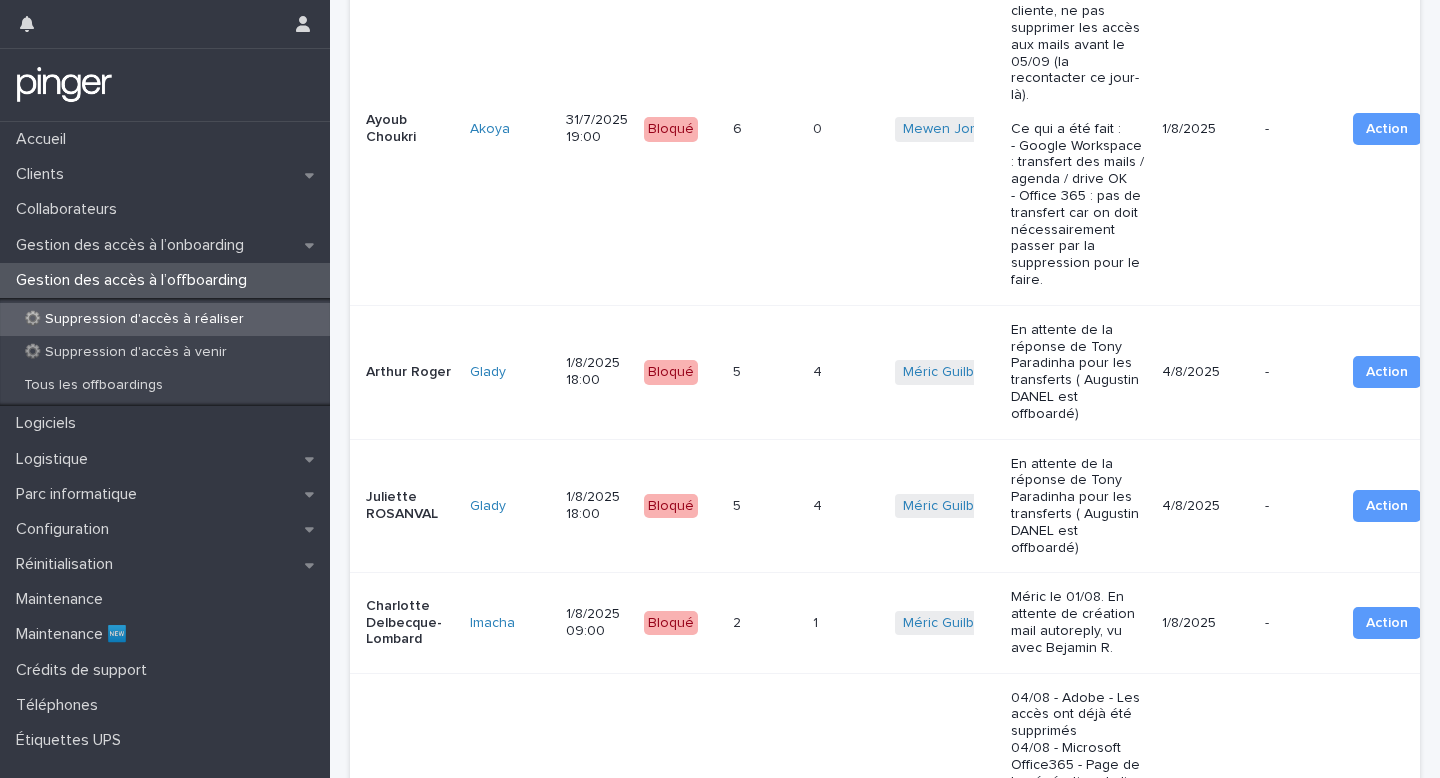 click on "Méric le 01/08. En attente de création mail autoreply, vu avec Bejamin R." at bounding box center [1078, 622] 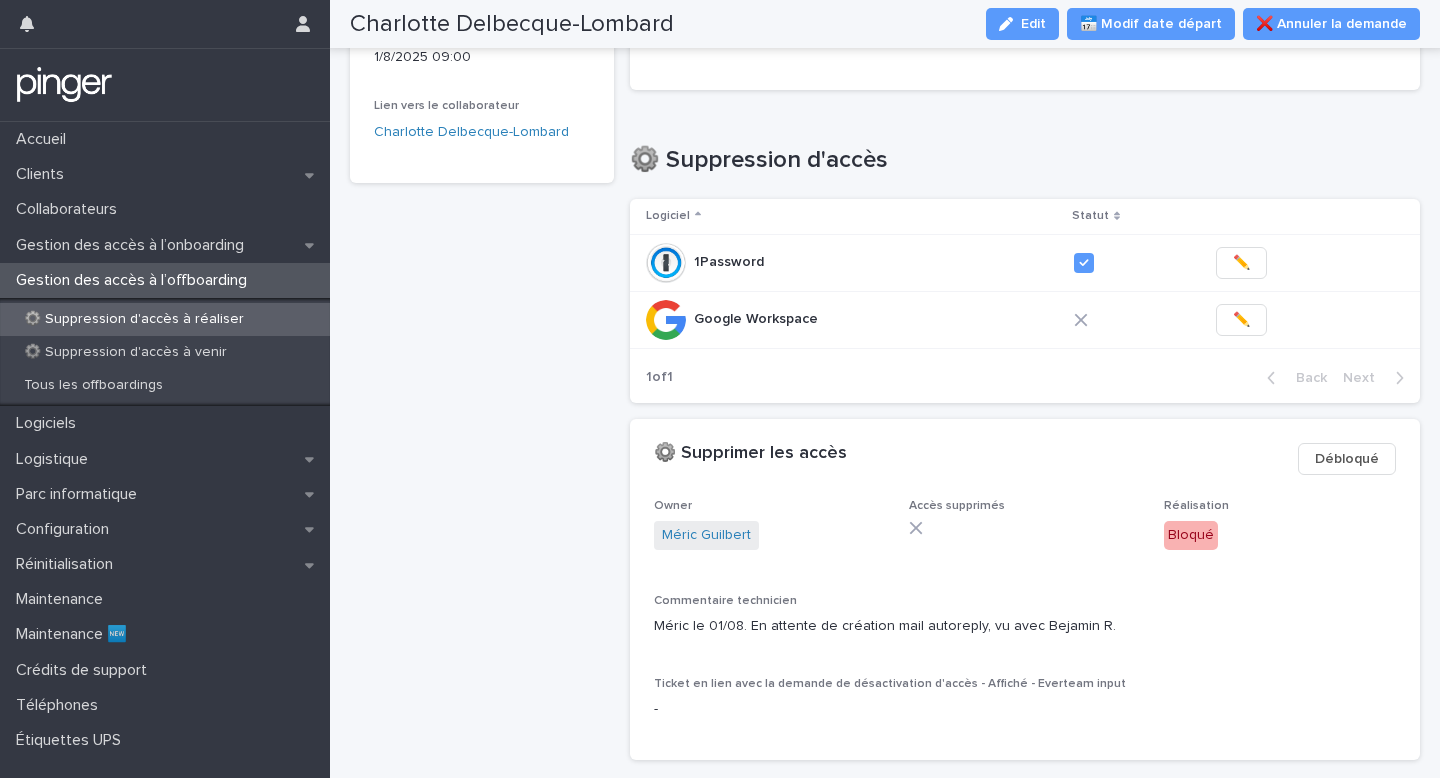 scroll, scrollTop: 413, scrollLeft: 0, axis: vertical 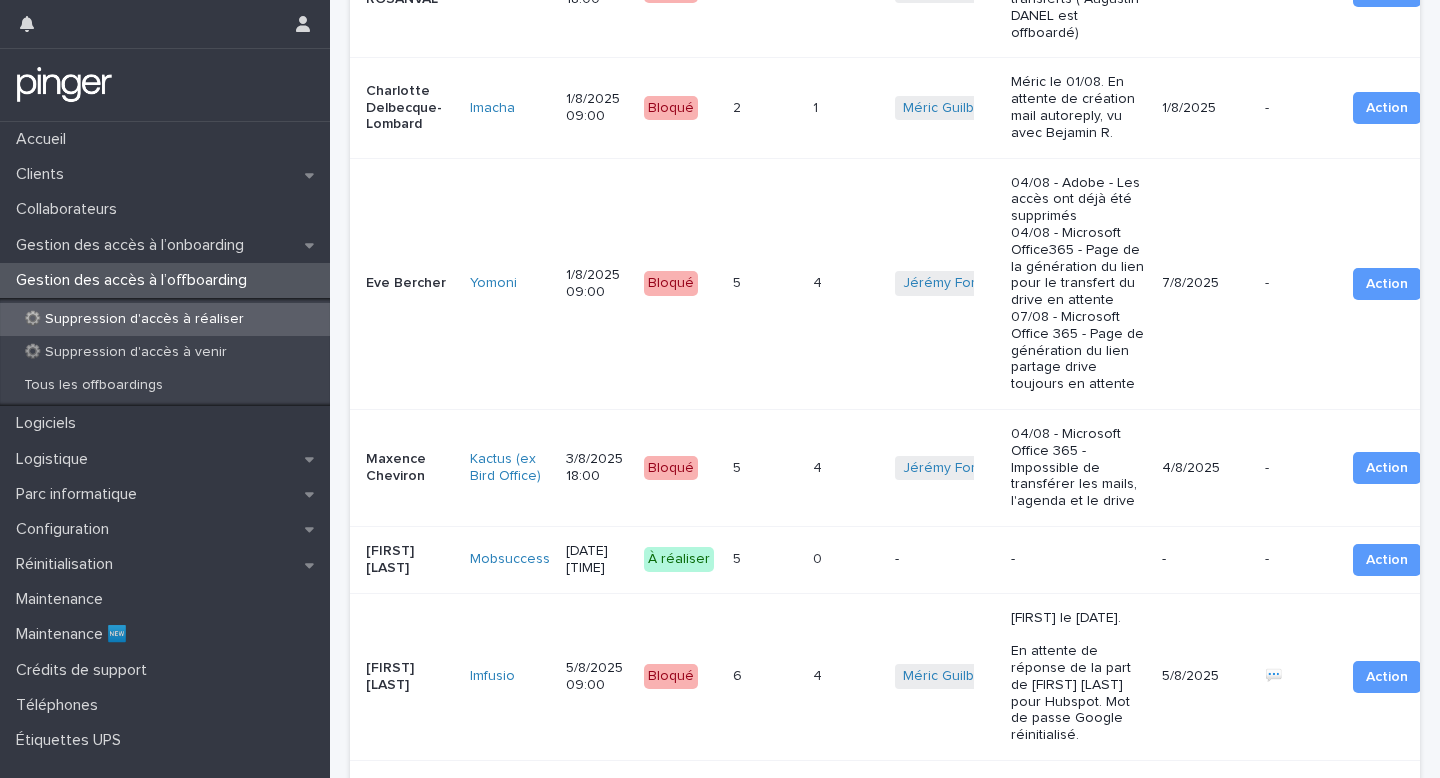 click on "[FIRST] le [DATE].
En attente de réponse de la part de [FIRST] [LAST] pour Hubspot. Mot de passe Google réinitialisé." at bounding box center (1078, 677) 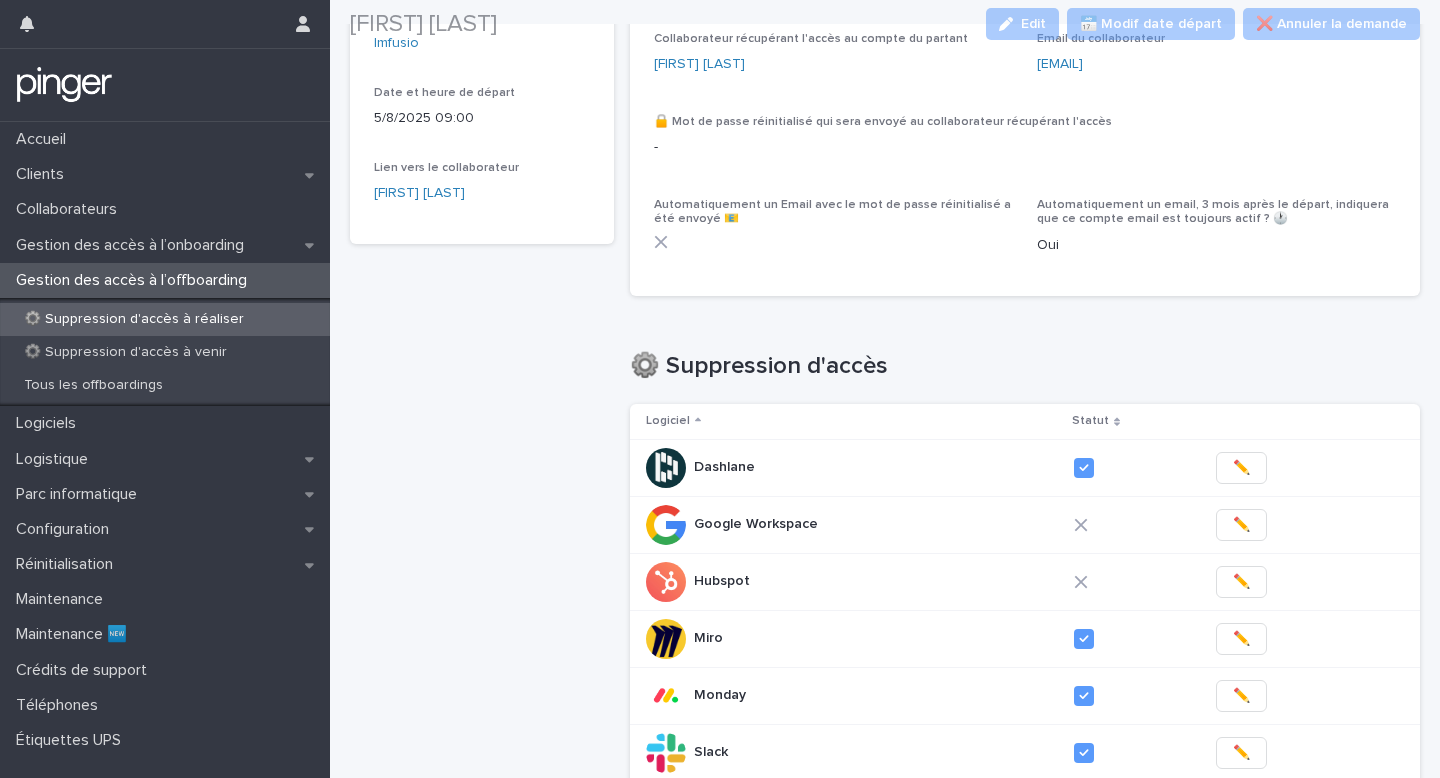 scroll, scrollTop: 189, scrollLeft: 0, axis: vertical 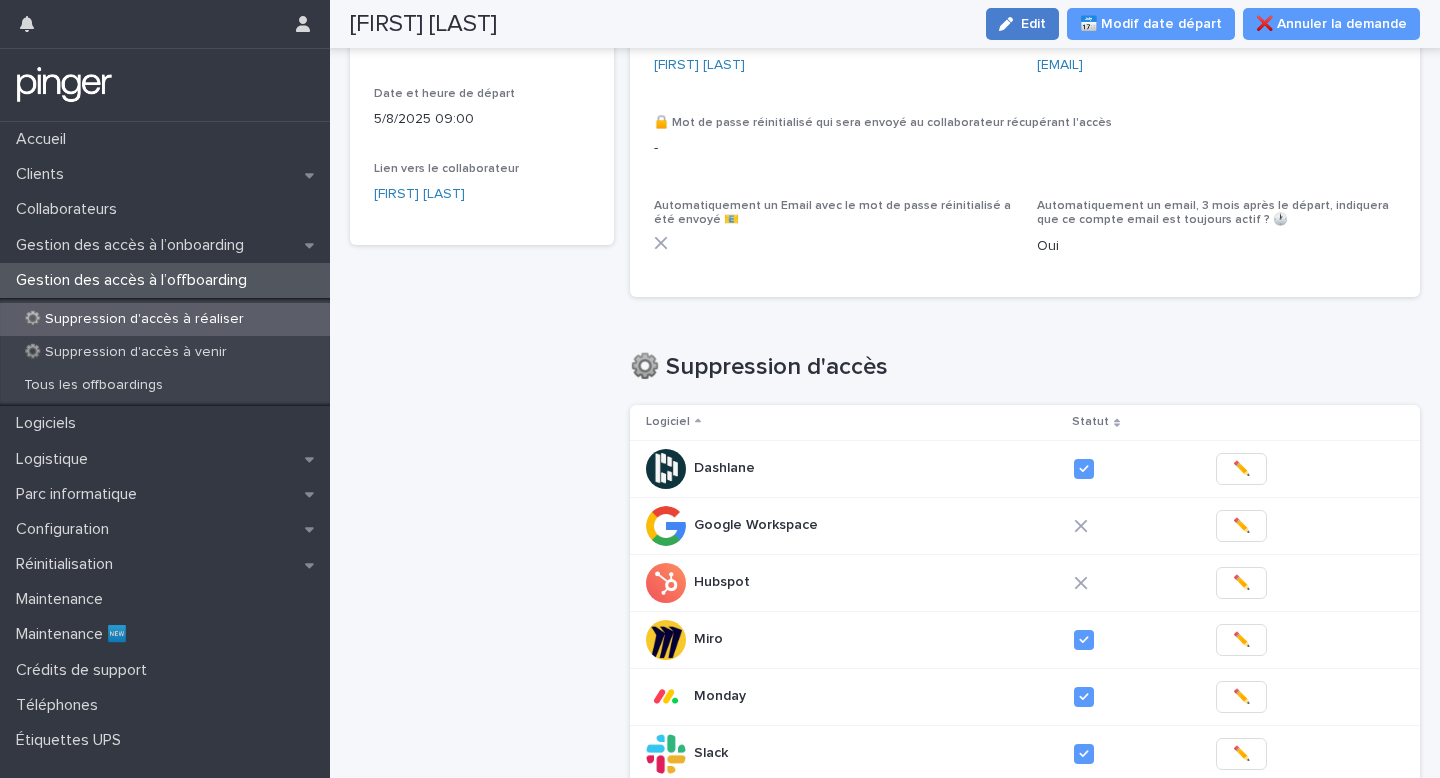 click on "Edit" at bounding box center (1033, 24) 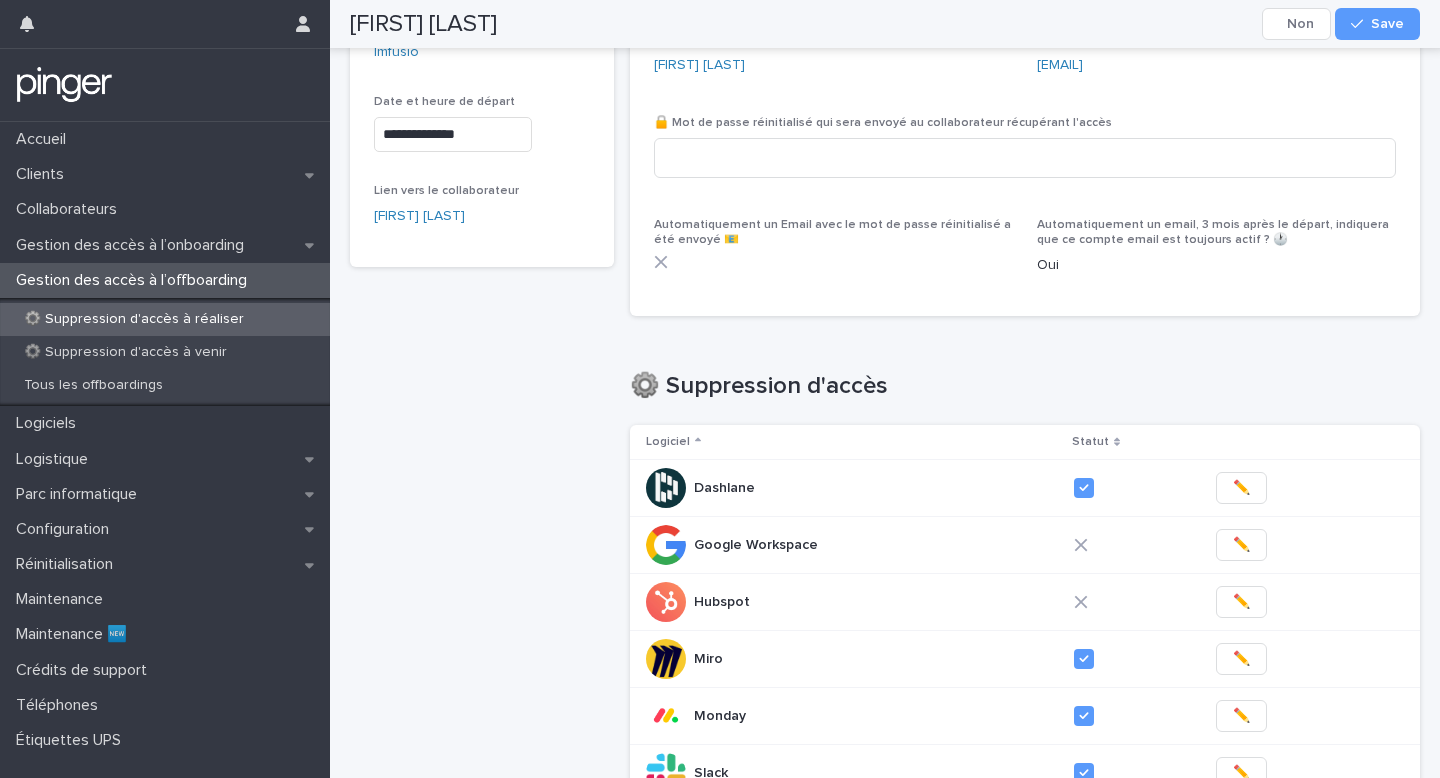 scroll, scrollTop: 202, scrollLeft: 0, axis: vertical 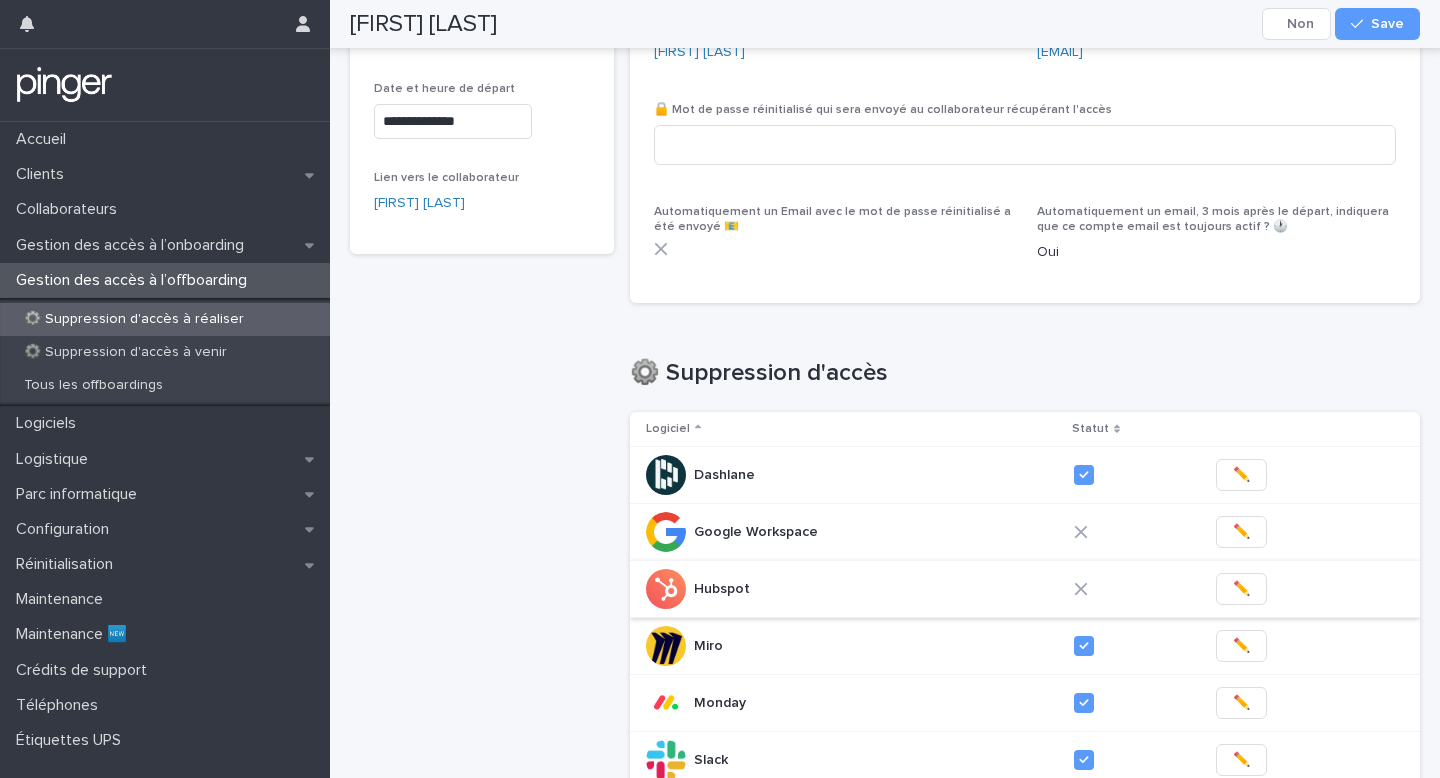 click on "✏️" at bounding box center [1241, 589] 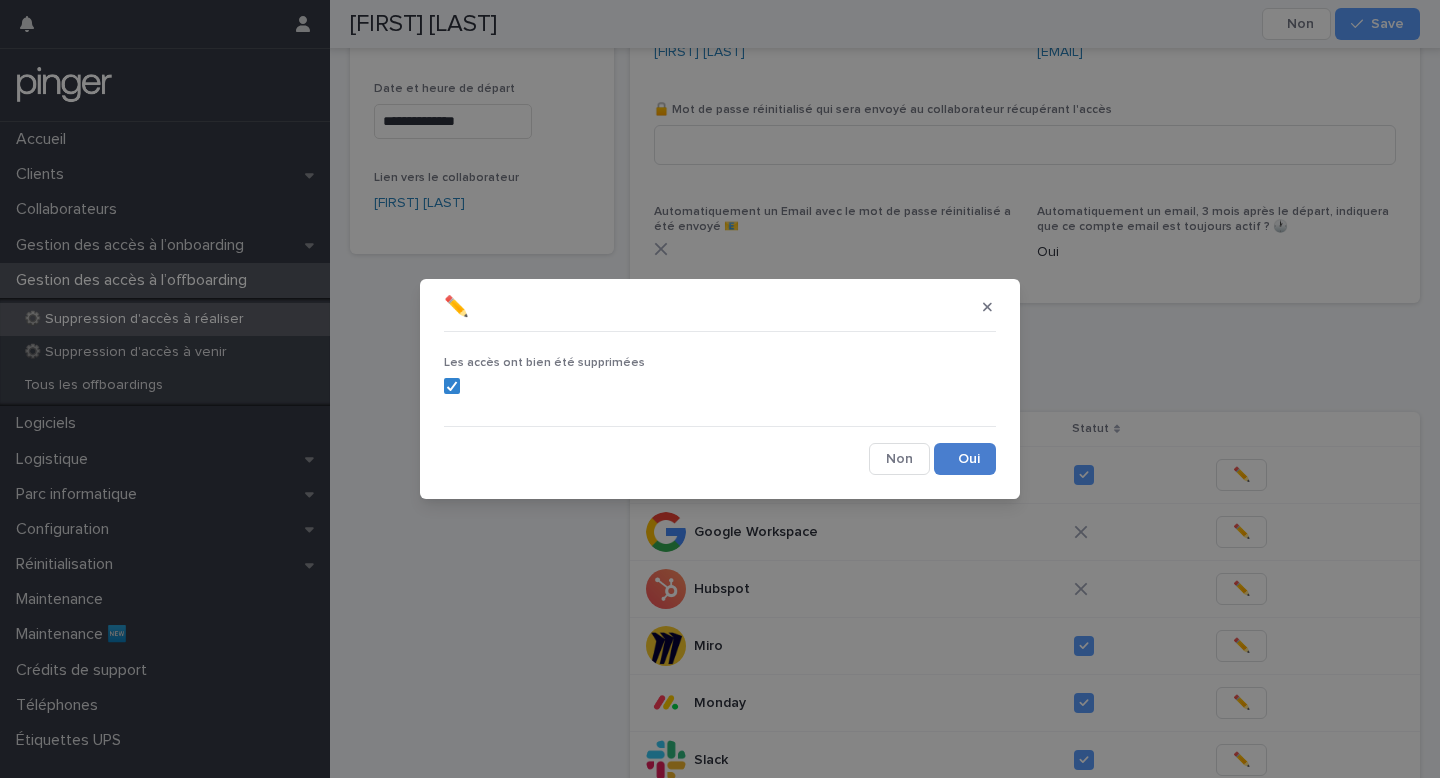 click on "Save" at bounding box center [965, 459] 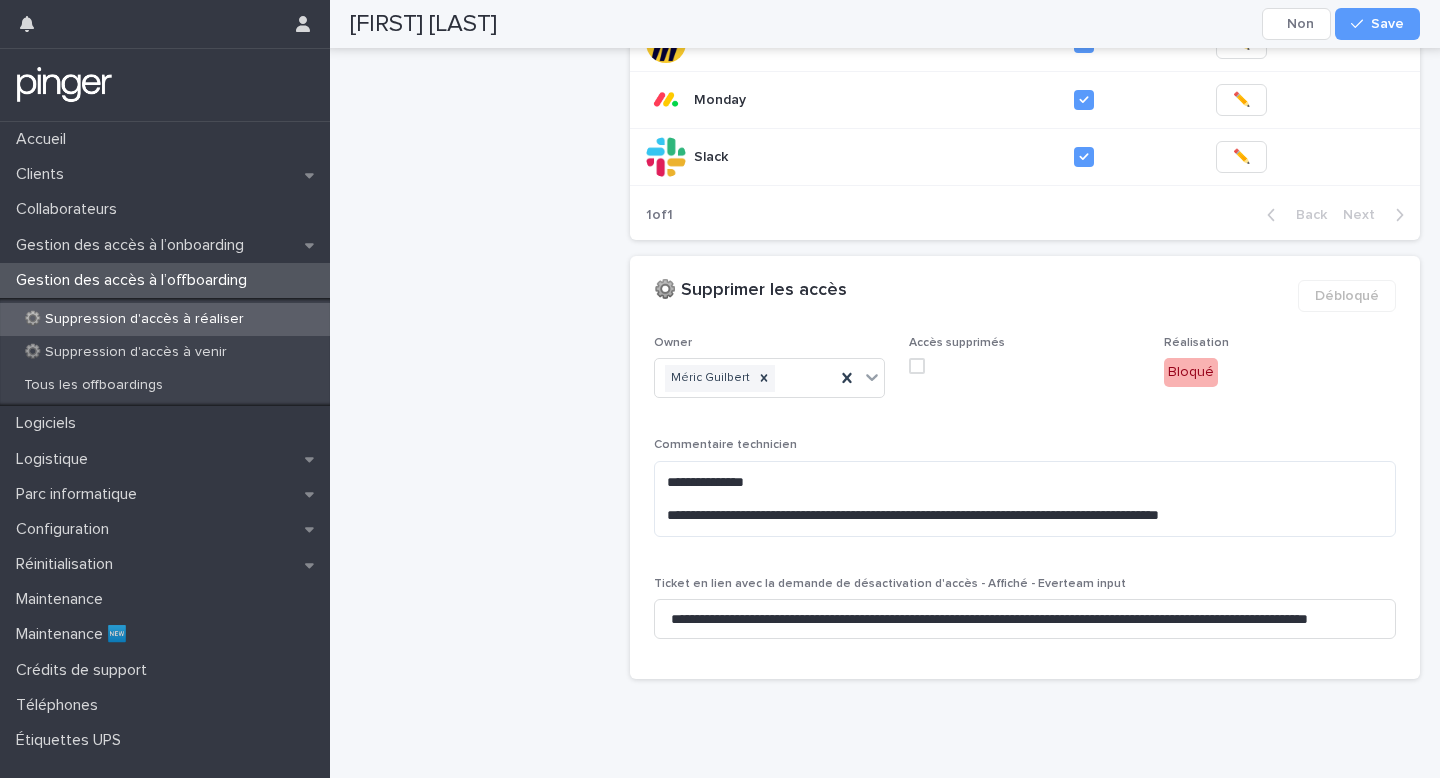 scroll, scrollTop: 822, scrollLeft: 0, axis: vertical 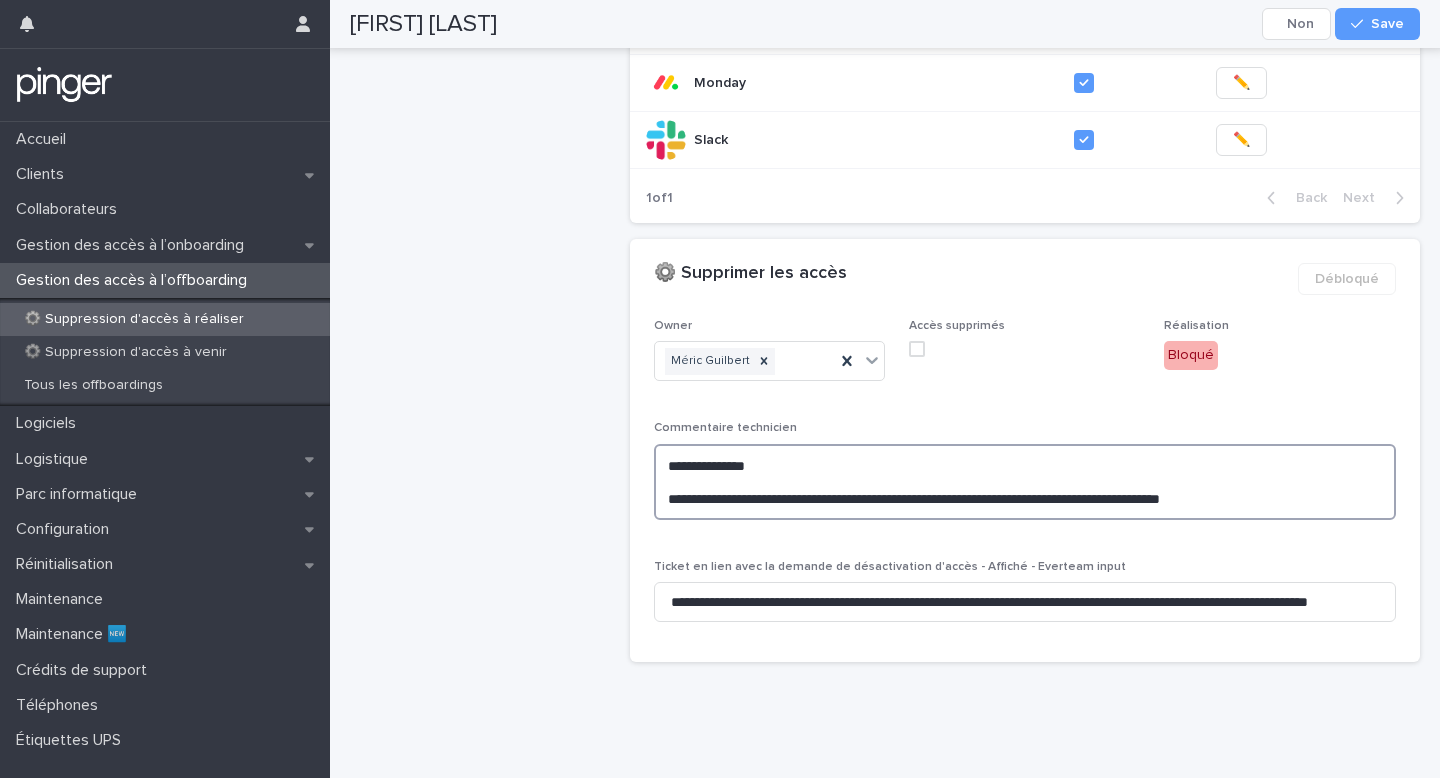 click on "**********" at bounding box center [1025, 482] 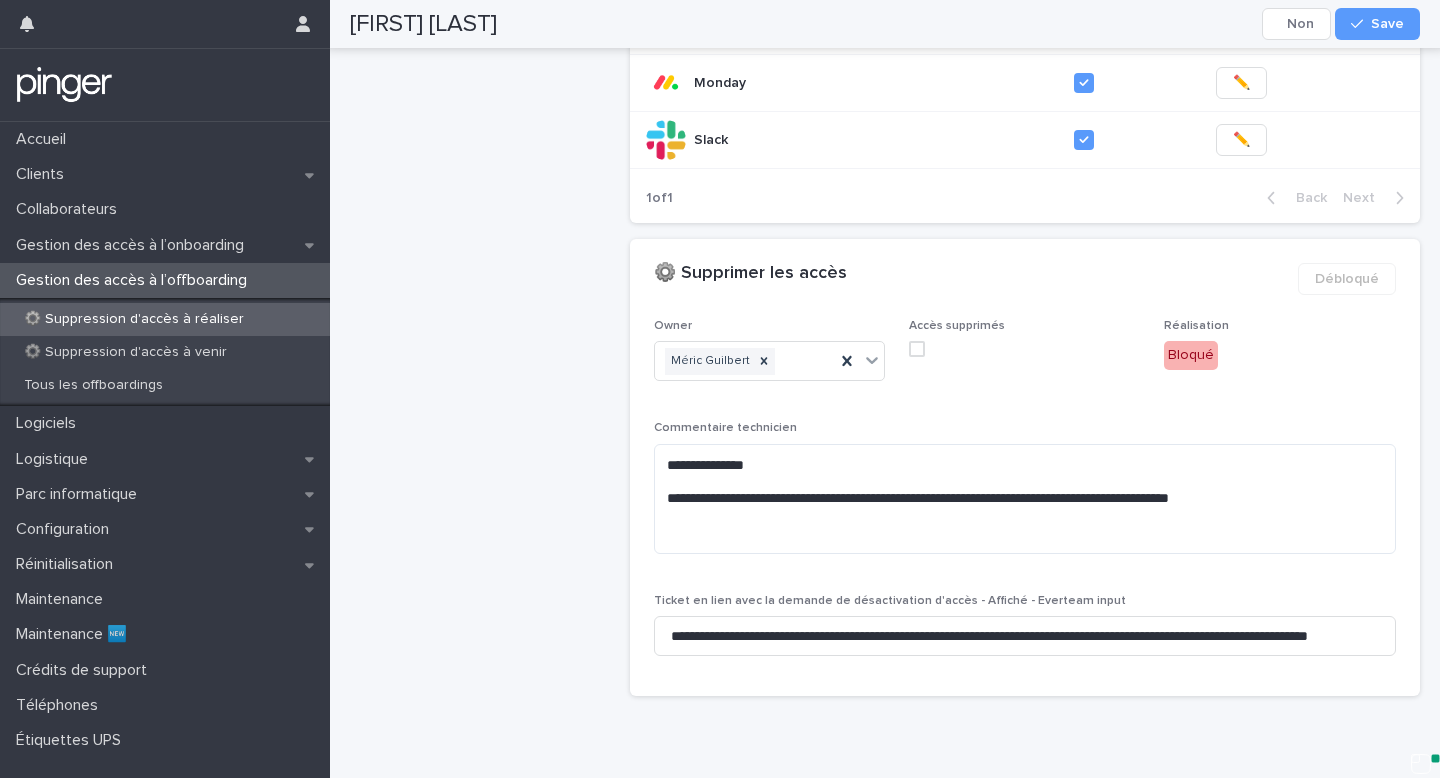 click on "**********" at bounding box center (1025, 495) 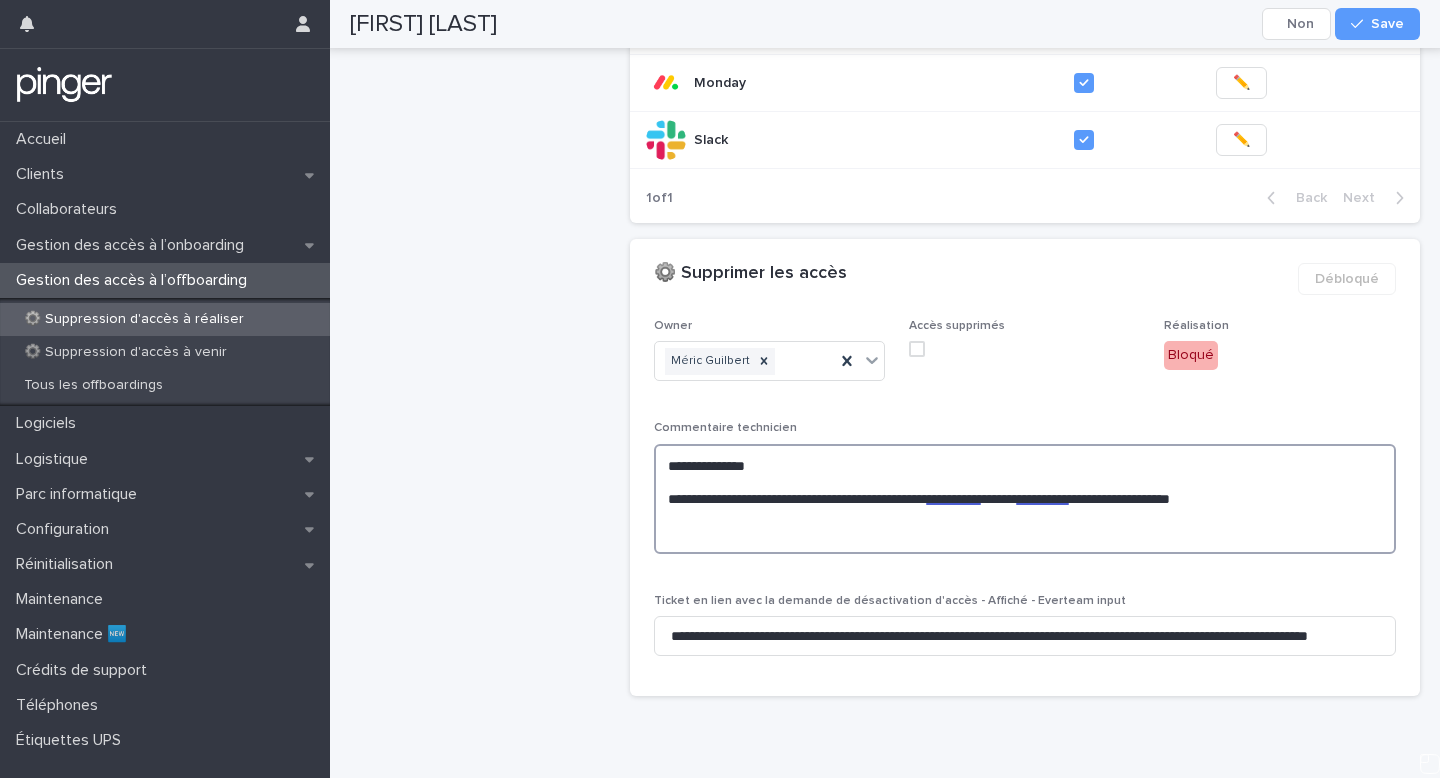 click on "**********" at bounding box center (1025, 499) 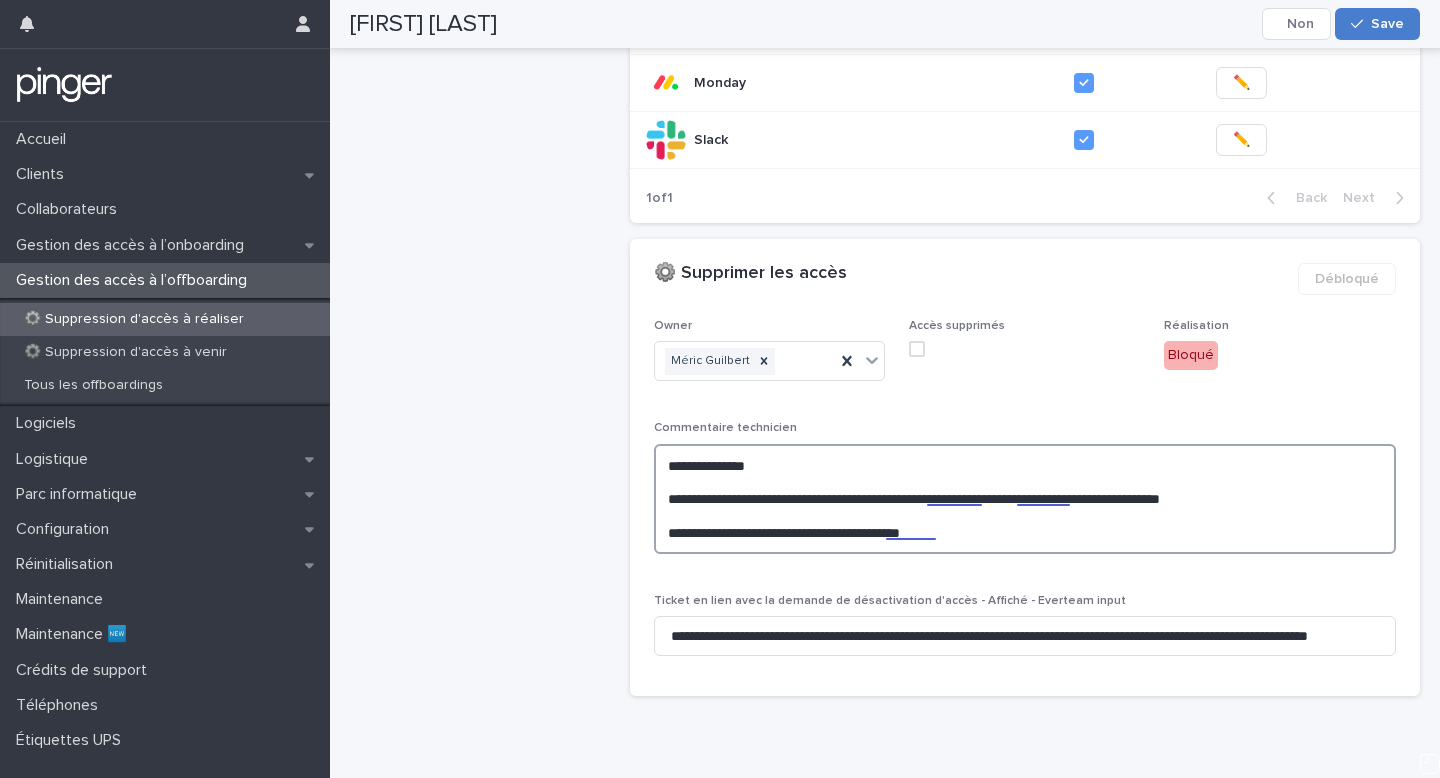 type on "**********" 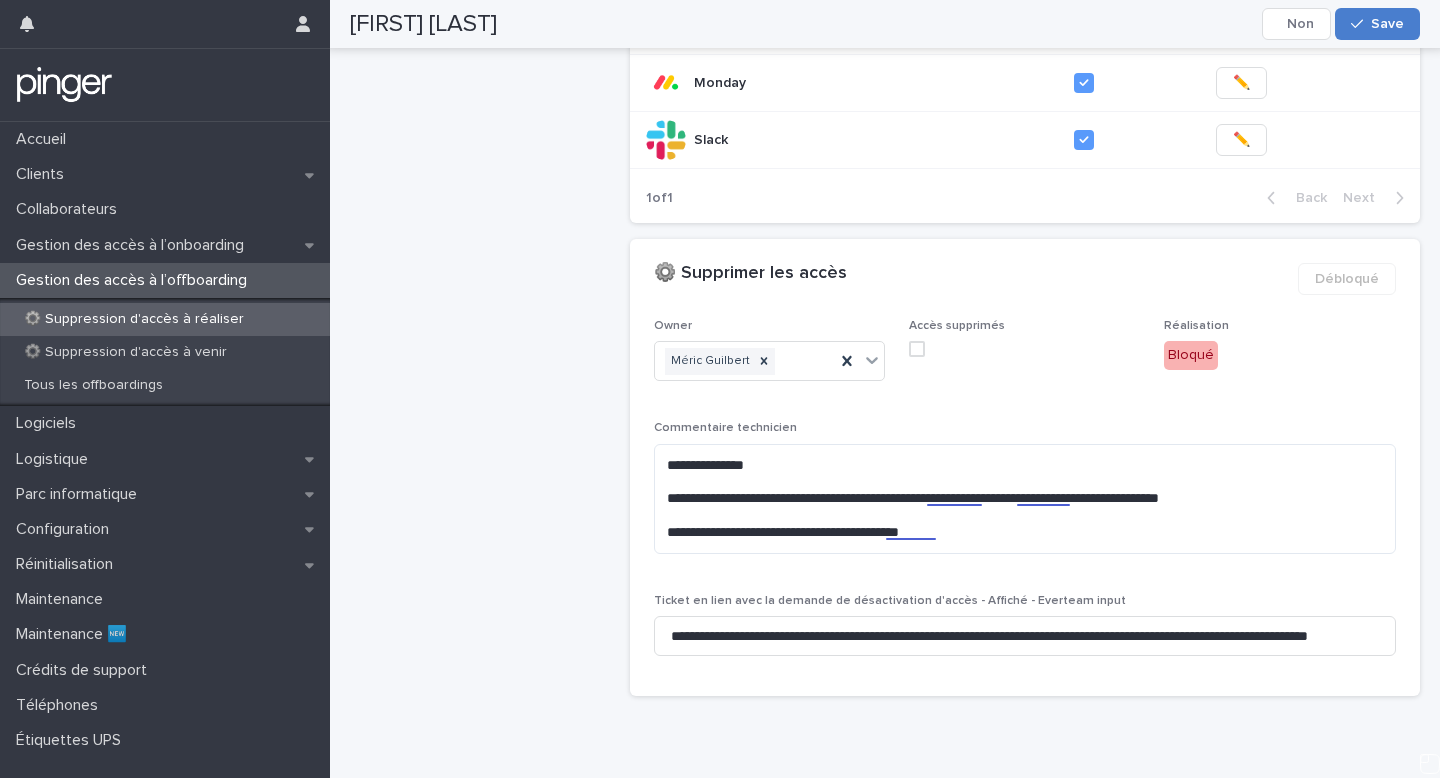 click on "Save" at bounding box center (1387, 24) 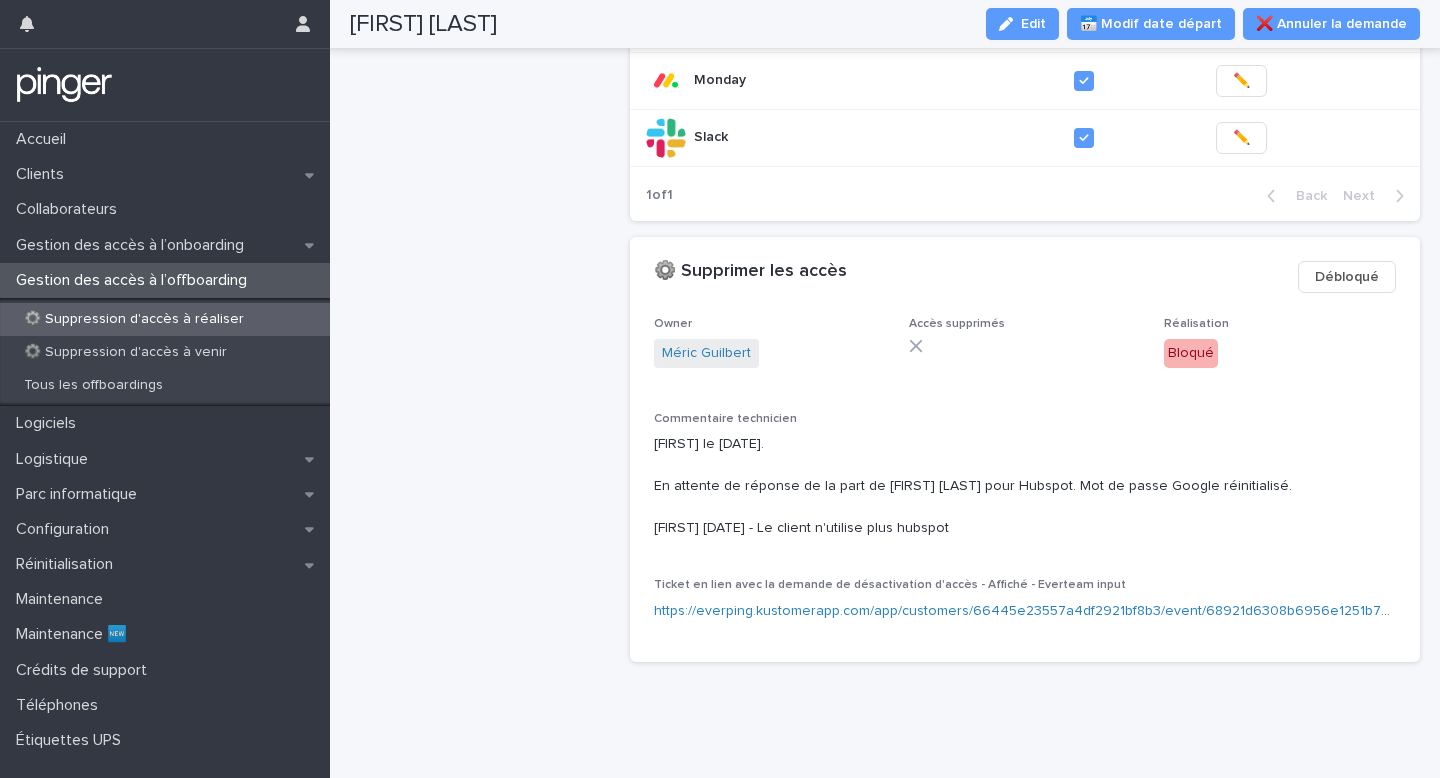 scroll, scrollTop: 796, scrollLeft: 0, axis: vertical 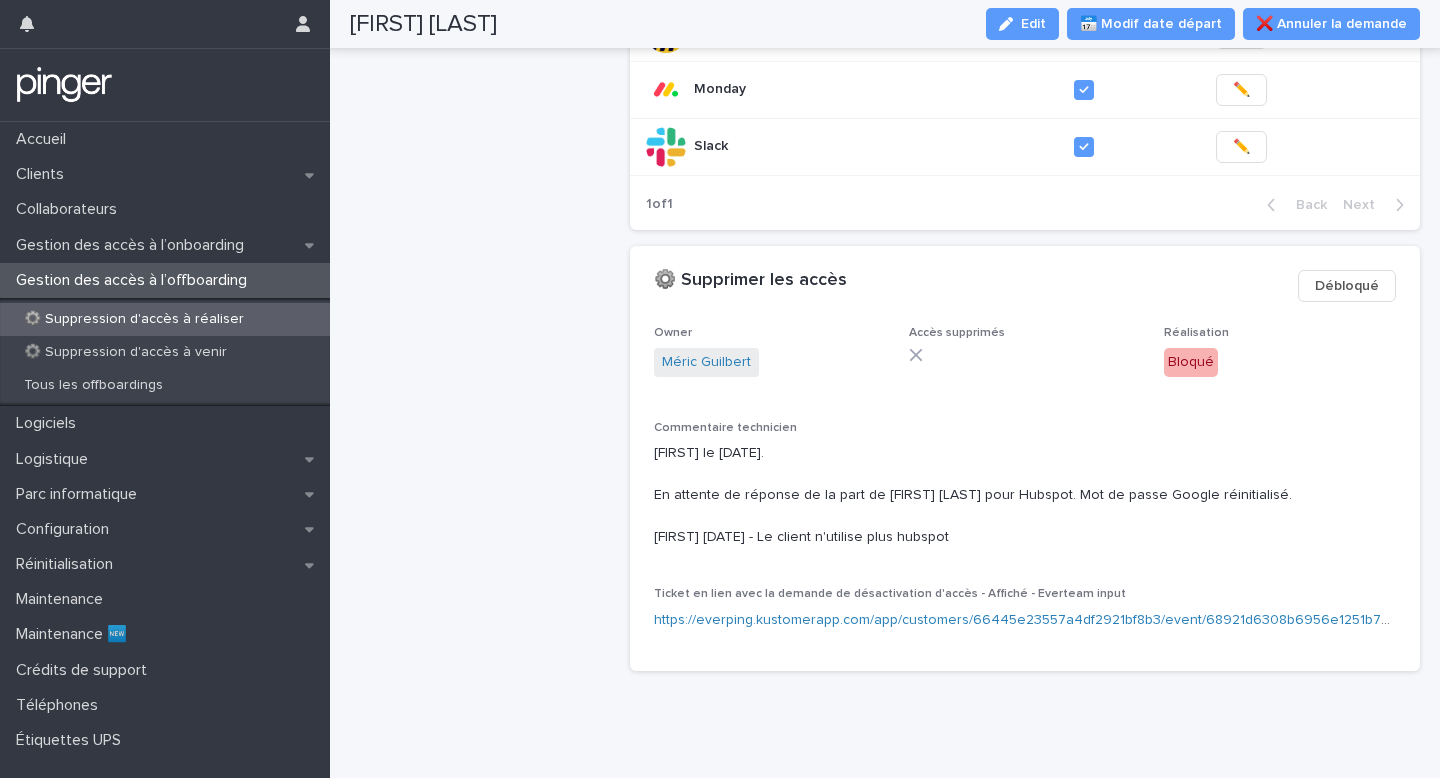 click on "⚙️ Suppression d'accès à réaliser" at bounding box center [134, 319] 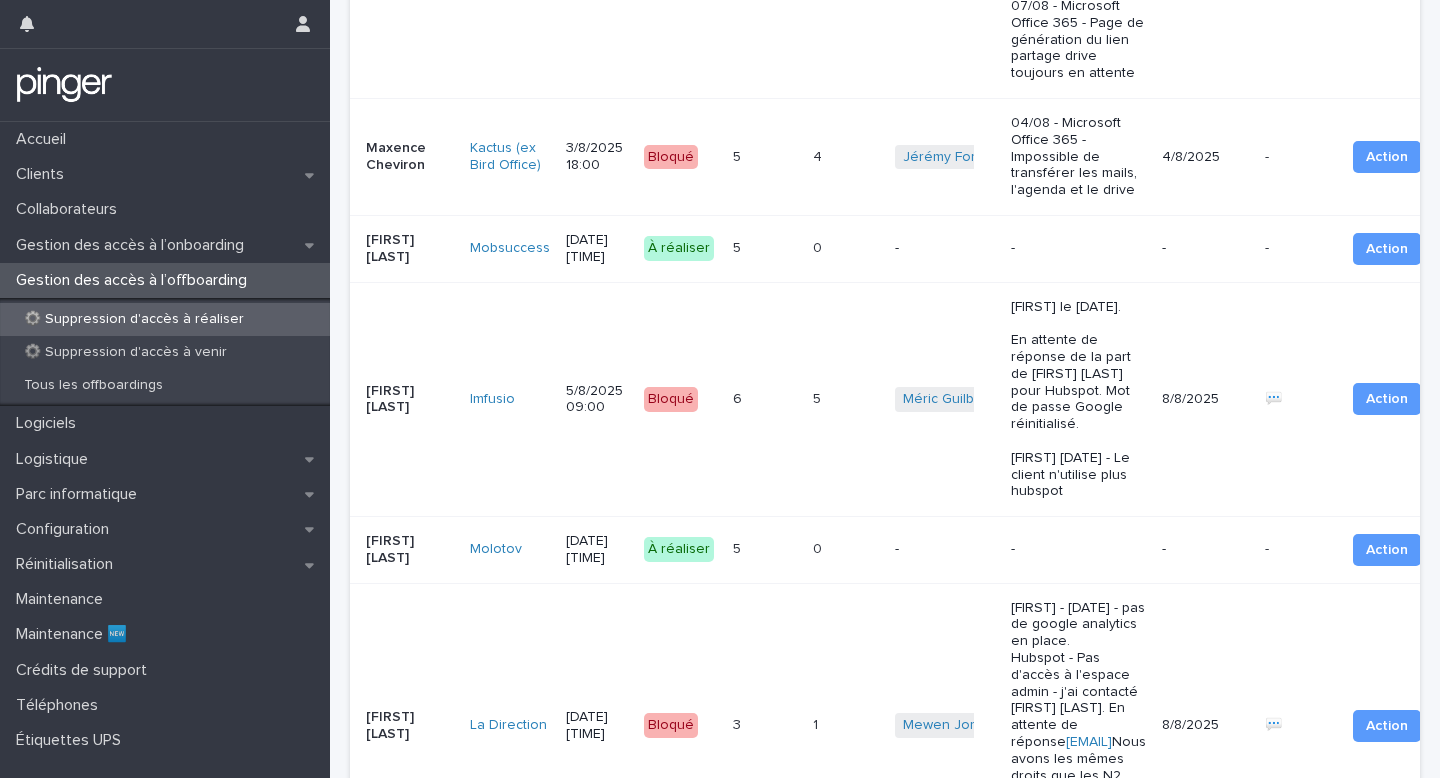 scroll, scrollTop: 1465, scrollLeft: 0, axis: vertical 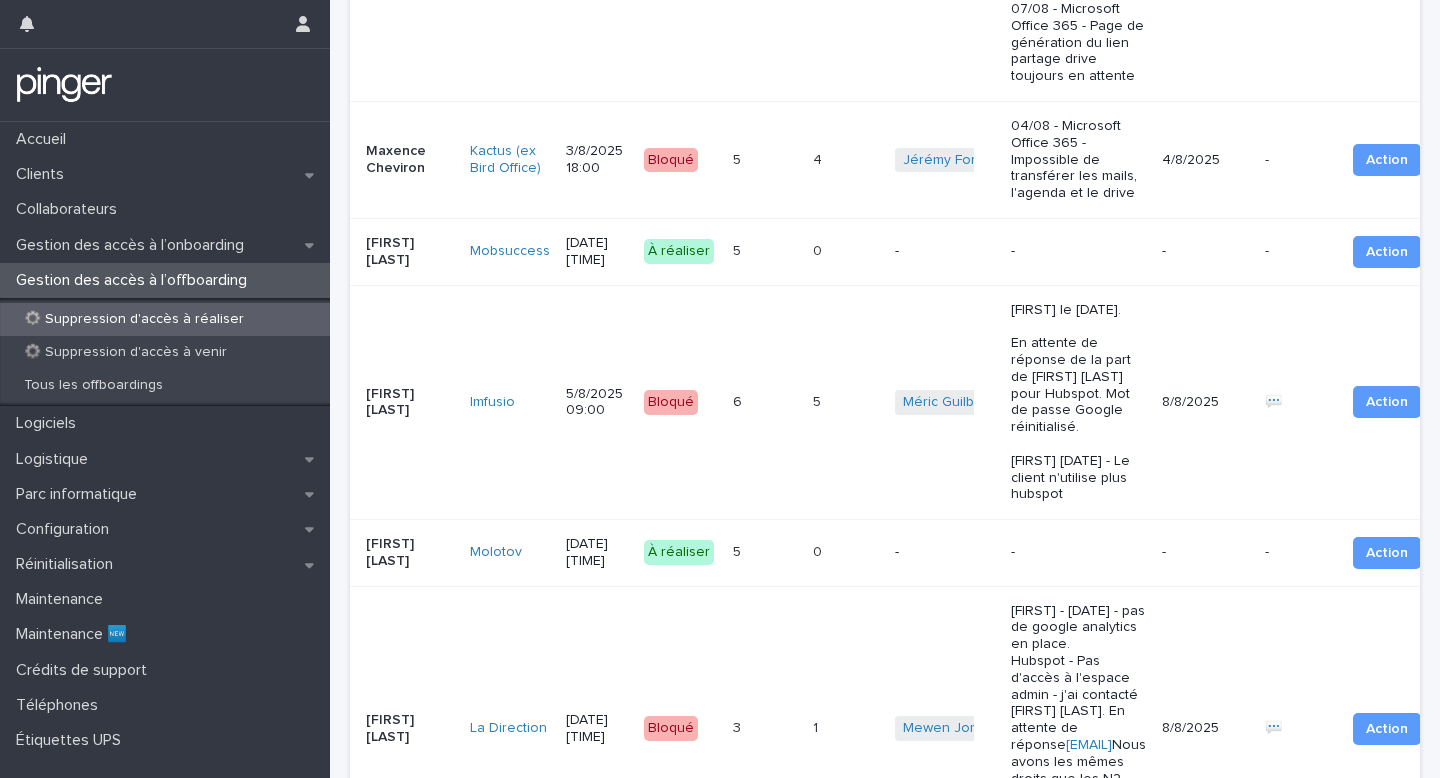click on "-" at bounding box center (945, 552) 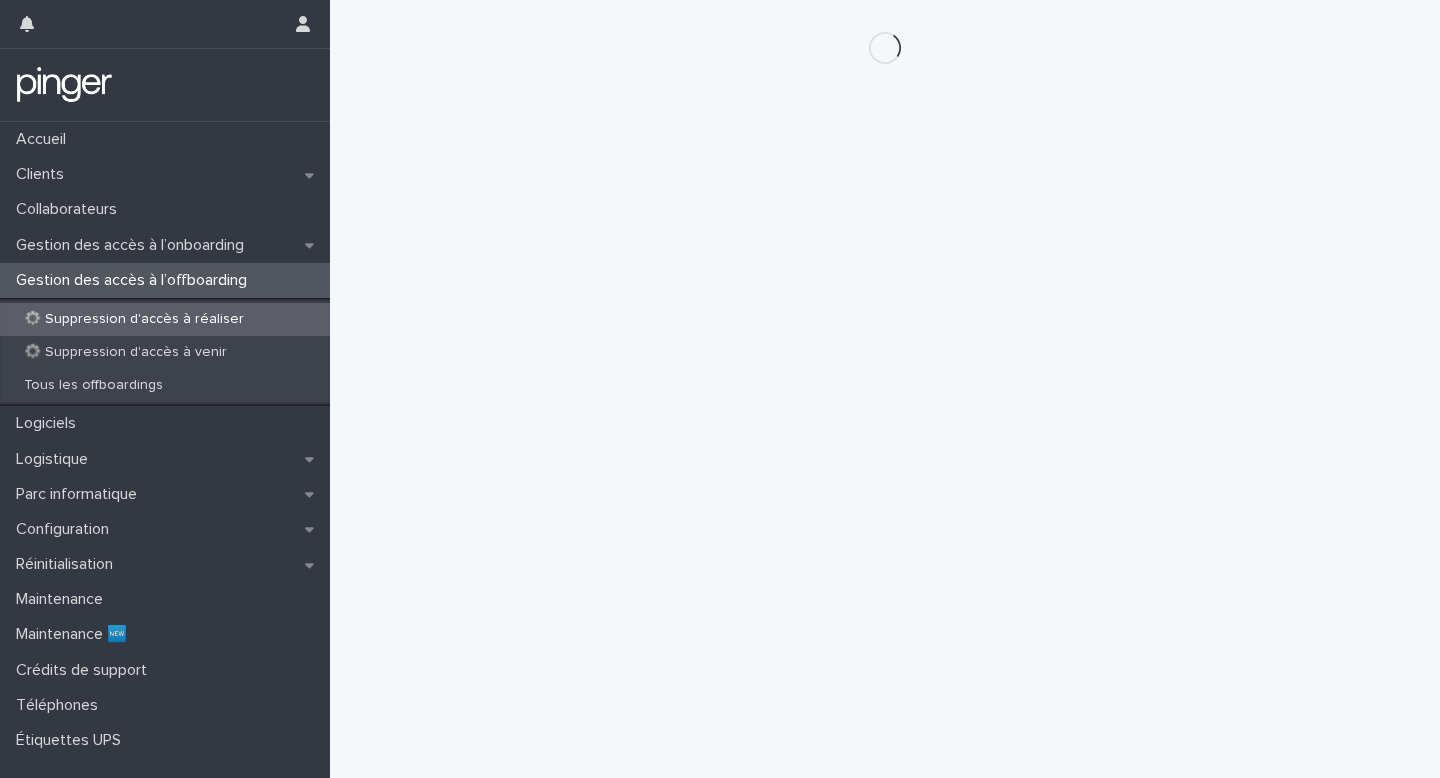 scroll, scrollTop: 0, scrollLeft: 0, axis: both 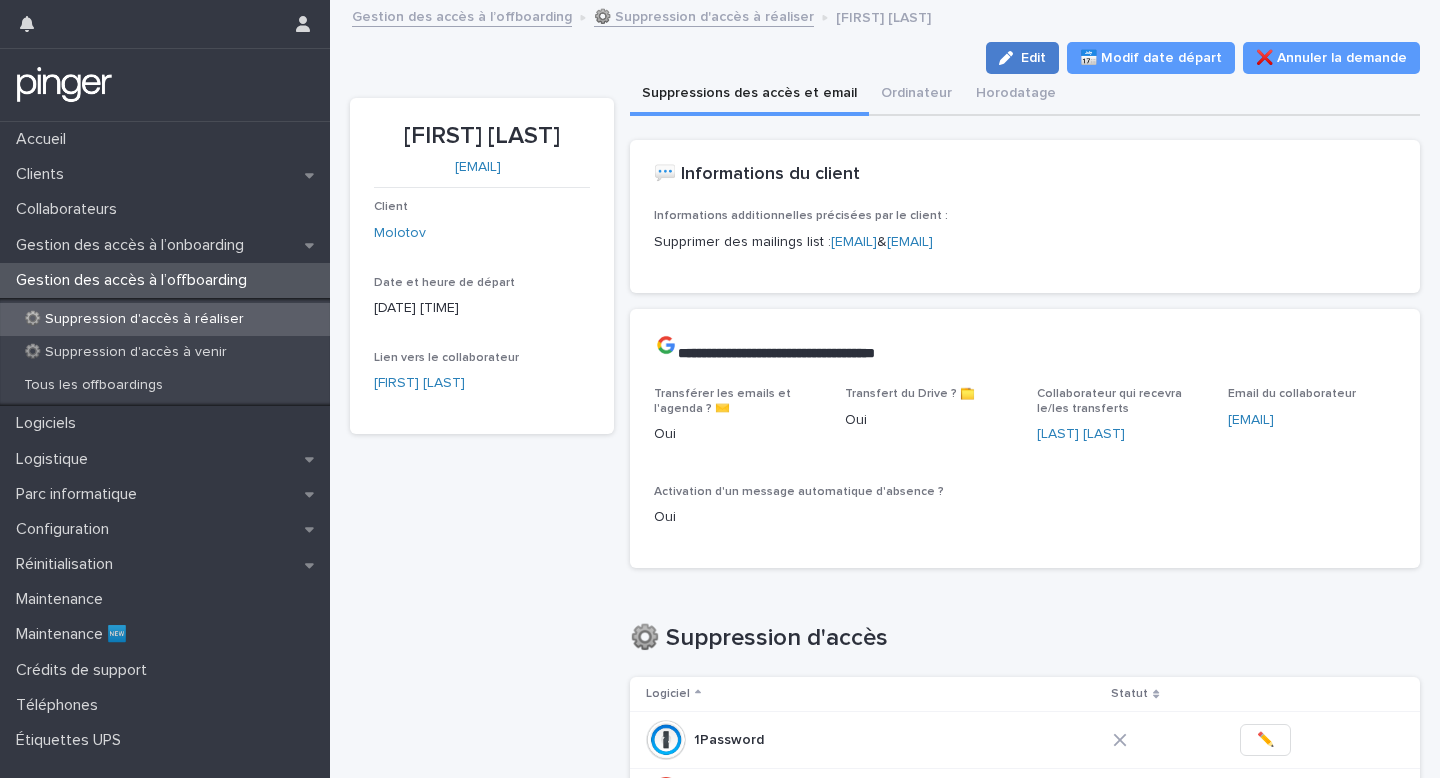 click on "Edit" at bounding box center [1022, 58] 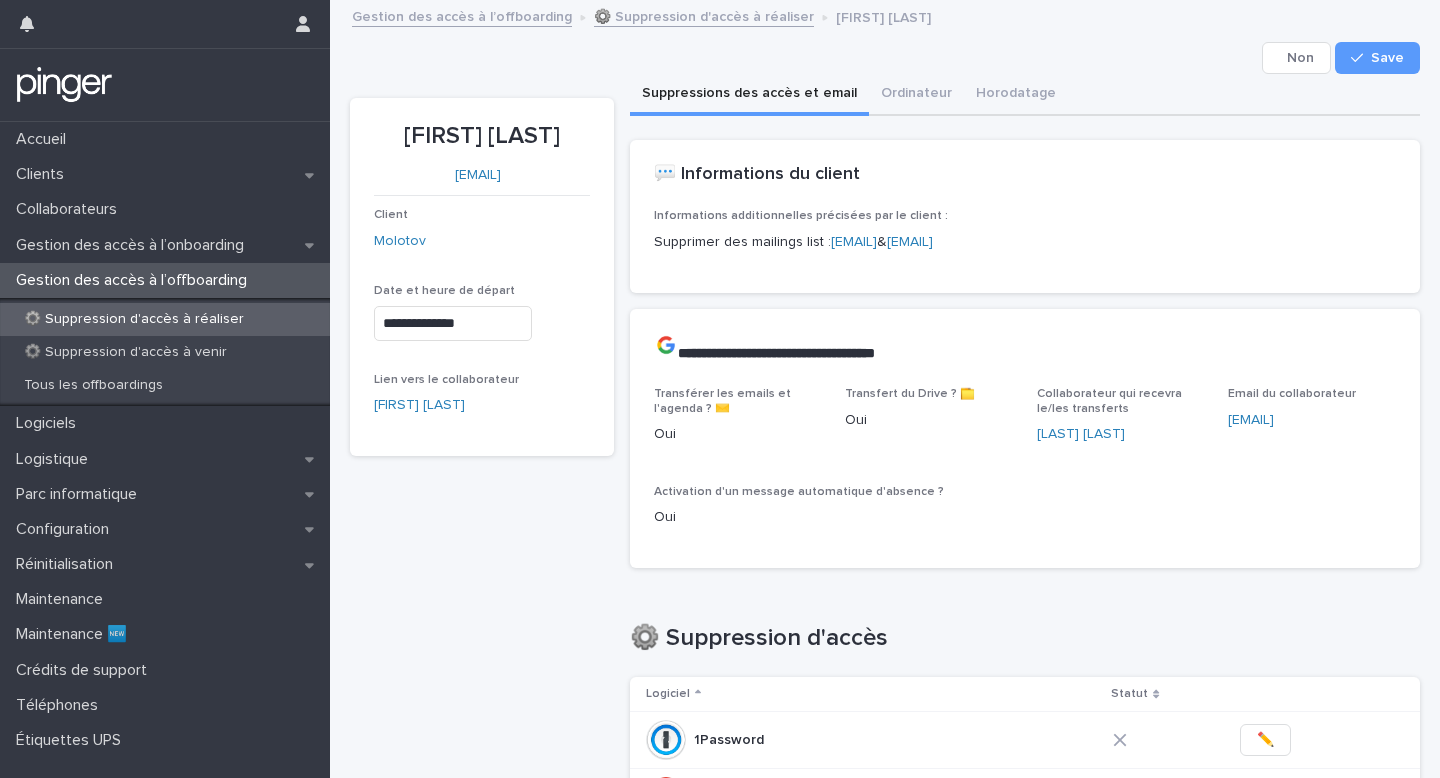 scroll, scrollTop: 964, scrollLeft: 0, axis: vertical 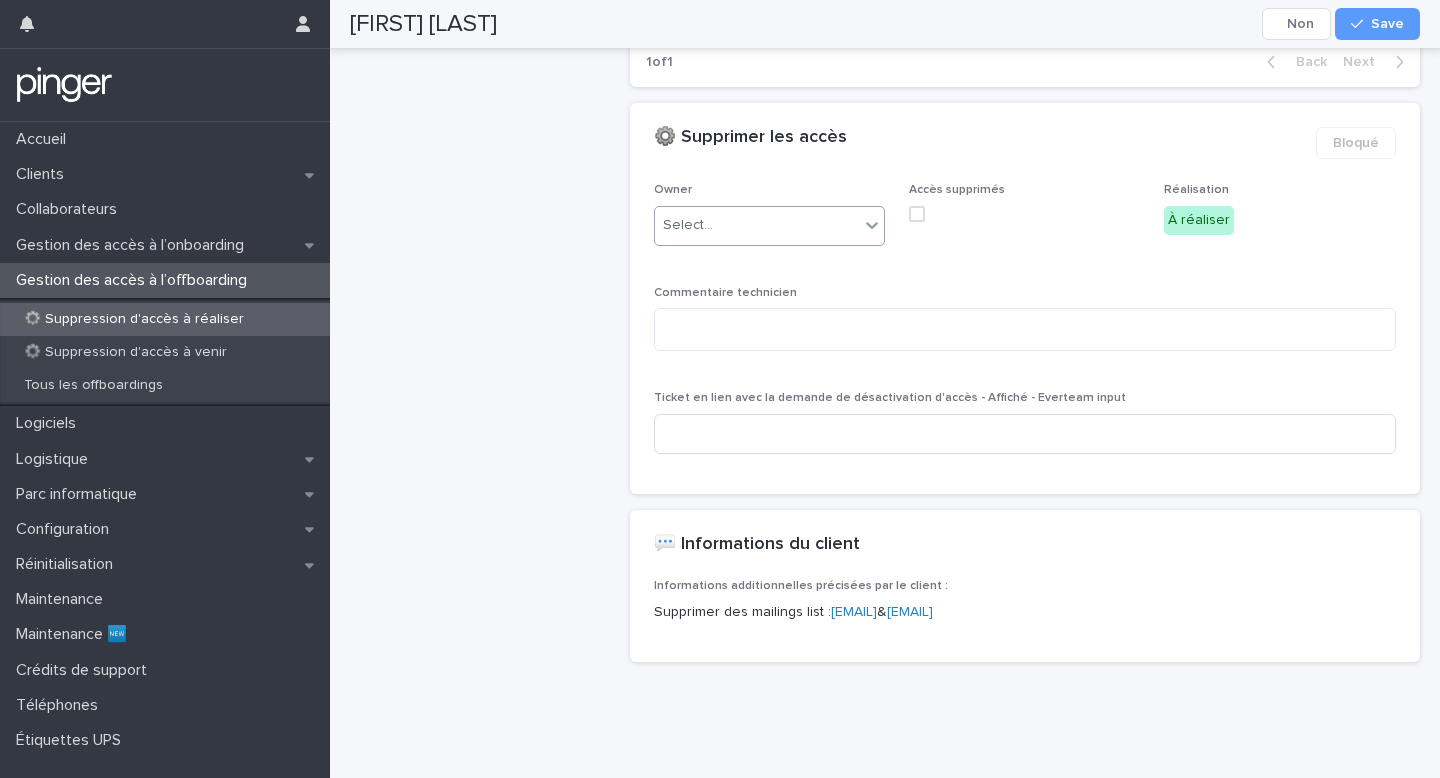 click on "Select..." at bounding box center (757, 225) 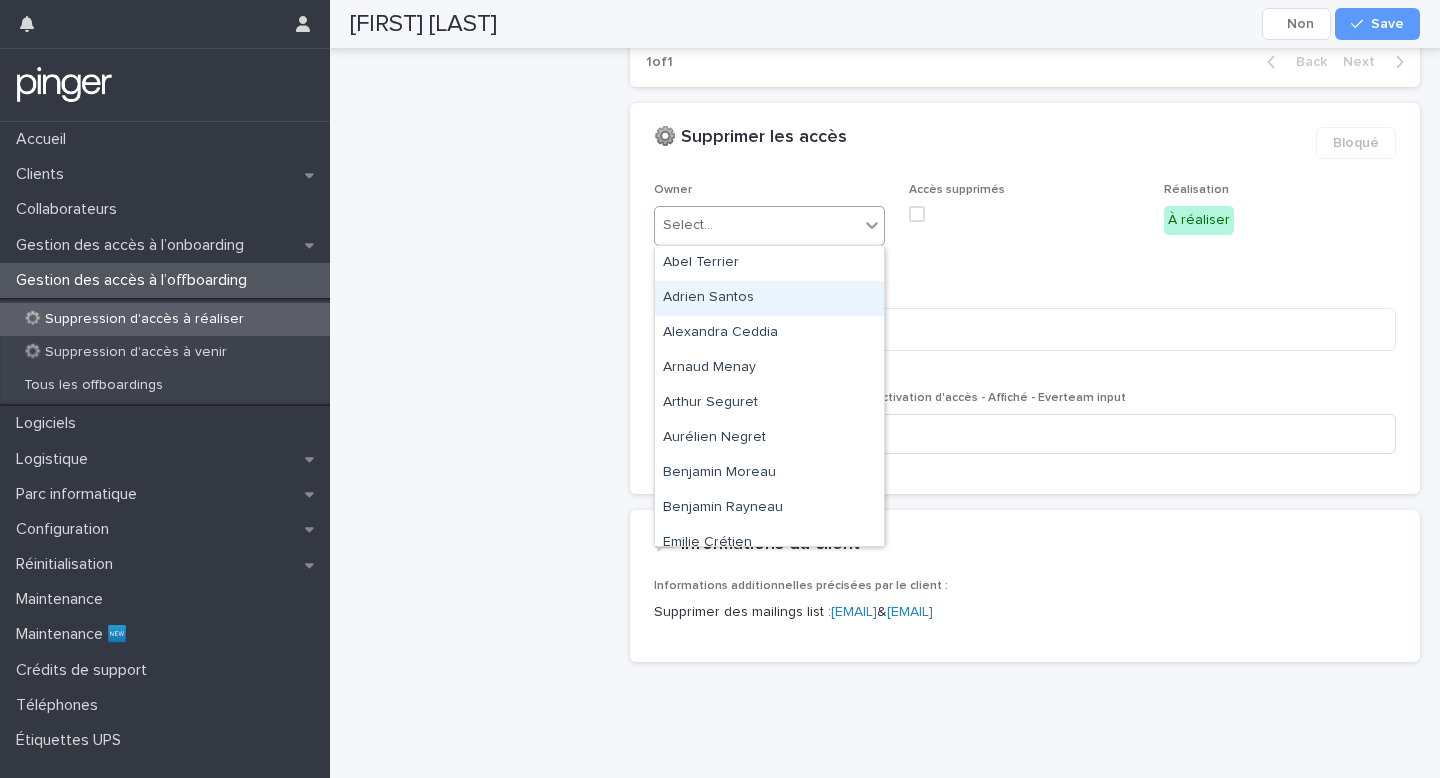 click on "Adrien Santos" at bounding box center [769, 298] 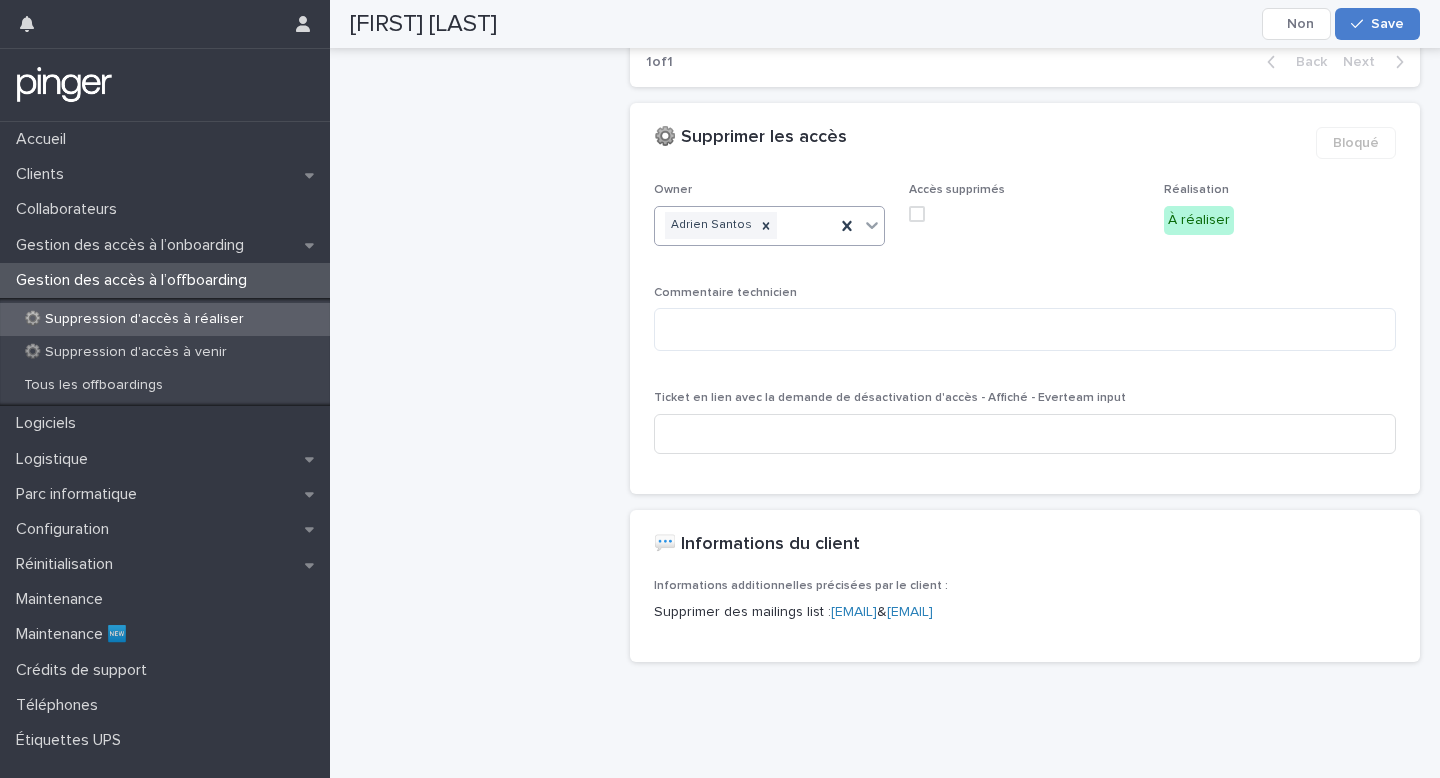 click on "Save" at bounding box center [1377, 24] 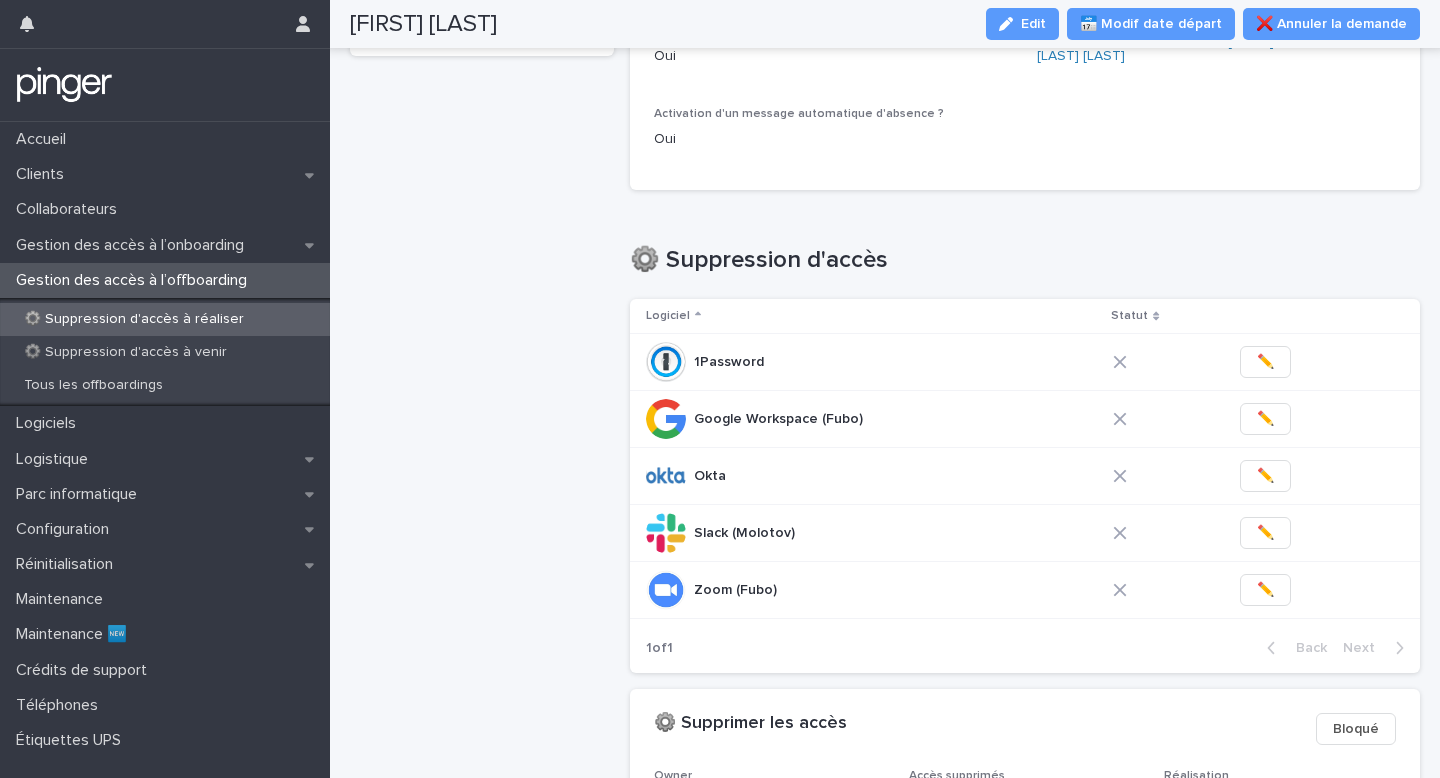 scroll, scrollTop: 393, scrollLeft: 0, axis: vertical 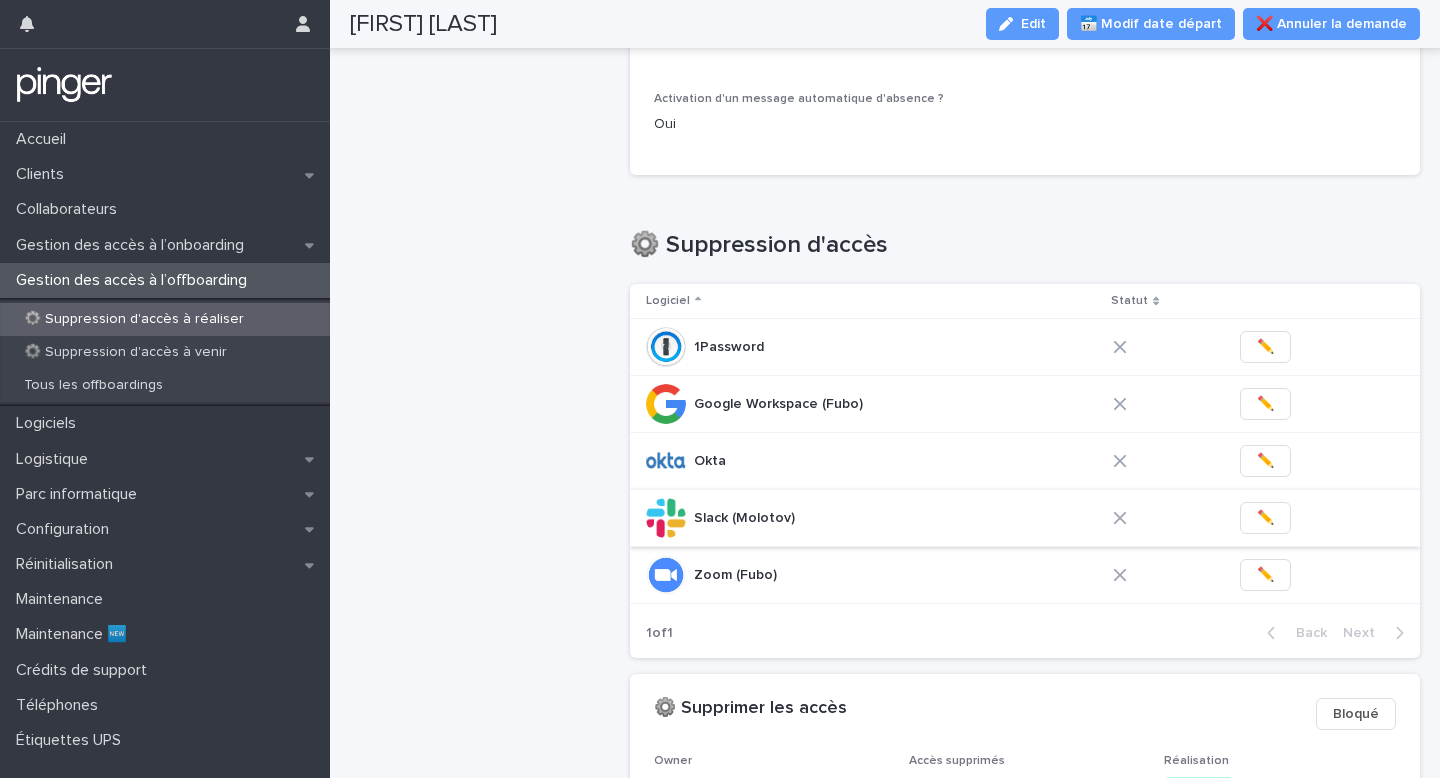 click on "✏️" at bounding box center [1265, 518] 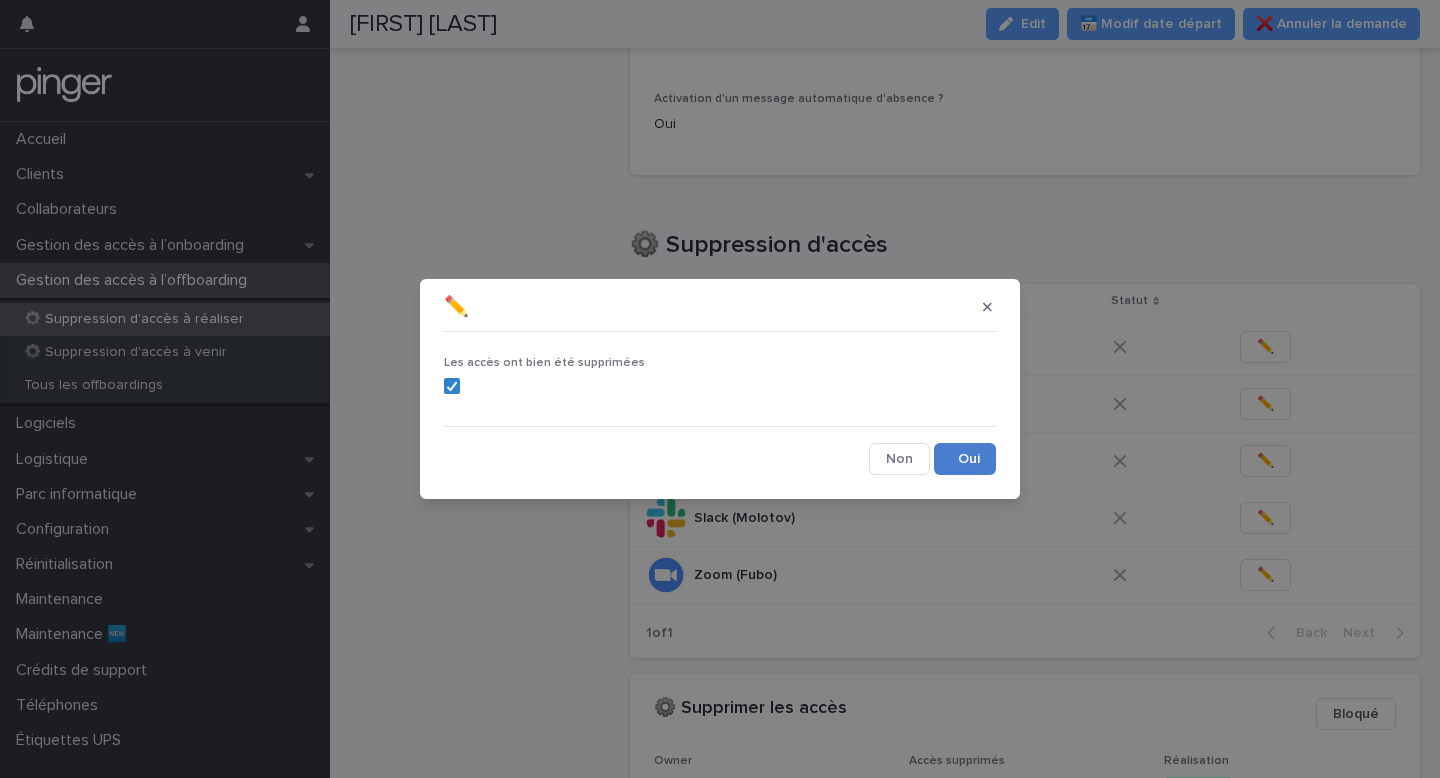click on "Save" at bounding box center [965, 459] 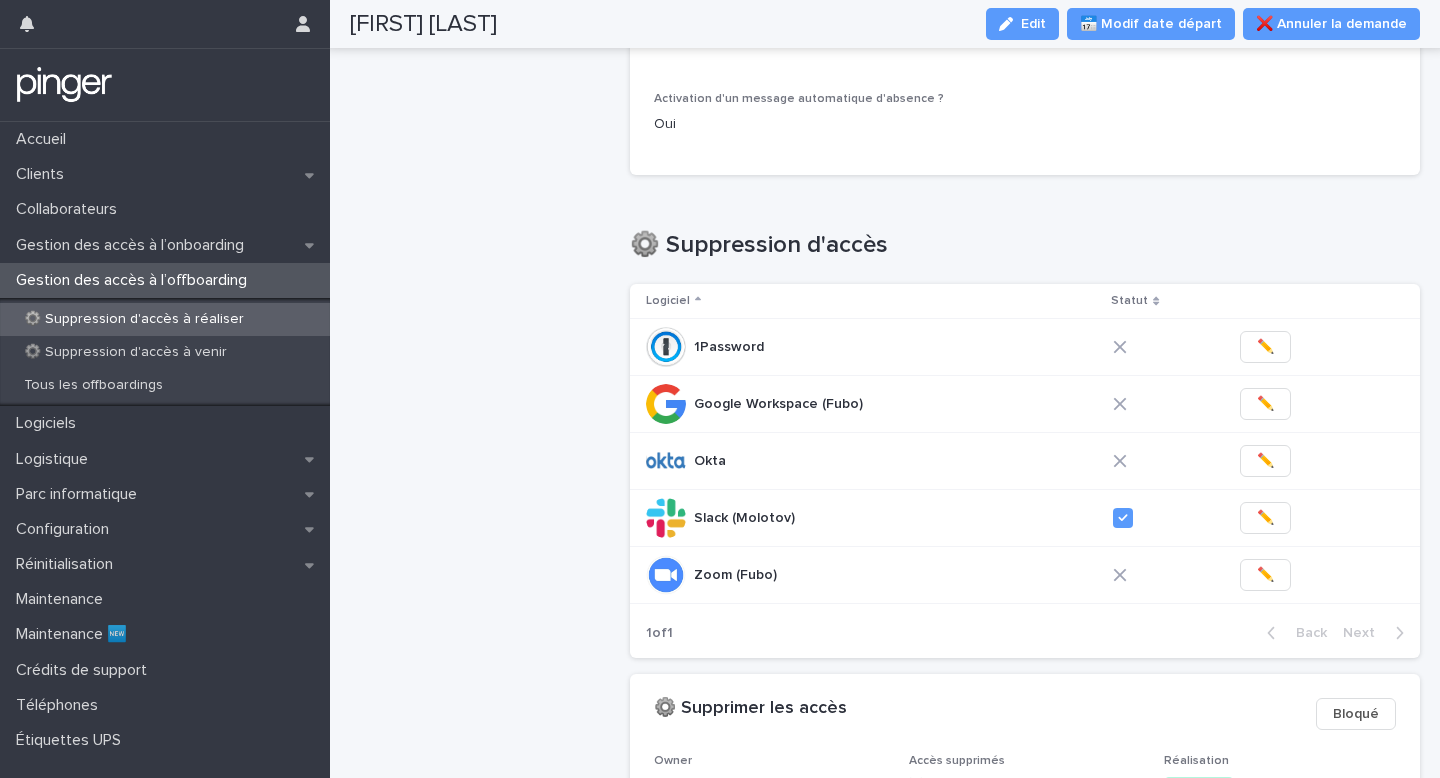 scroll, scrollTop: 395, scrollLeft: 0, axis: vertical 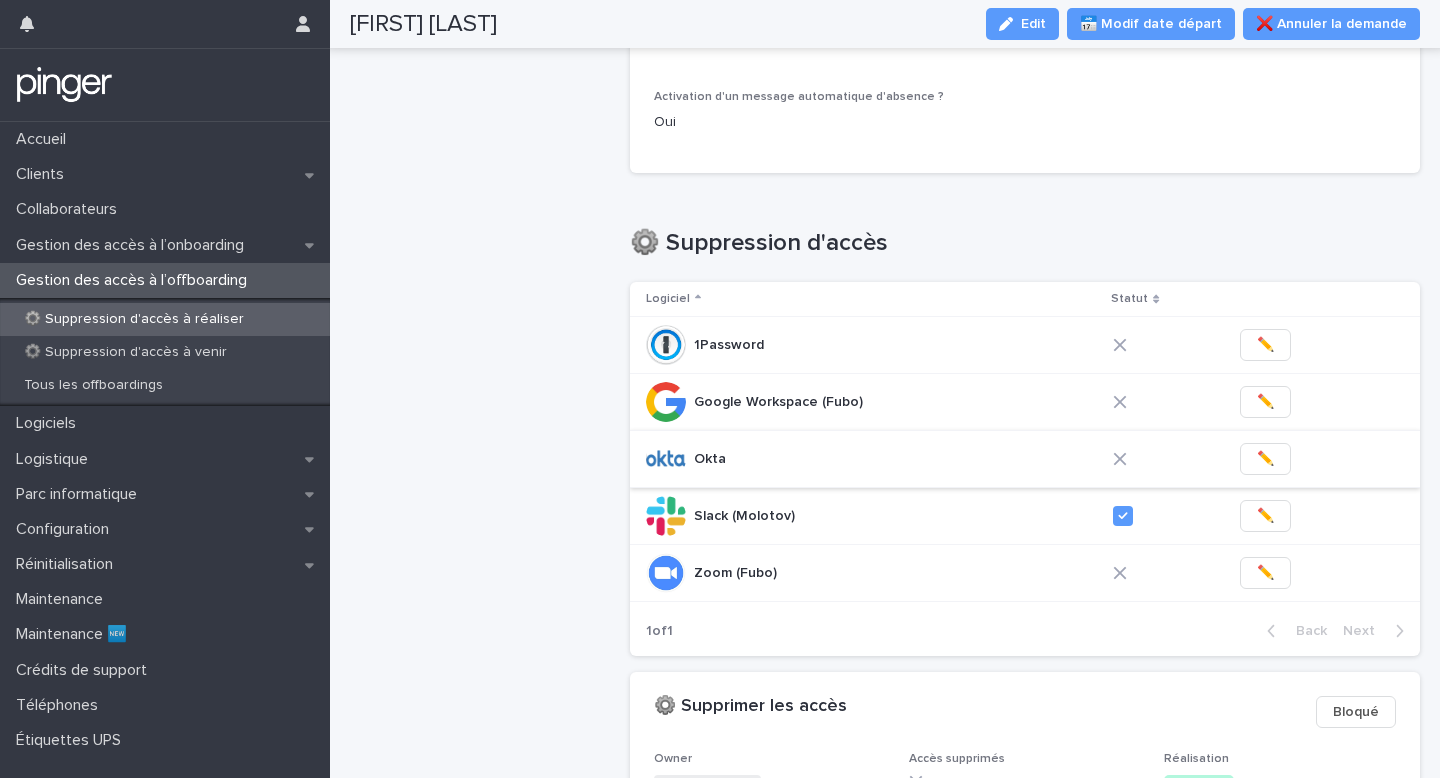 click on "✏️" at bounding box center (1265, 459) 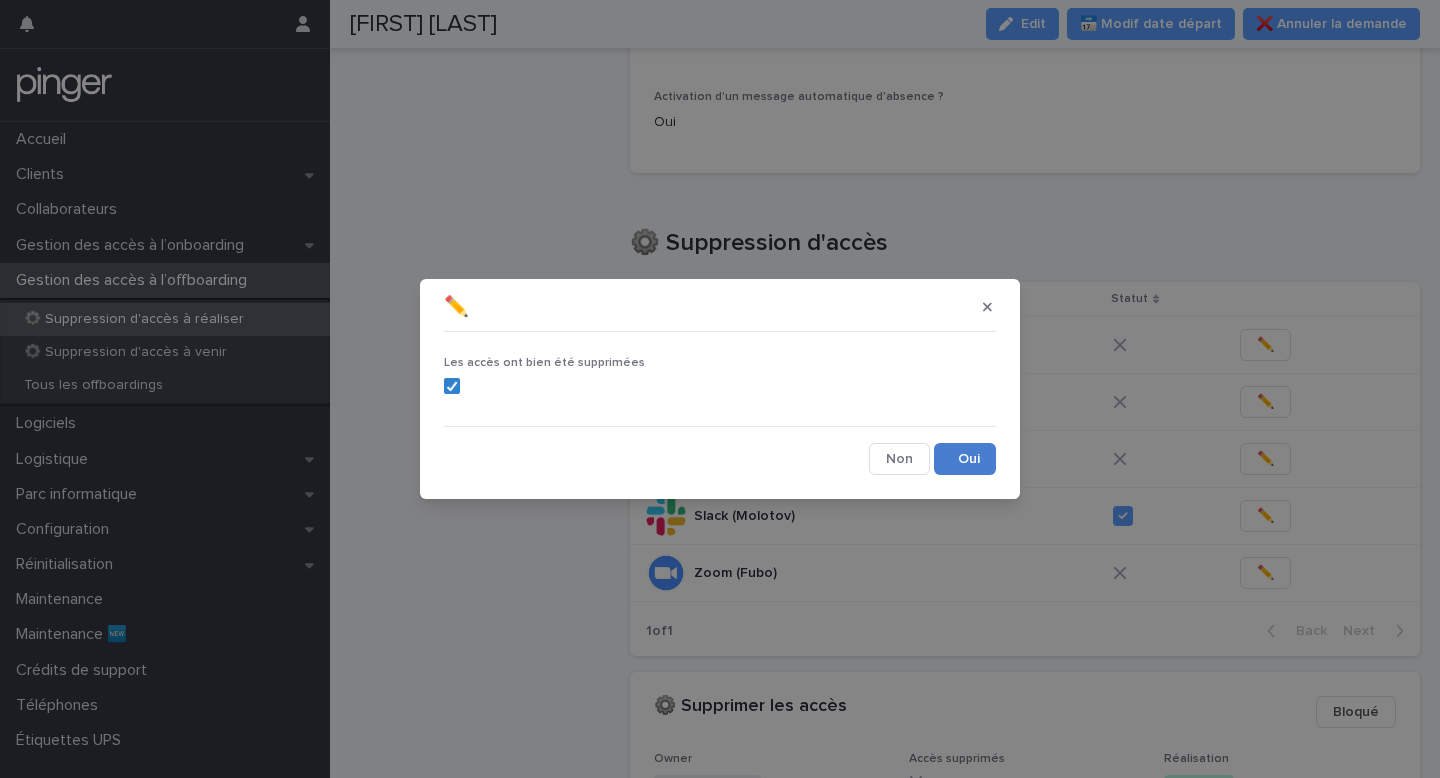 click on "Save" at bounding box center [965, 459] 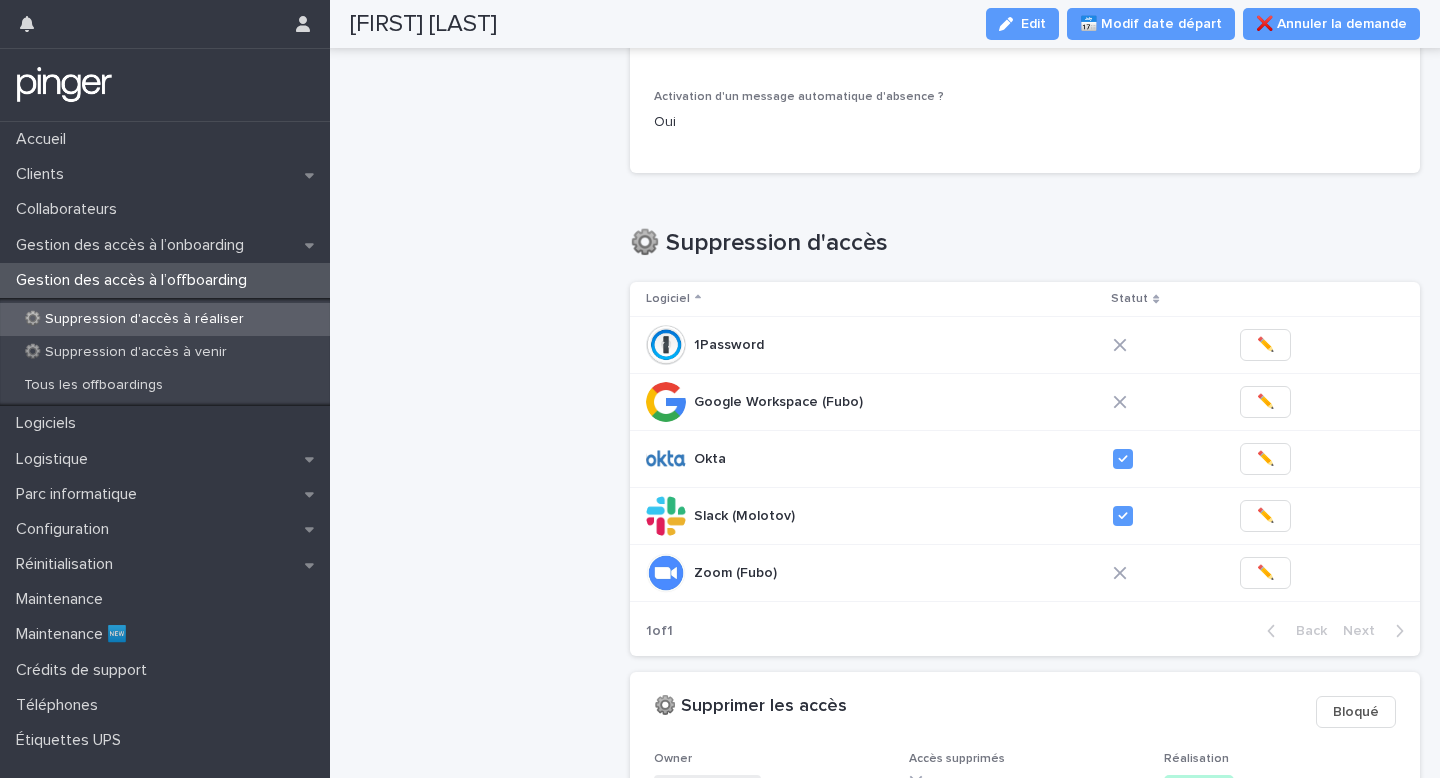 scroll, scrollTop: 0, scrollLeft: 0, axis: both 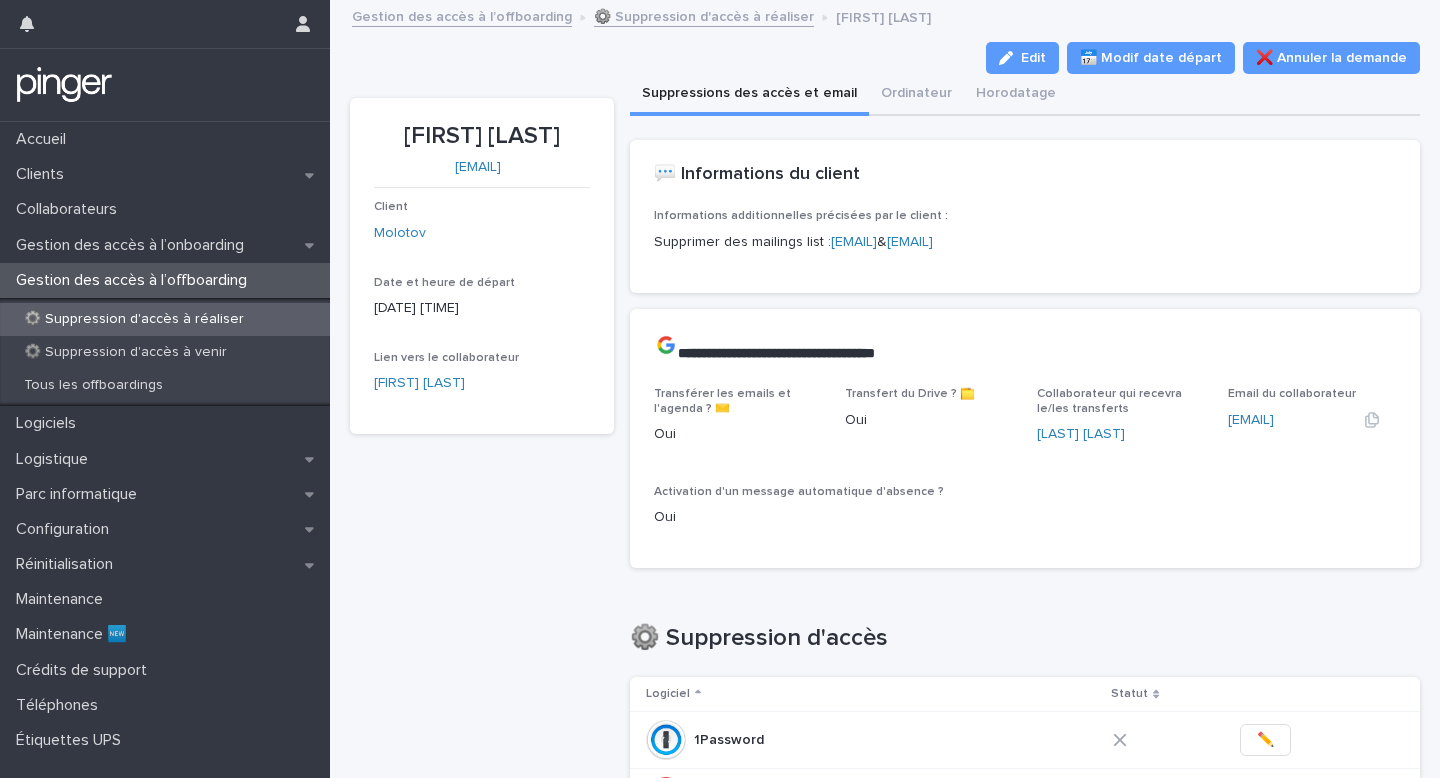 copy on "[EMAIL]" 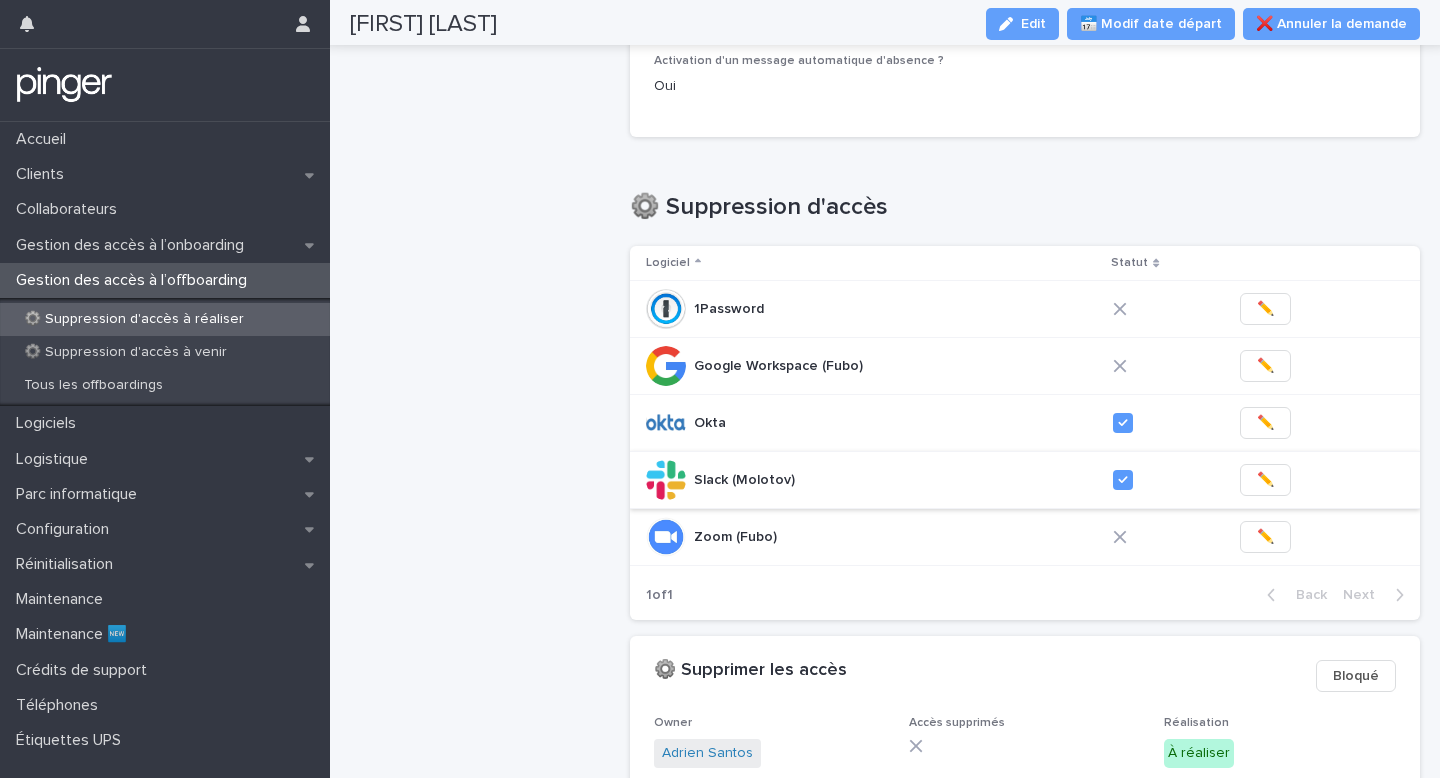 scroll, scrollTop: 497, scrollLeft: 0, axis: vertical 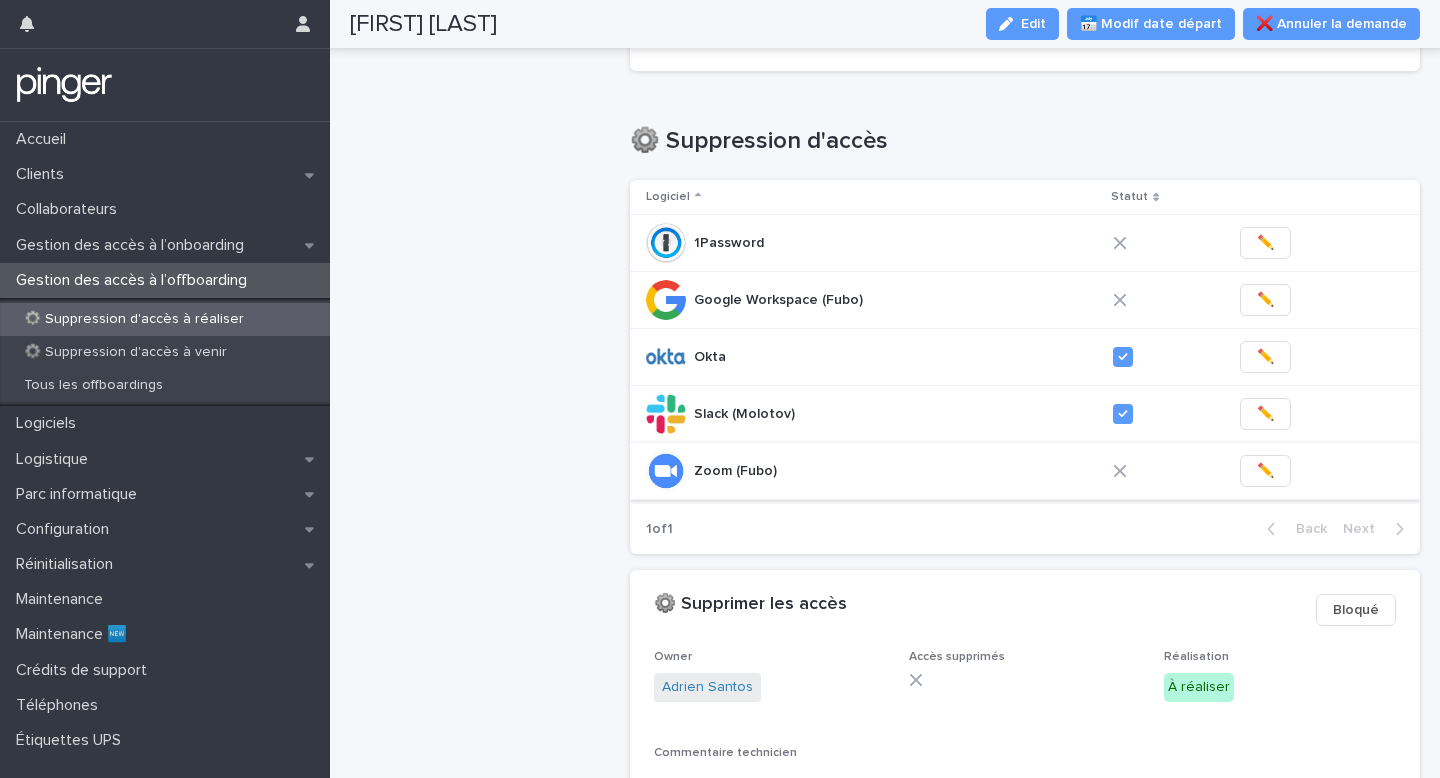 click on "✏️" at bounding box center (1265, 471) 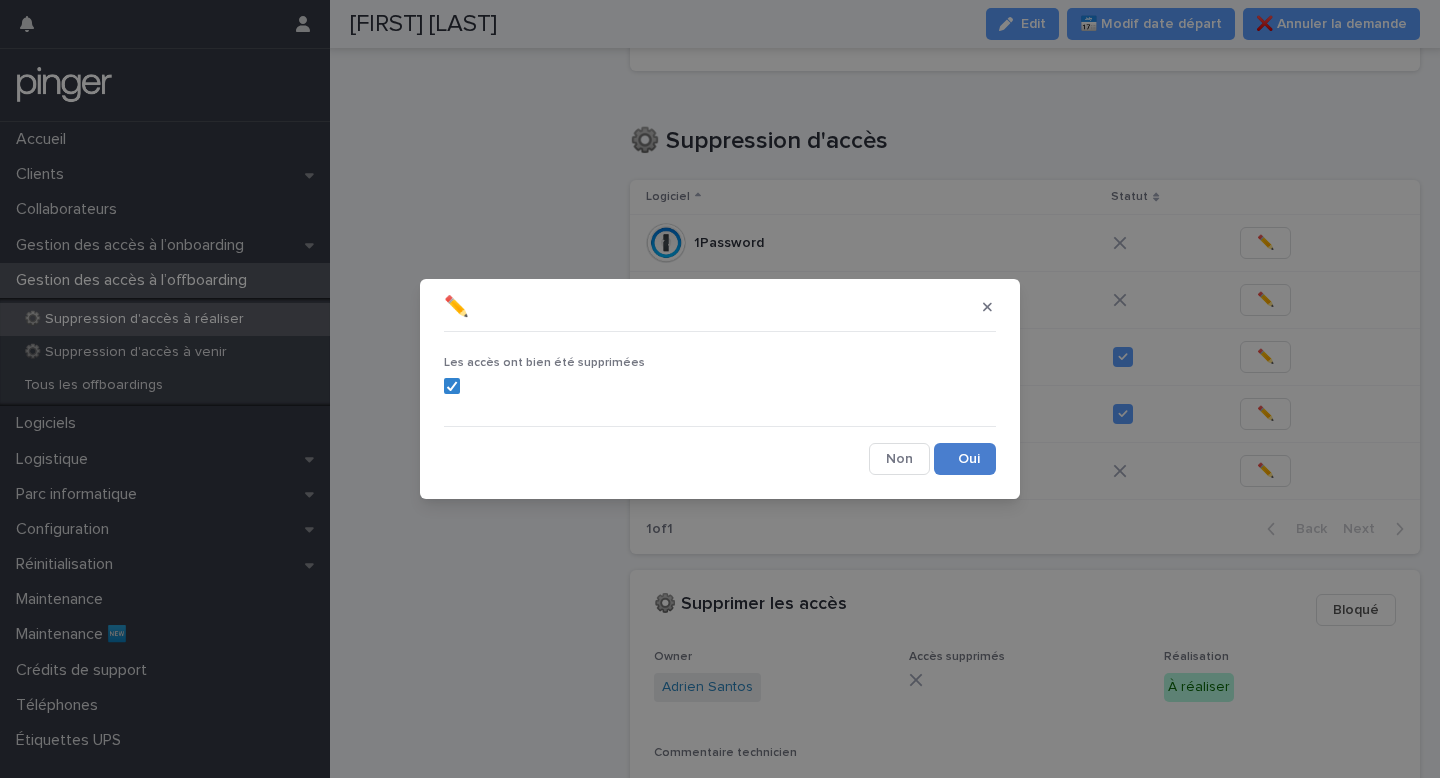 click on "Save" at bounding box center [965, 459] 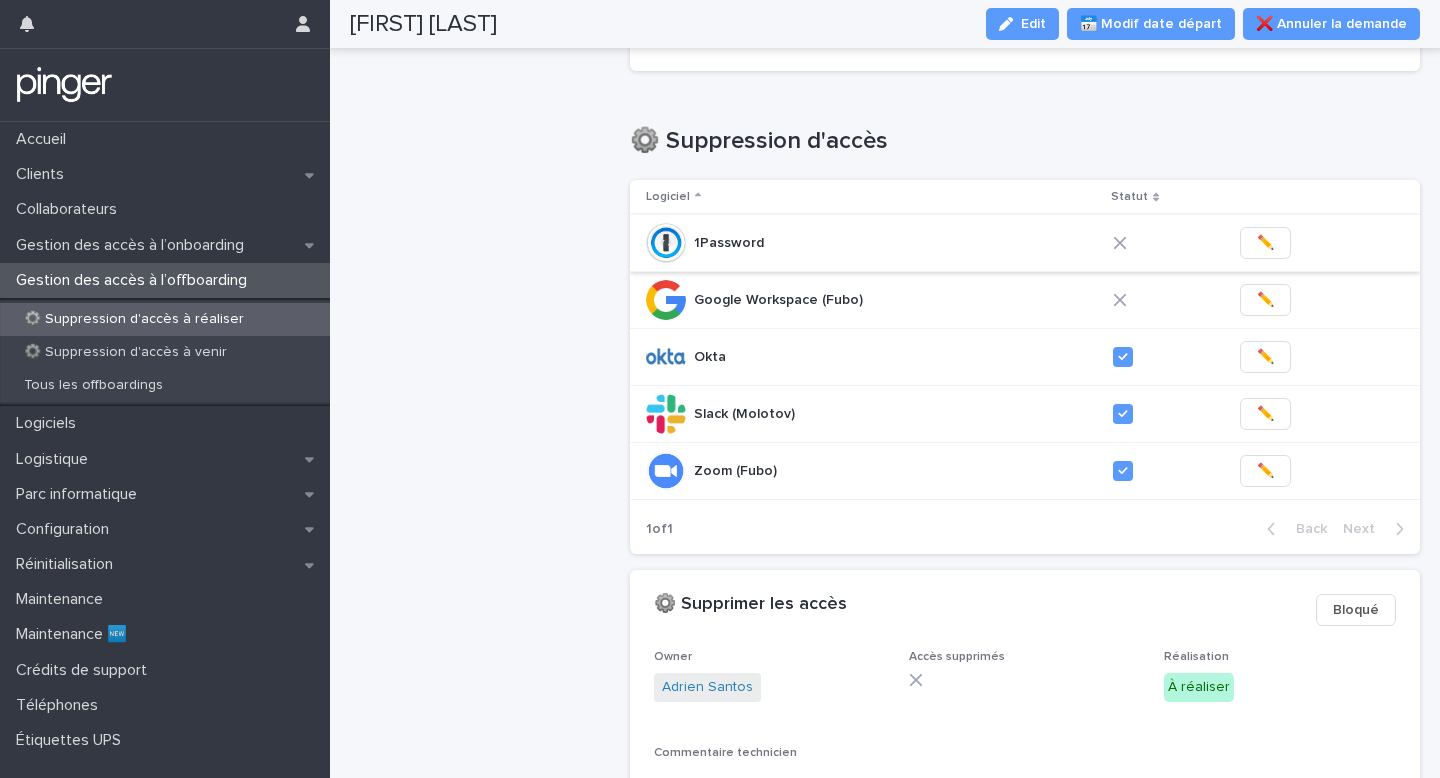 click on "✏️" at bounding box center (1265, 243) 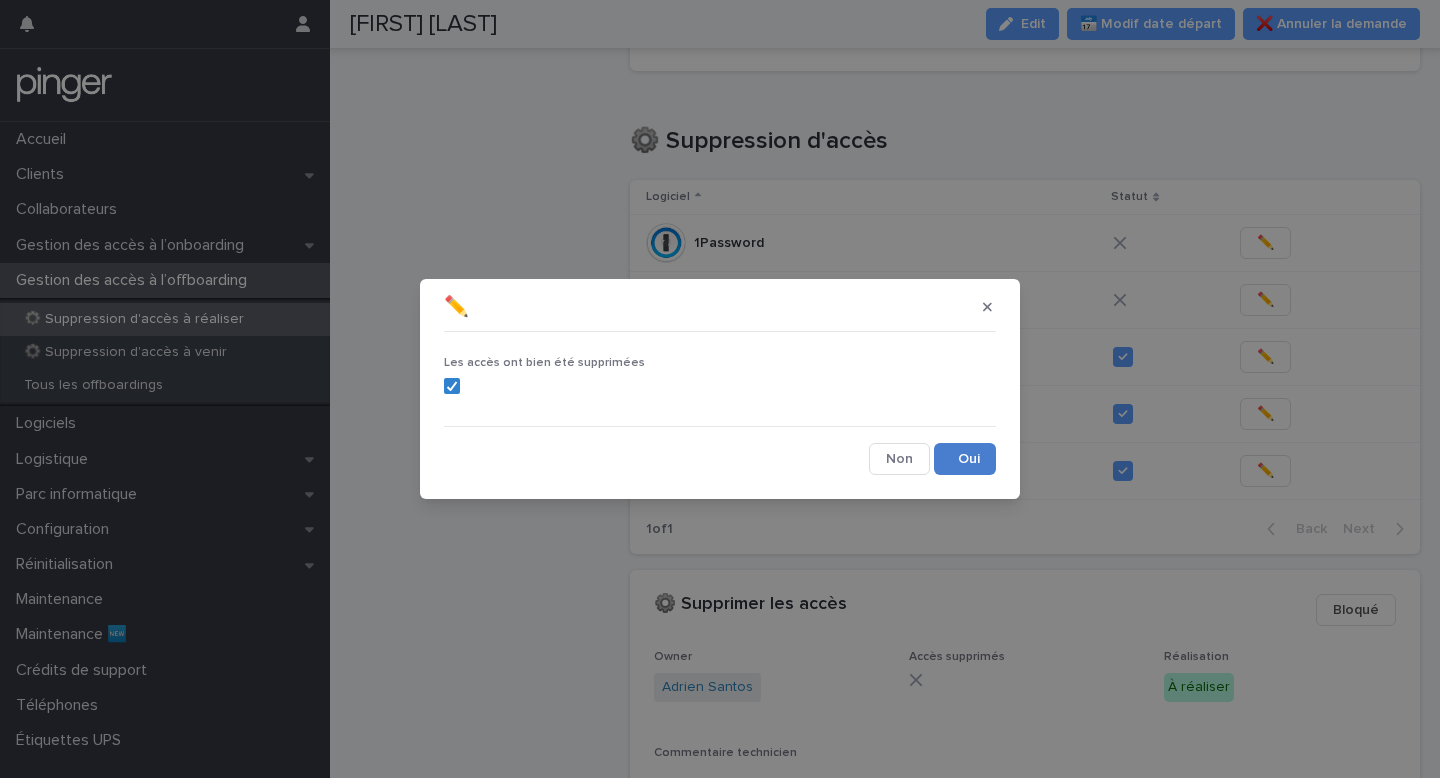 click on "Save" at bounding box center (965, 459) 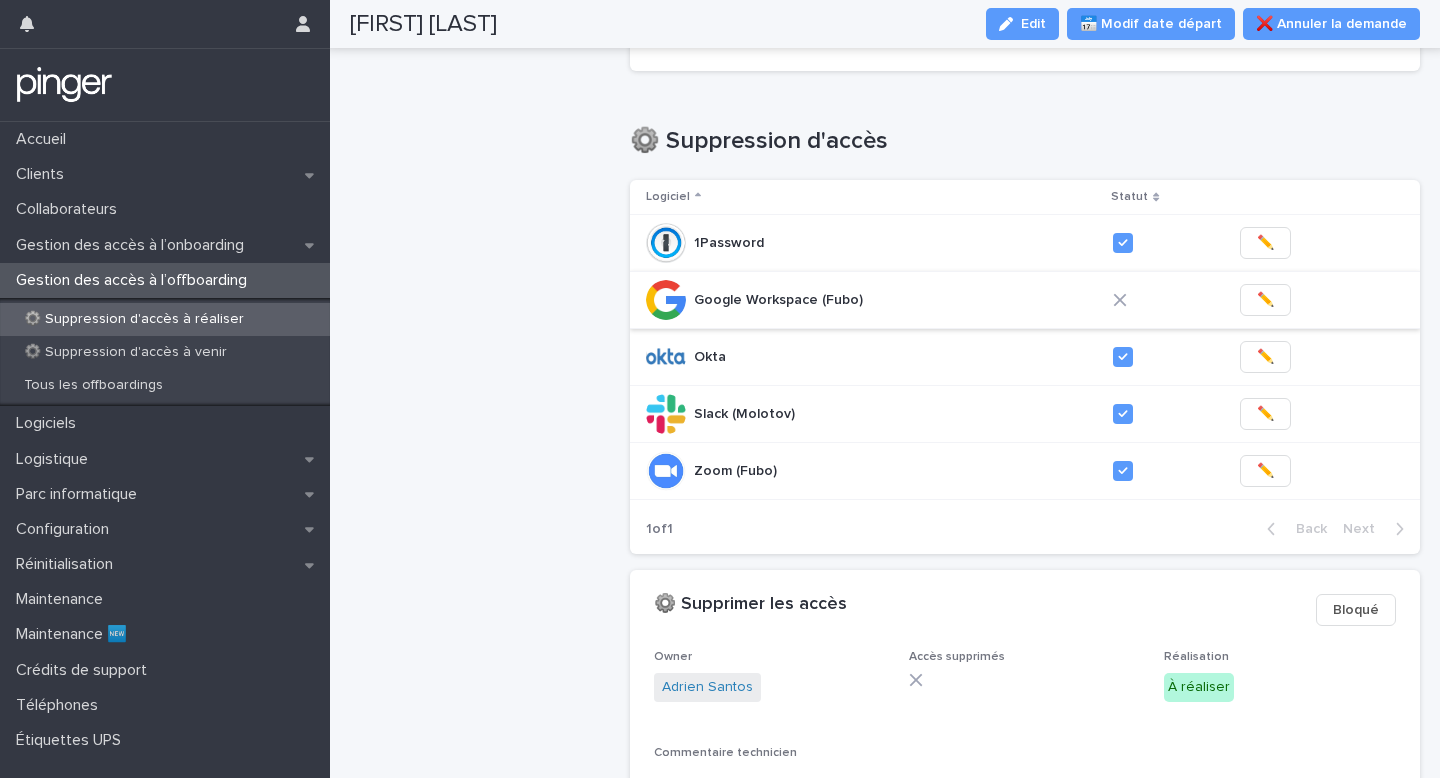 click on "✏️" at bounding box center [1265, 300] 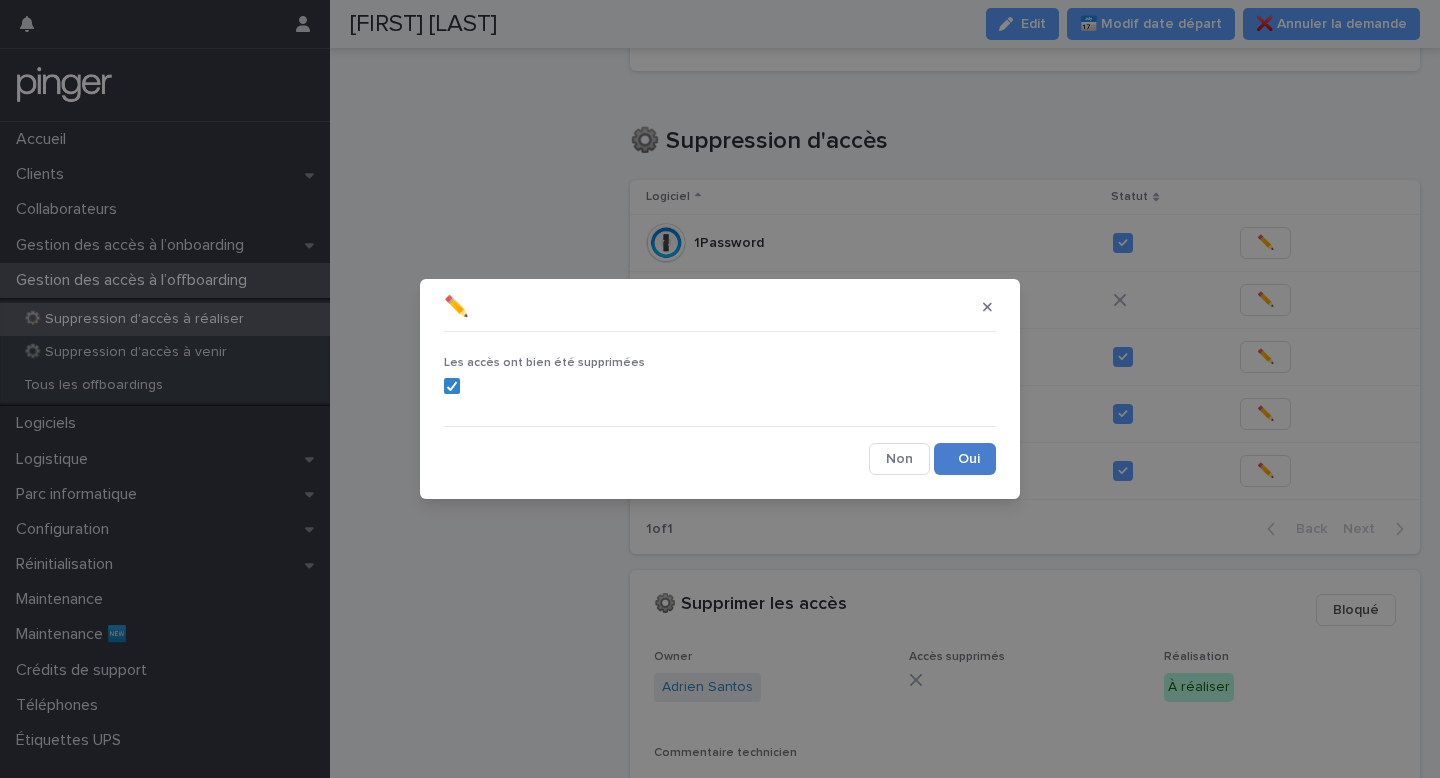 click on "Save" at bounding box center [965, 459] 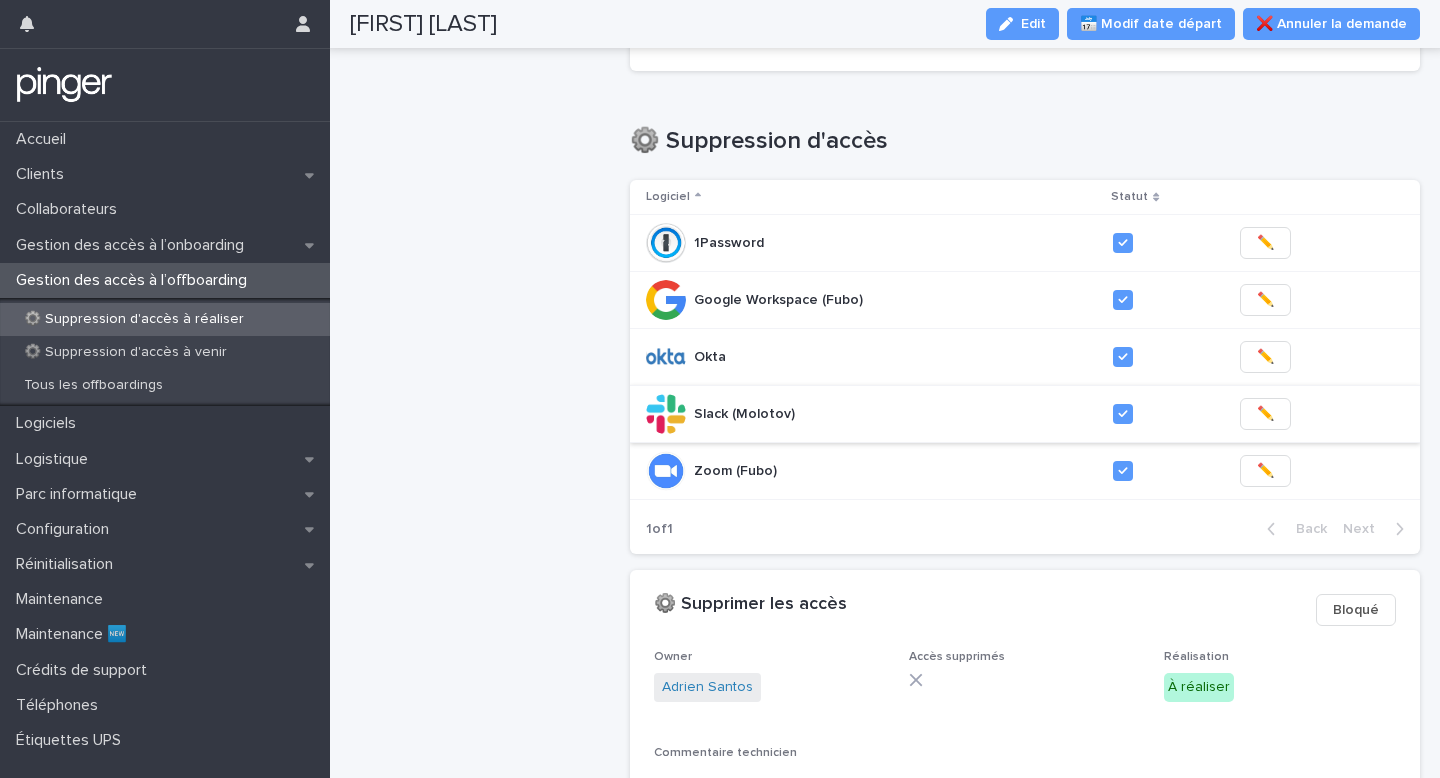 click on "Edit" at bounding box center (1033, 24) 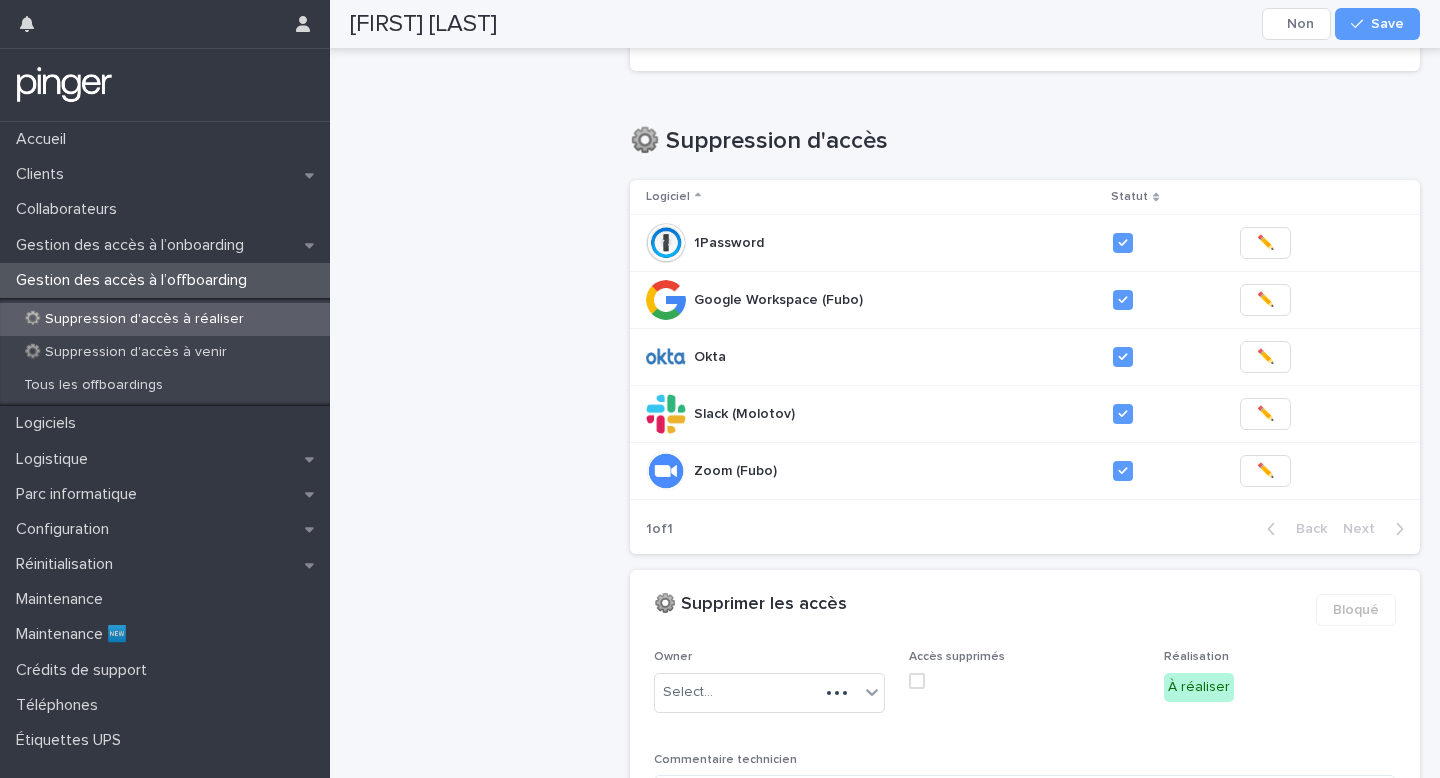 scroll, scrollTop: 521, scrollLeft: 0, axis: vertical 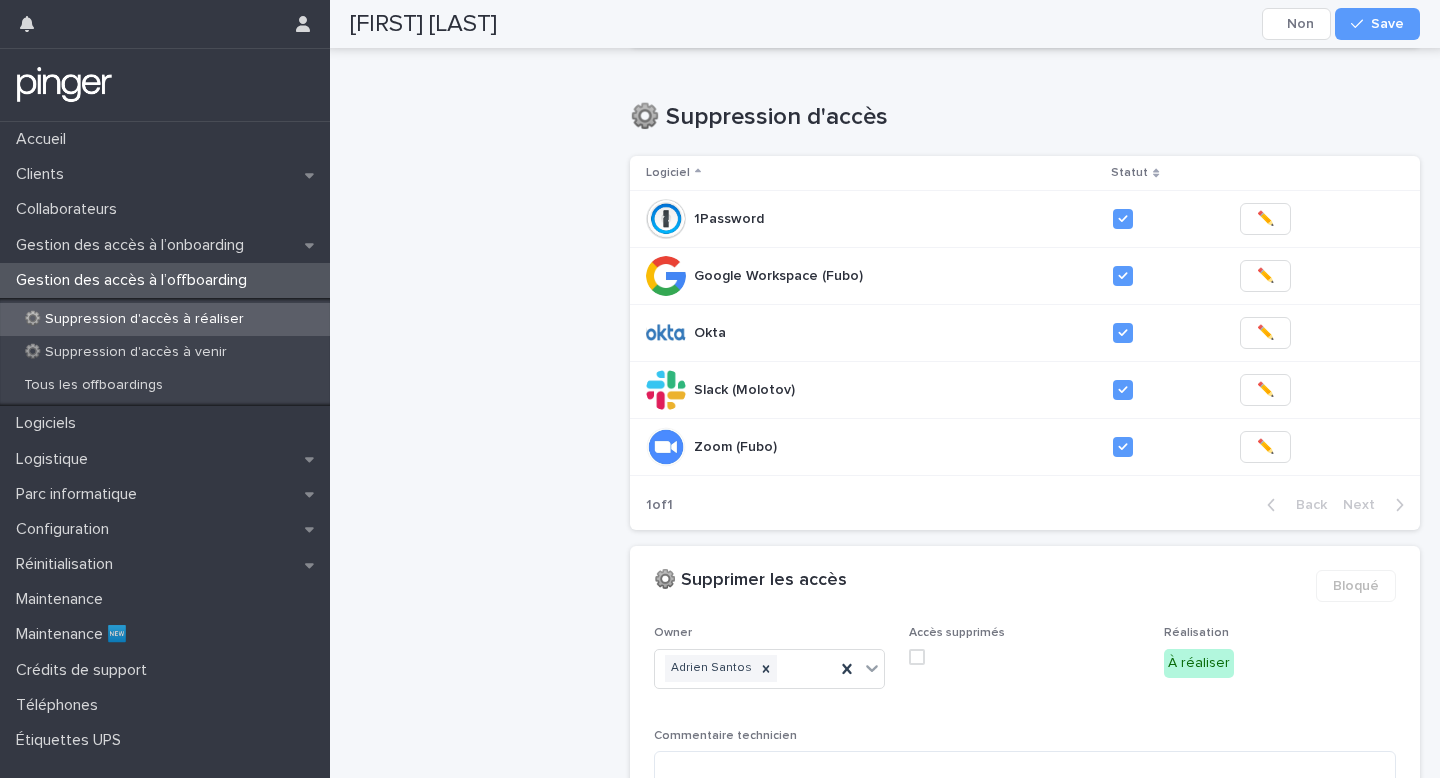 click at bounding box center (917, 657) 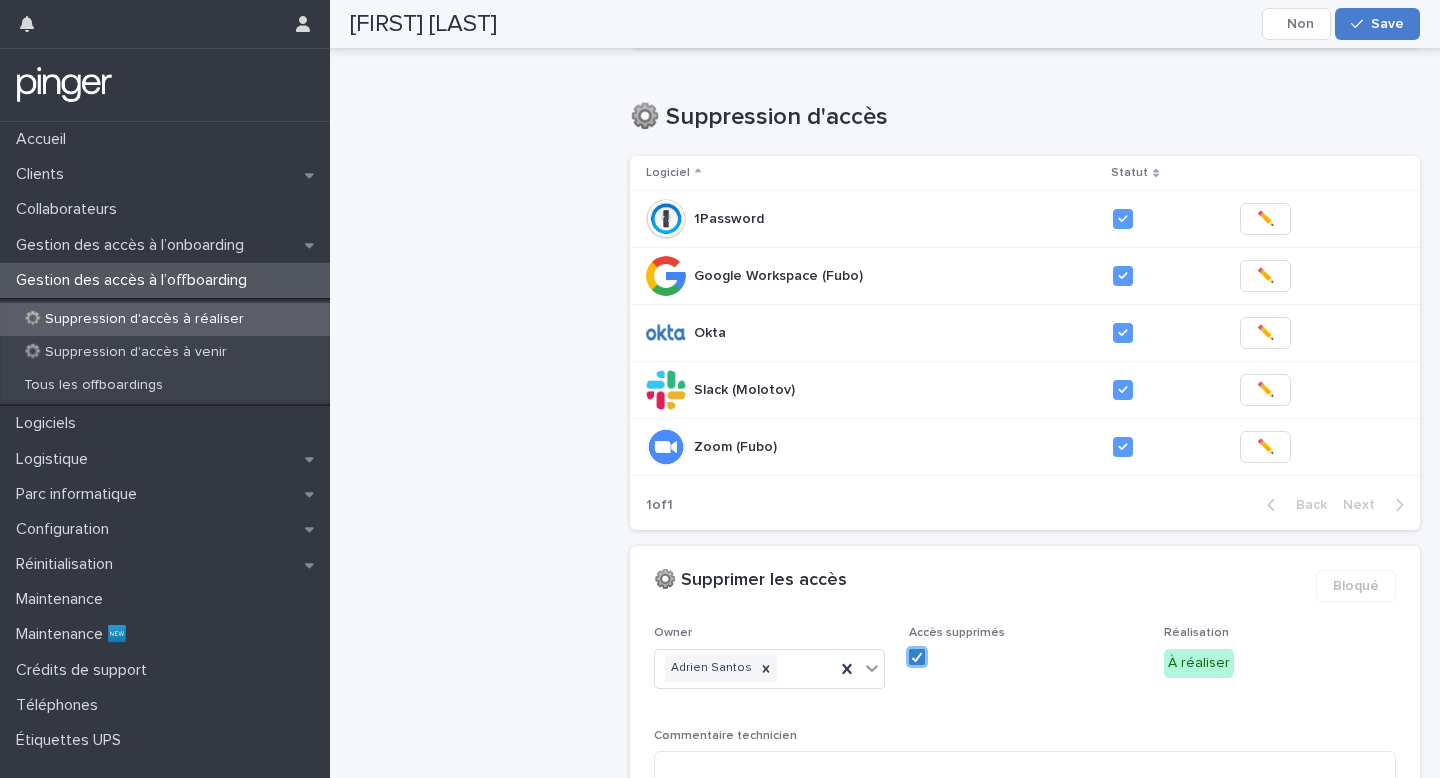 click on "Save" at bounding box center [1387, 24] 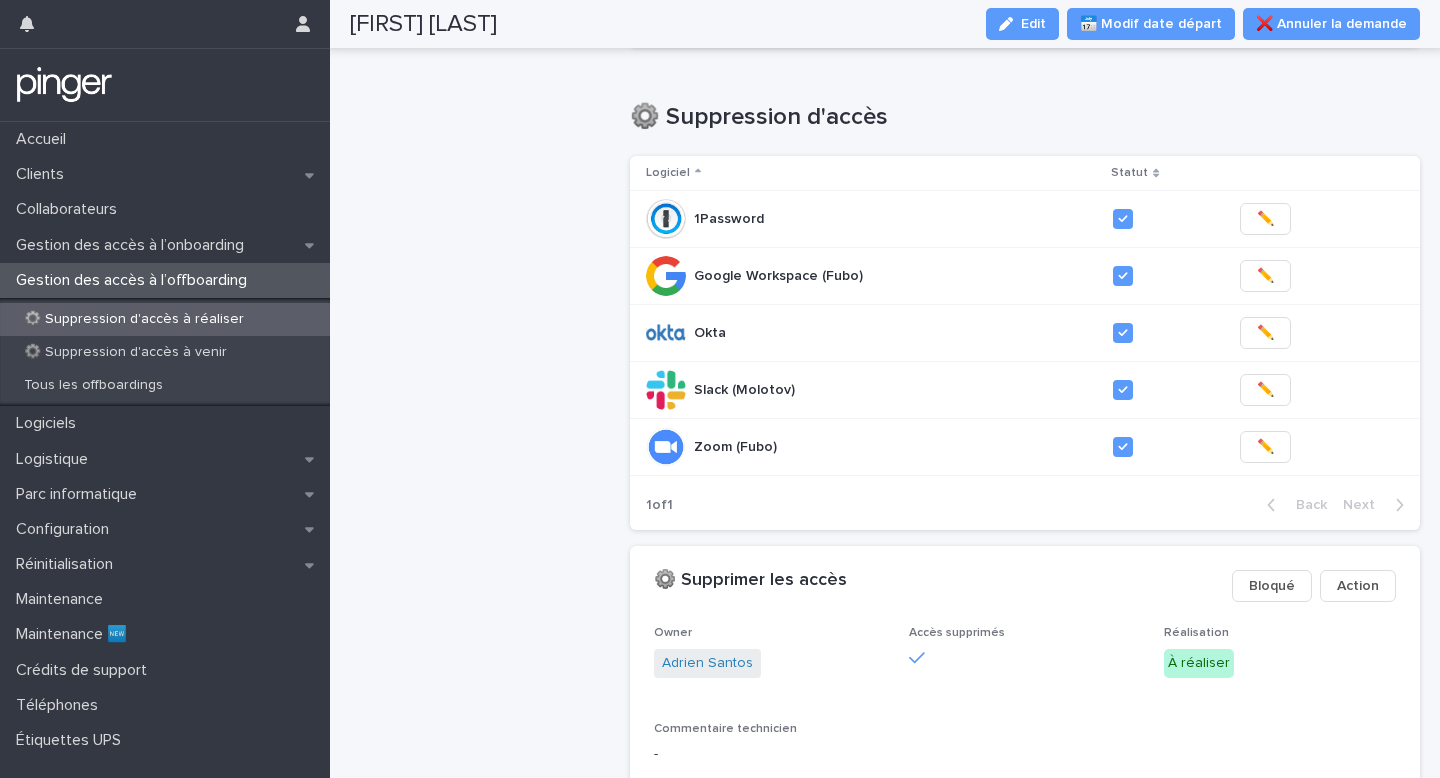 scroll, scrollTop: 497, scrollLeft: 0, axis: vertical 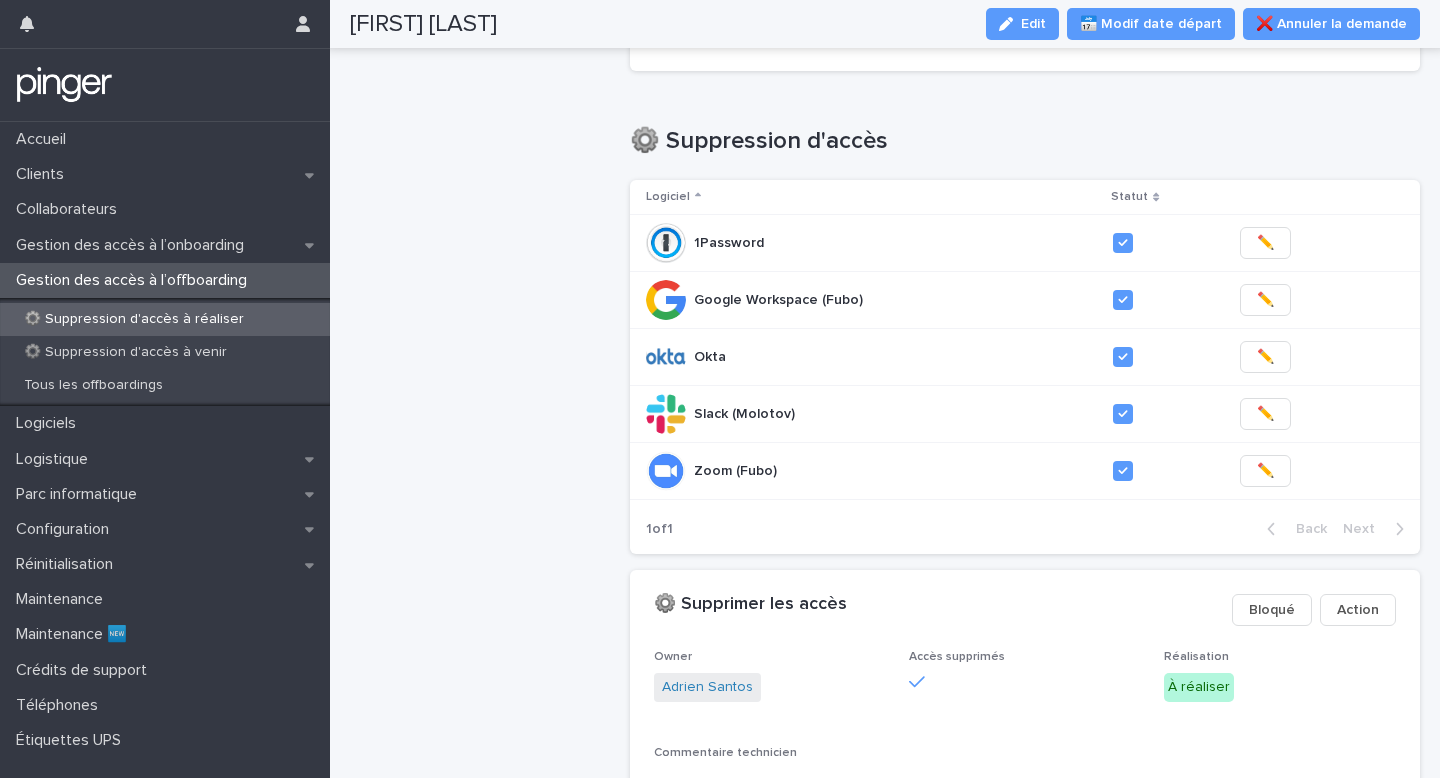 click on "⚙️ Suppression d'accès à réaliser" at bounding box center [134, 319] 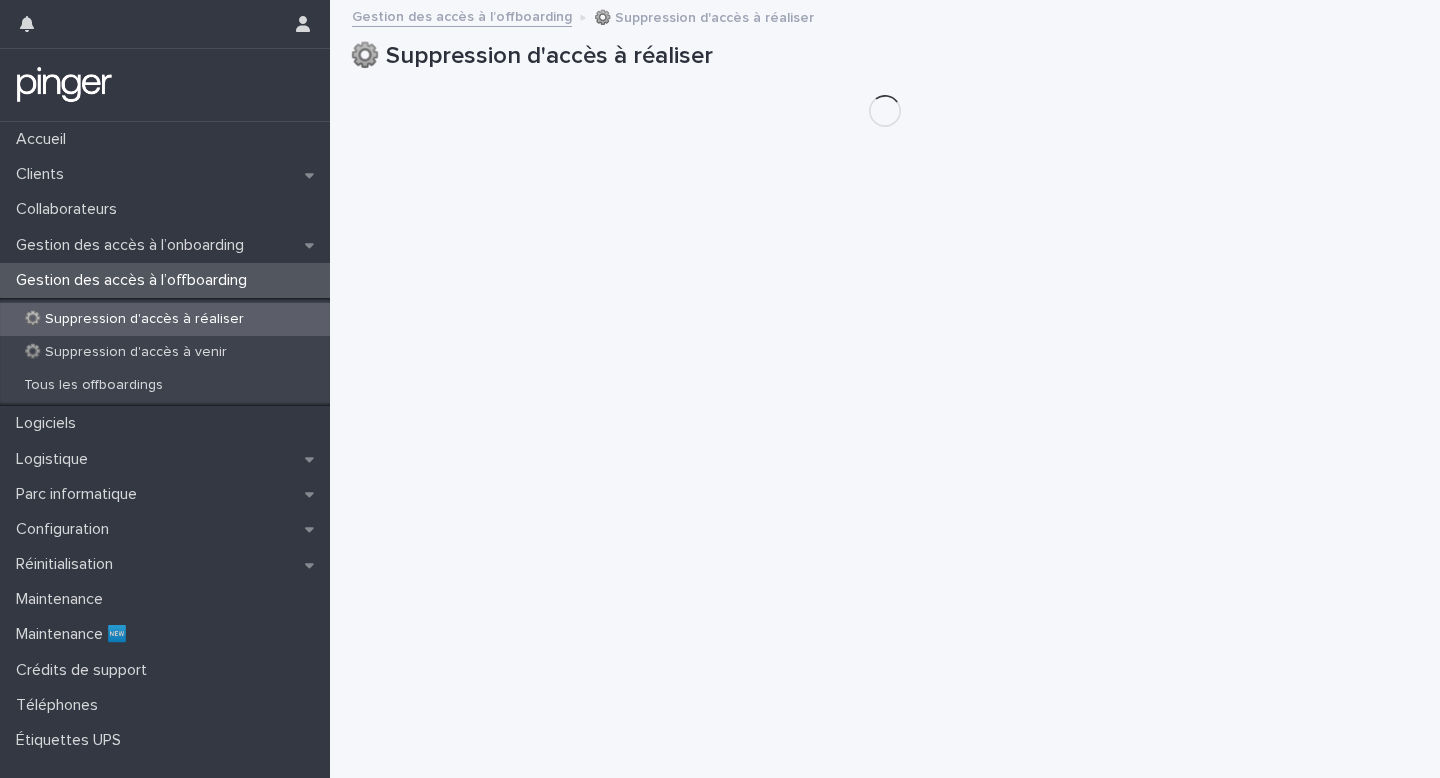 scroll, scrollTop: 0, scrollLeft: 0, axis: both 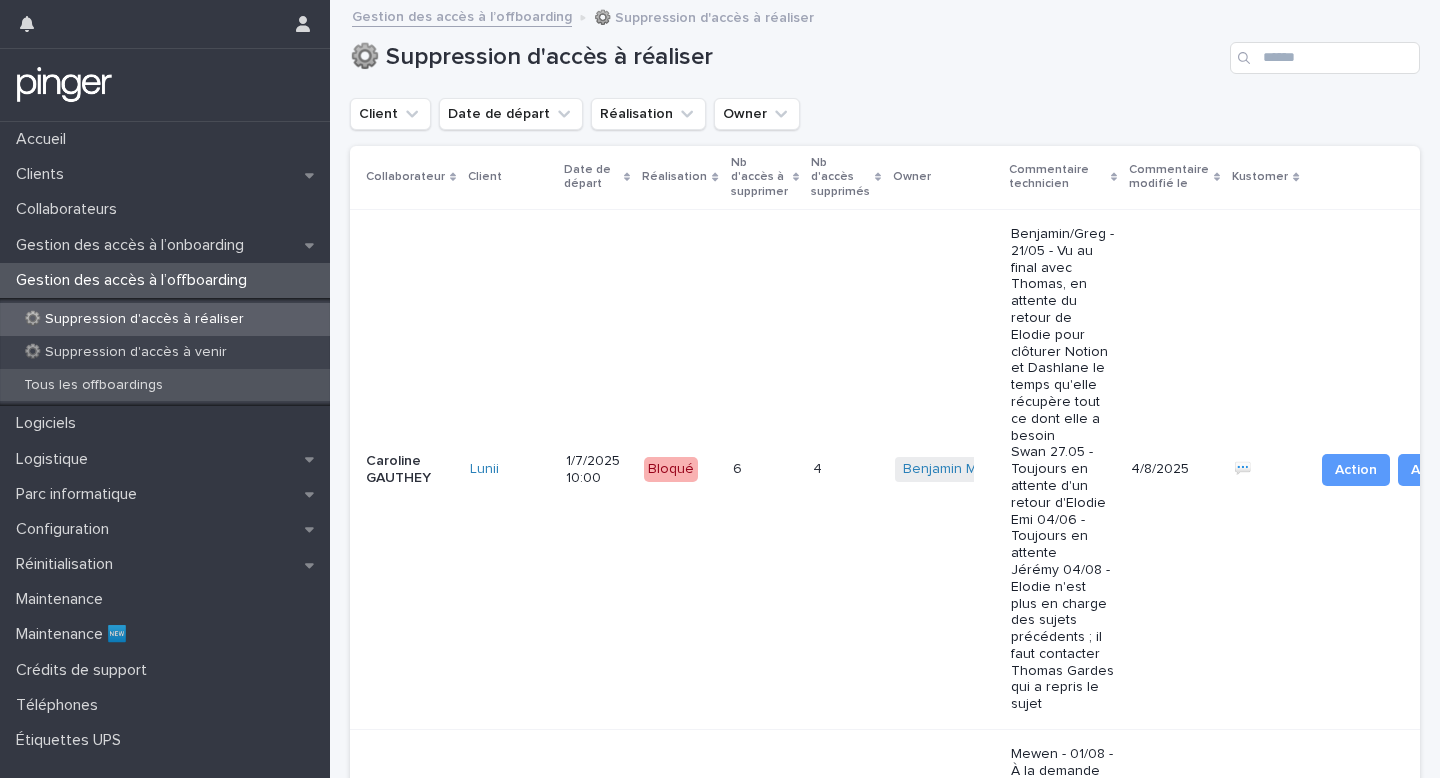 click on "Tous les offboardings" at bounding box center (165, 385) 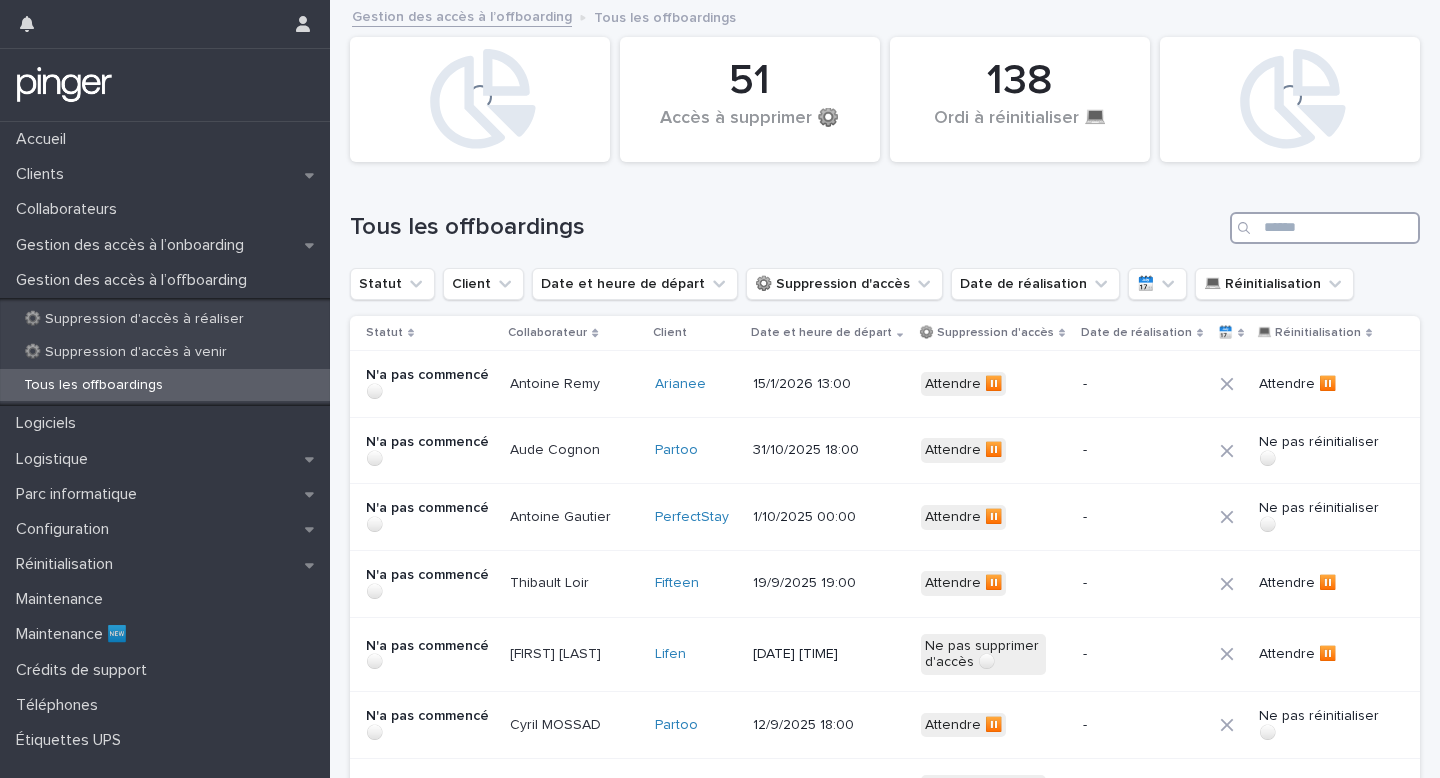 click at bounding box center [1325, 228] 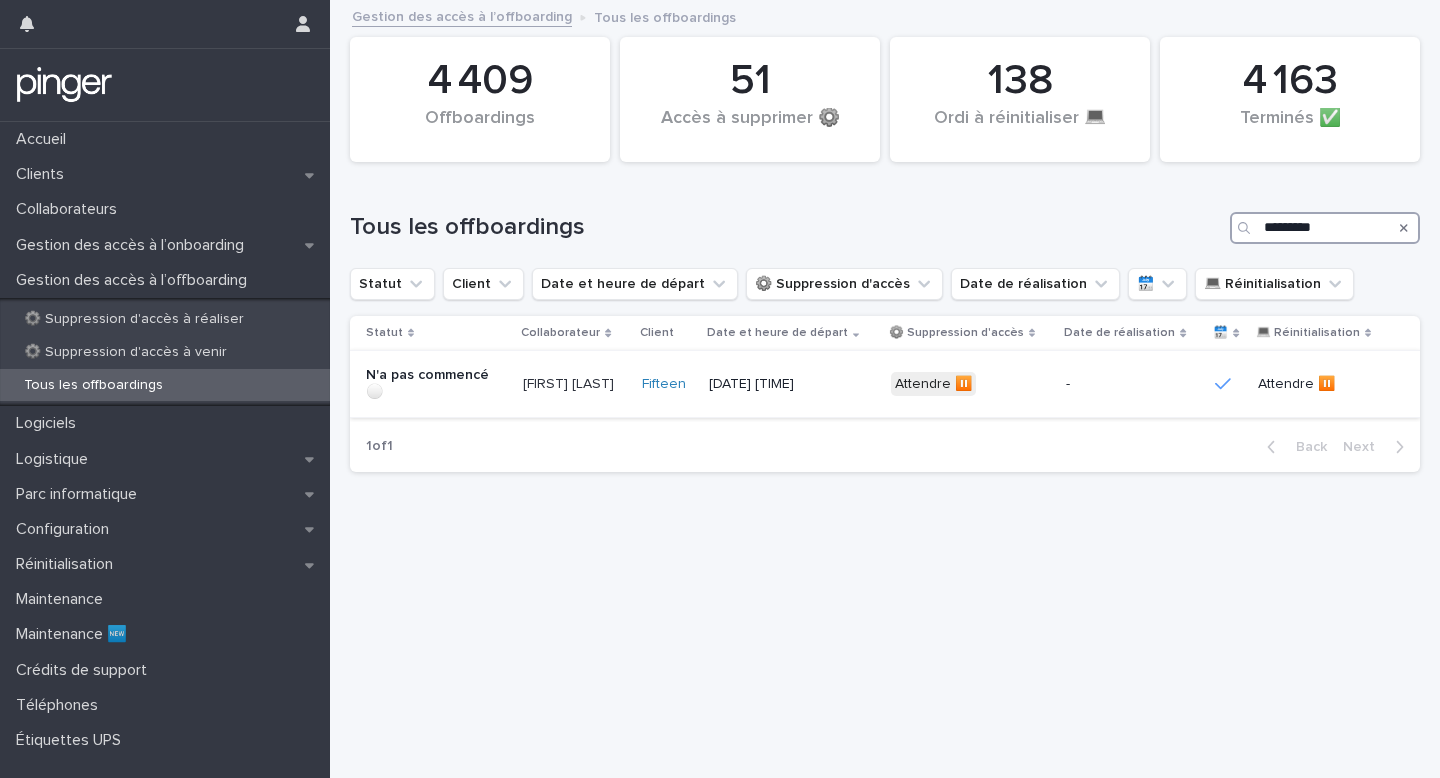 type on "*********" 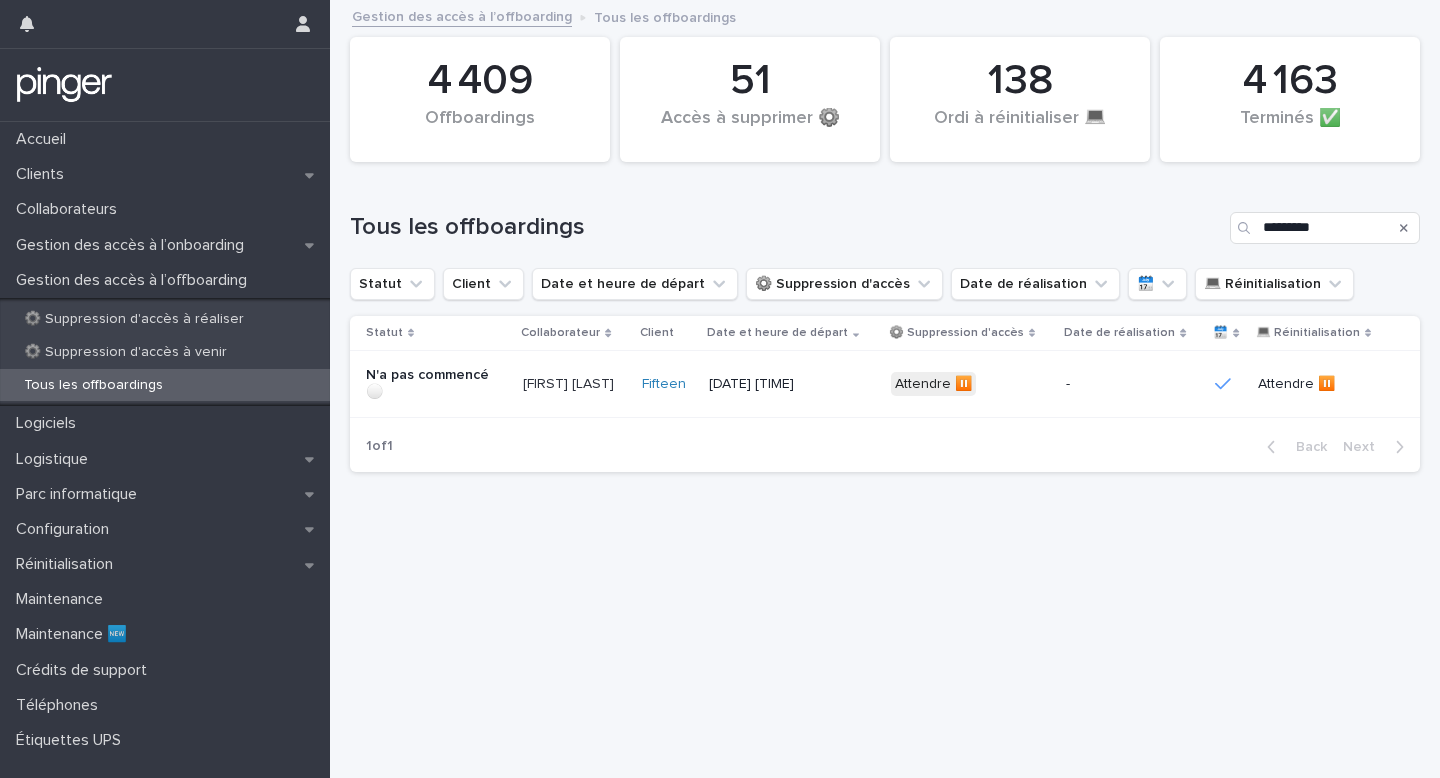 click on "[DATE] [TIME]" at bounding box center [792, 384] 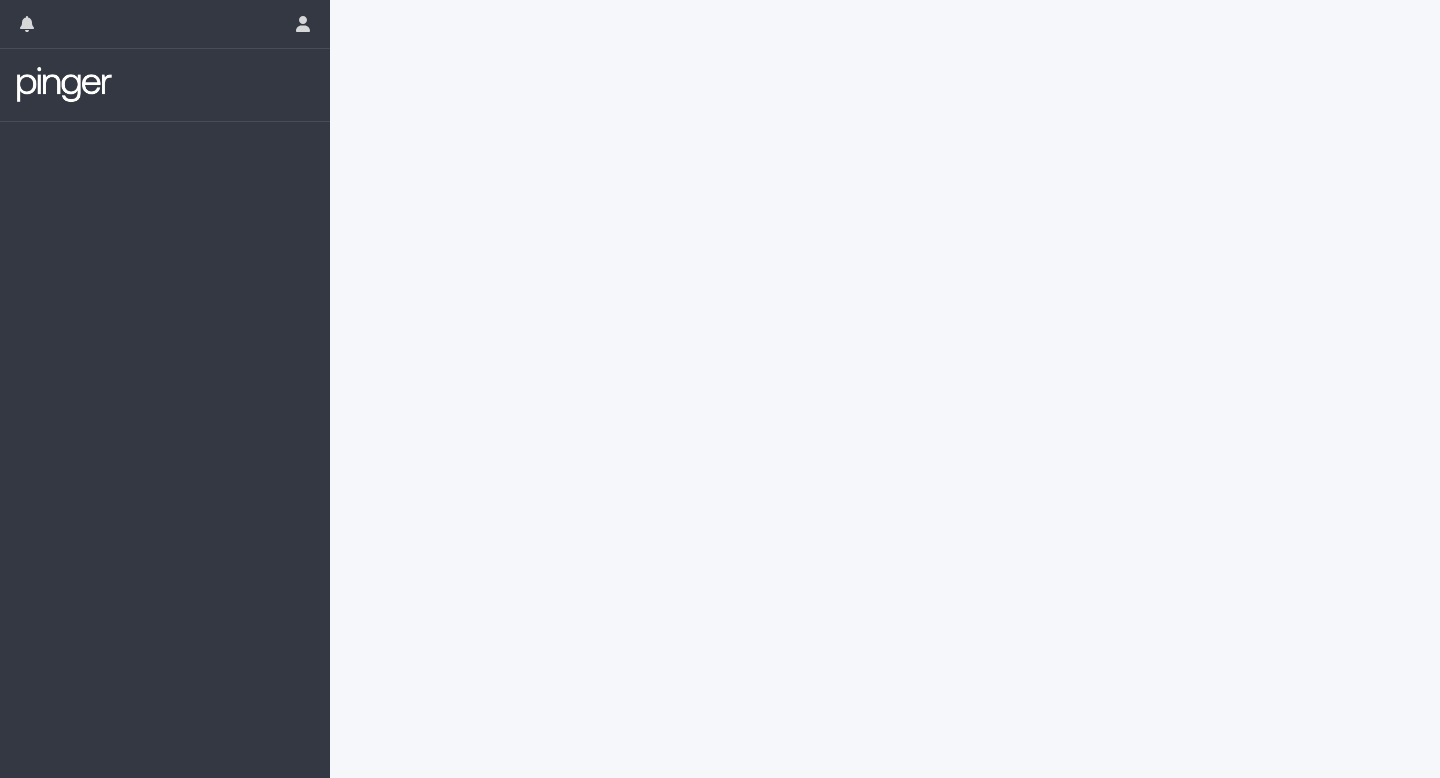 scroll, scrollTop: 0, scrollLeft: 0, axis: both 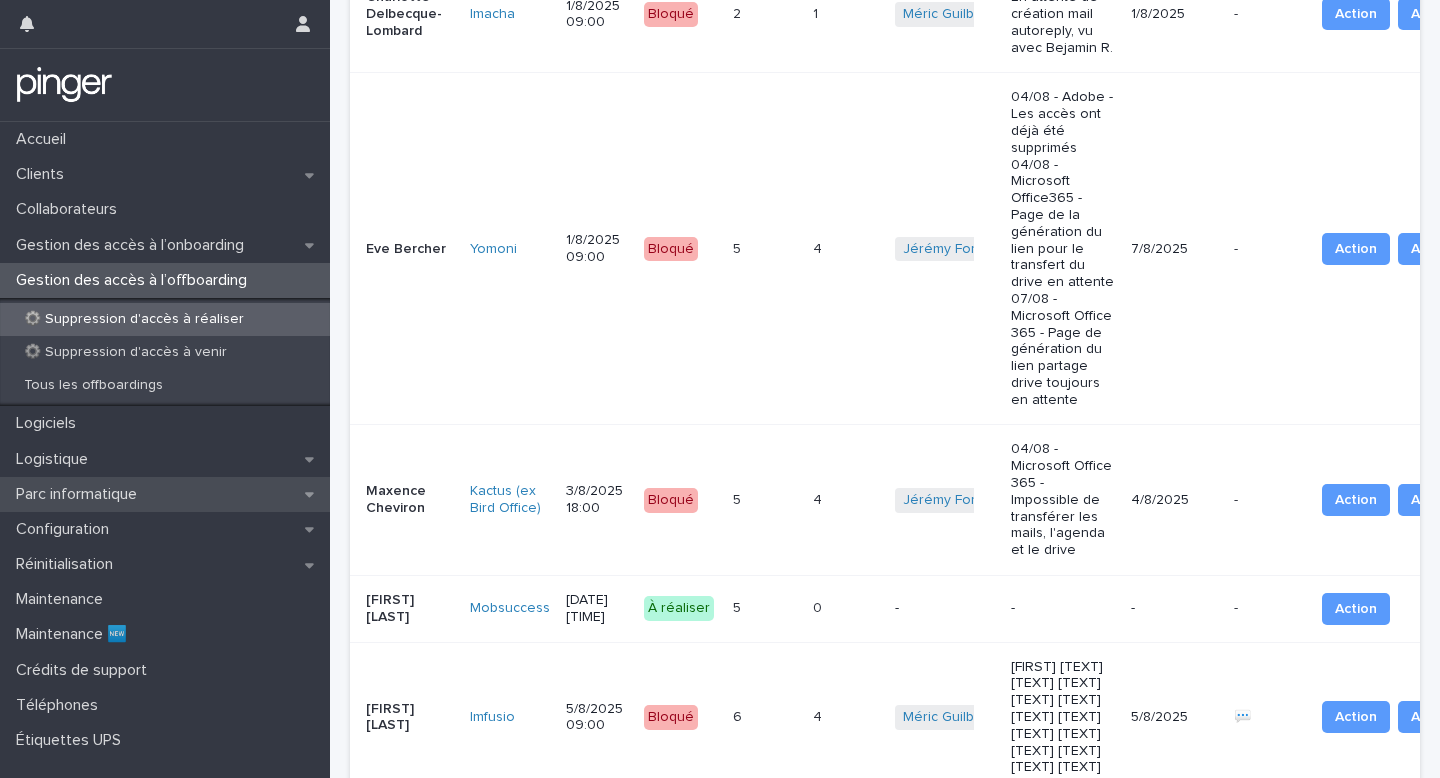 click on "Parc informatique" at bounding box center [80, 494] 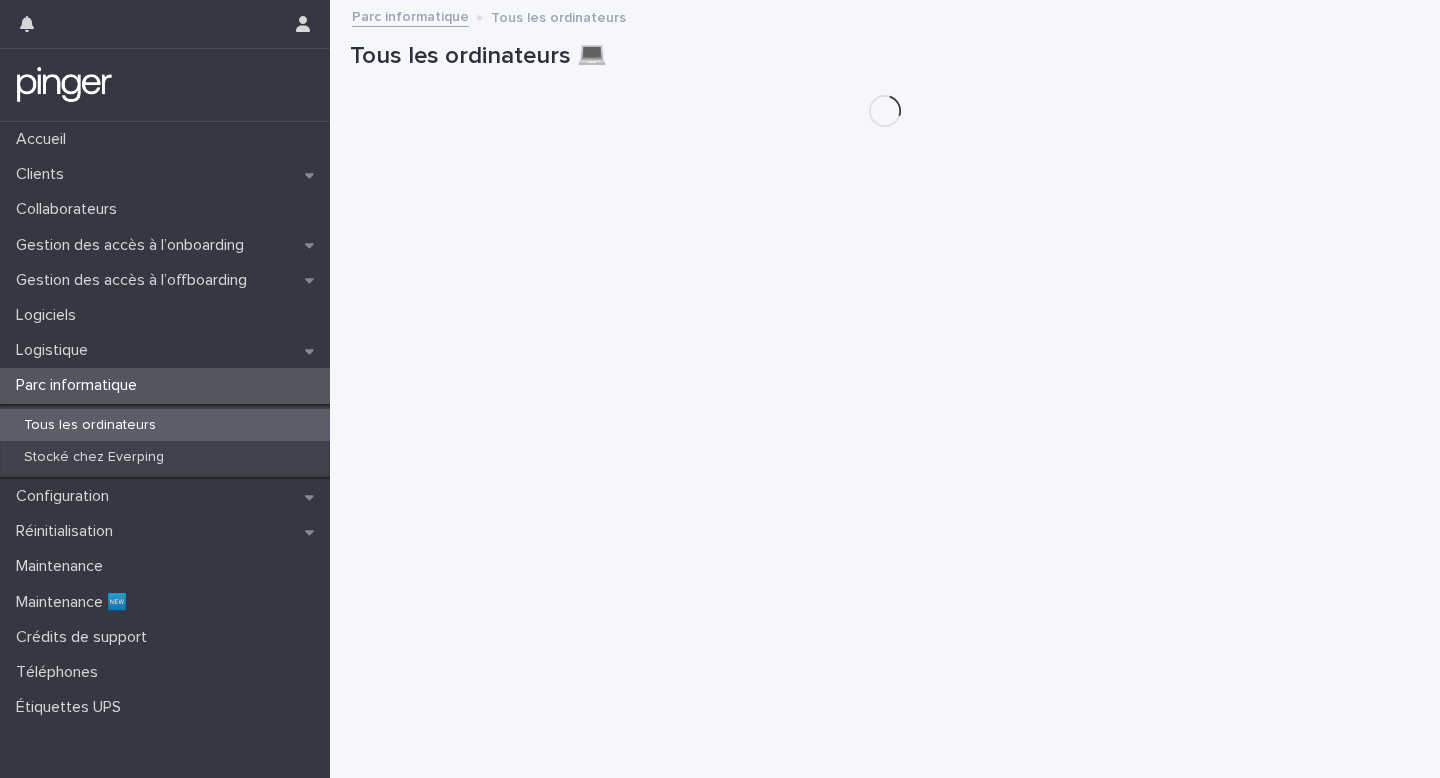 scroll, scrollTop: 0, scrollLeft: 0, axis: both 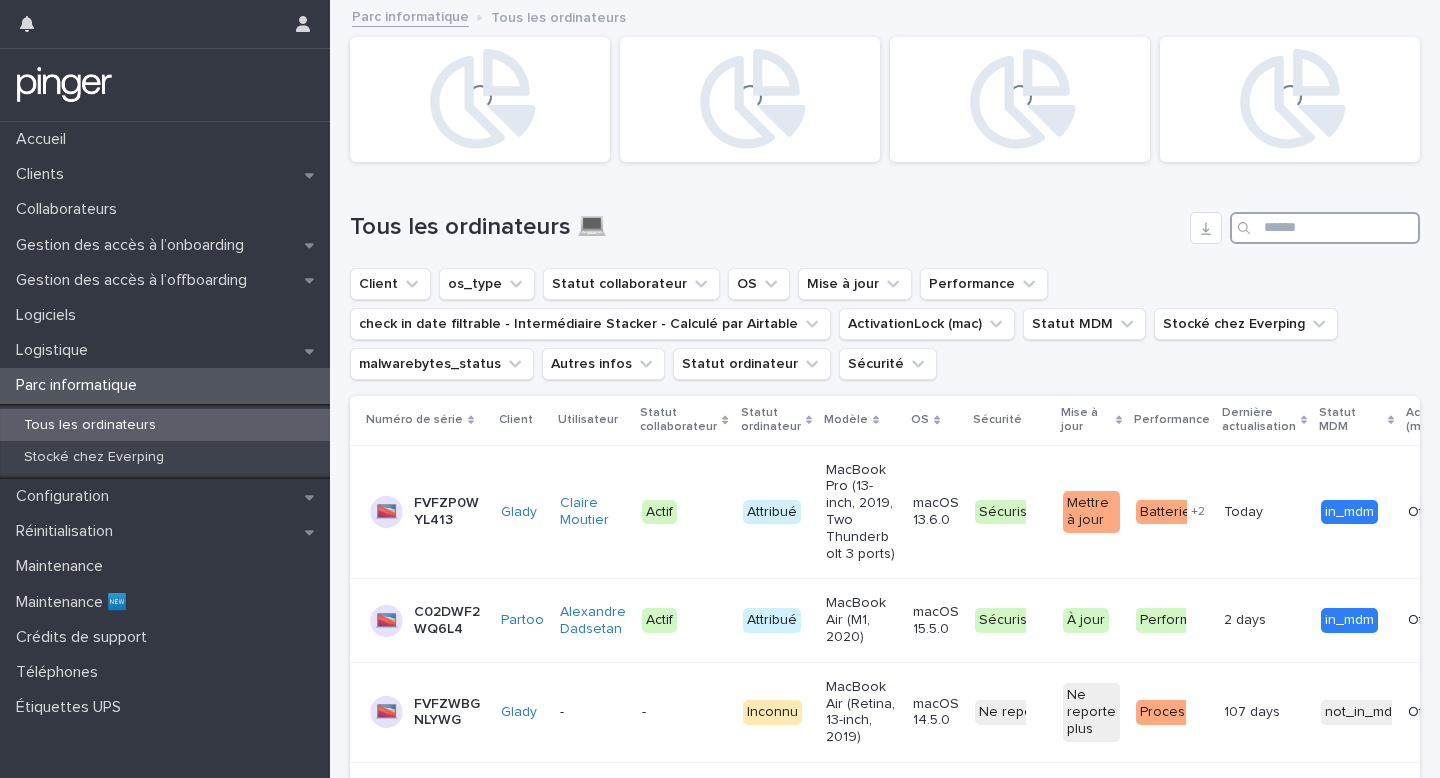 click at bounding box center [1325, 228] 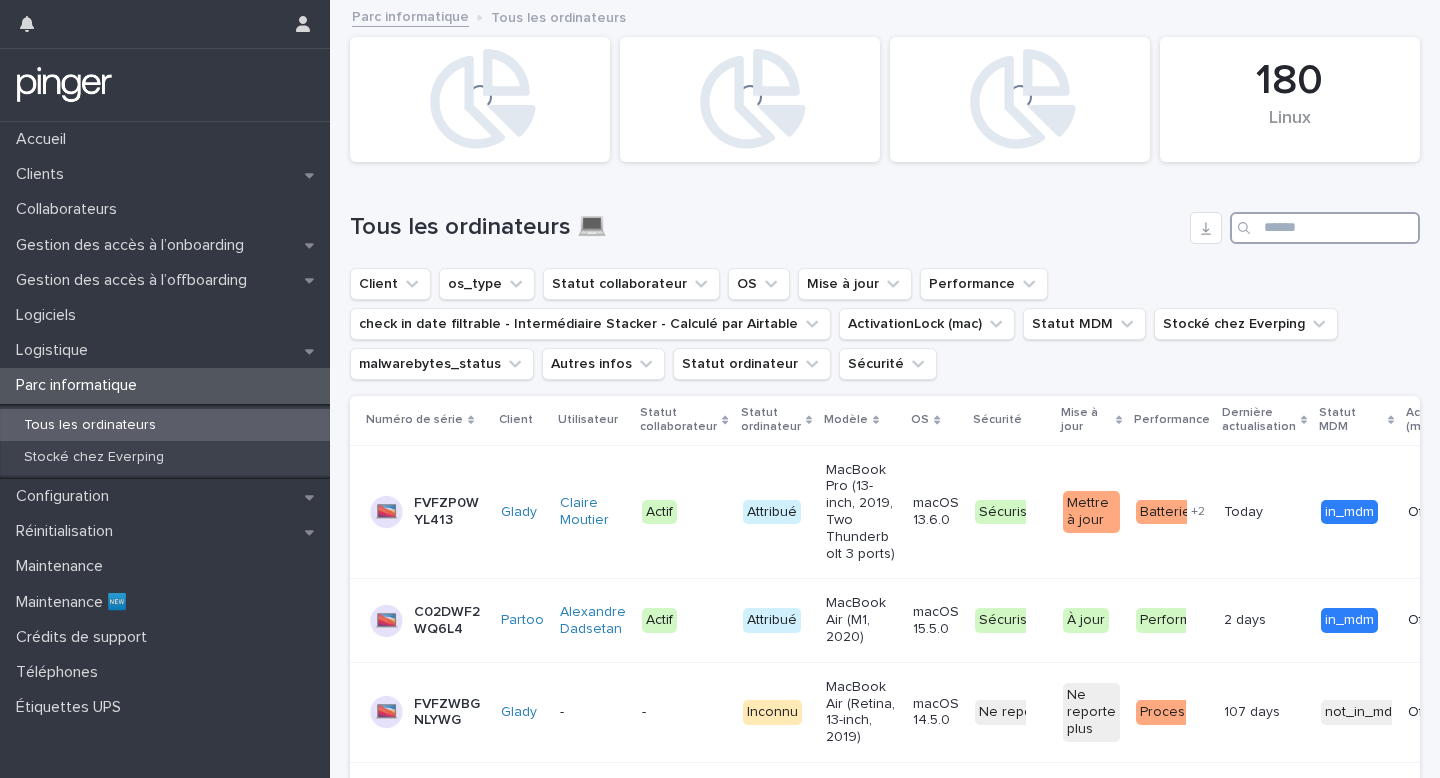 paste on "**********" 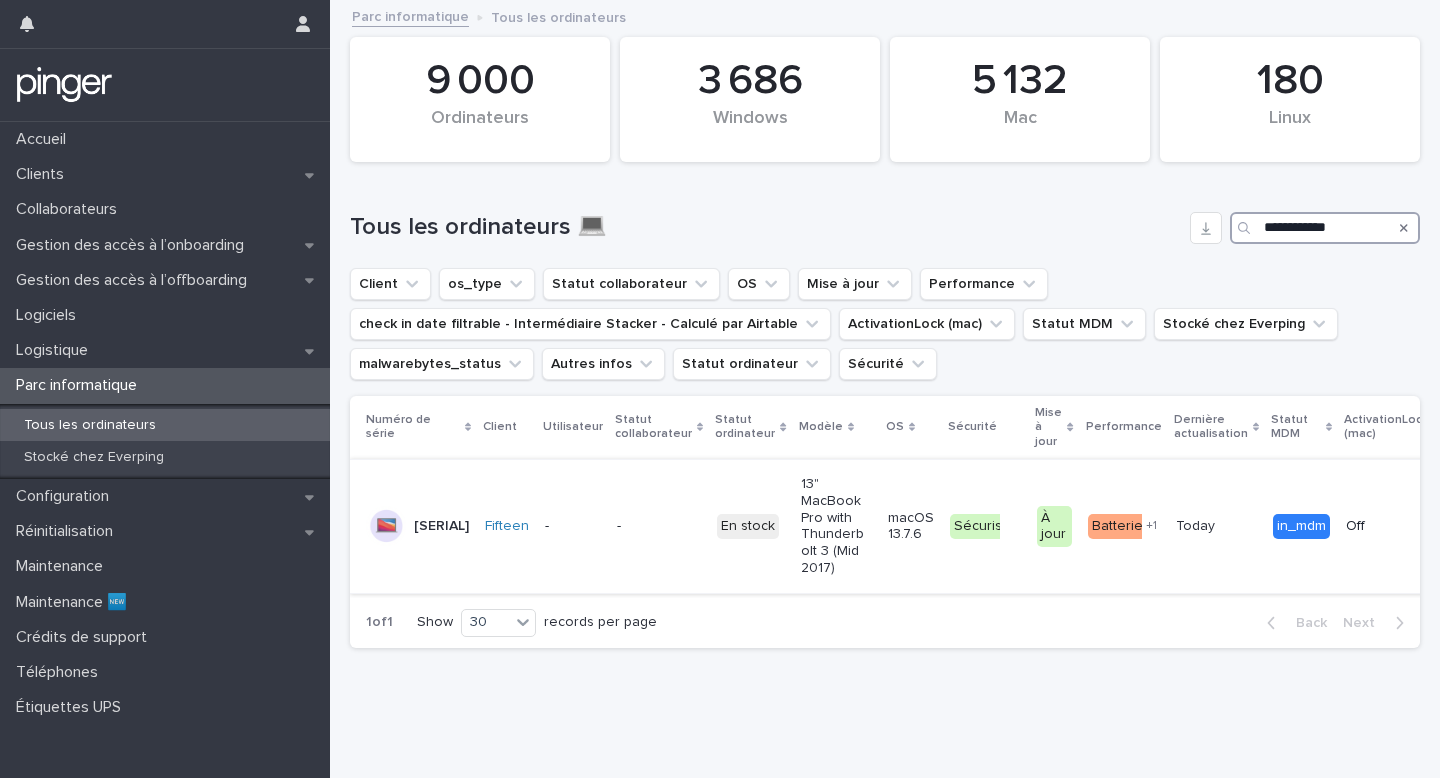 type on "**********" 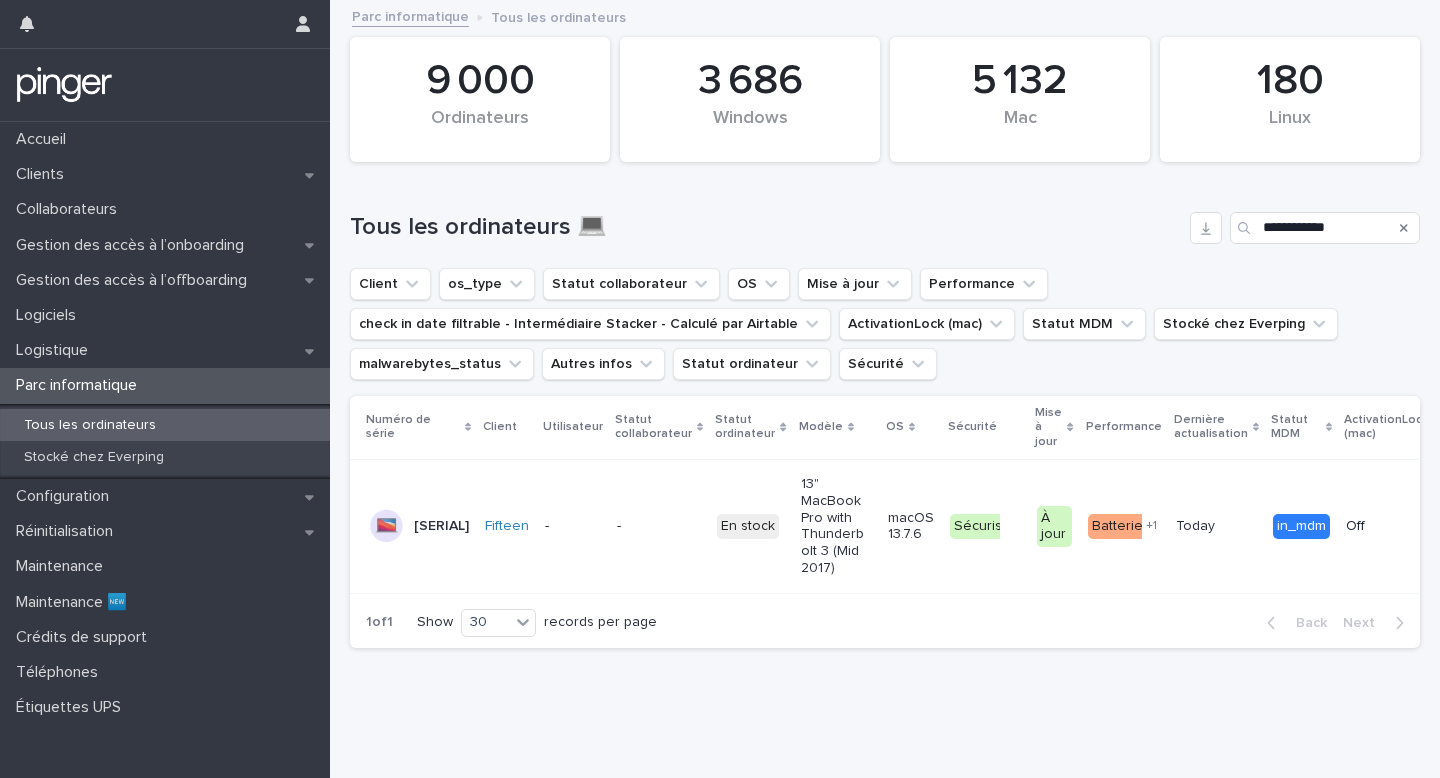click on "-" at bounding box center (659, 526) 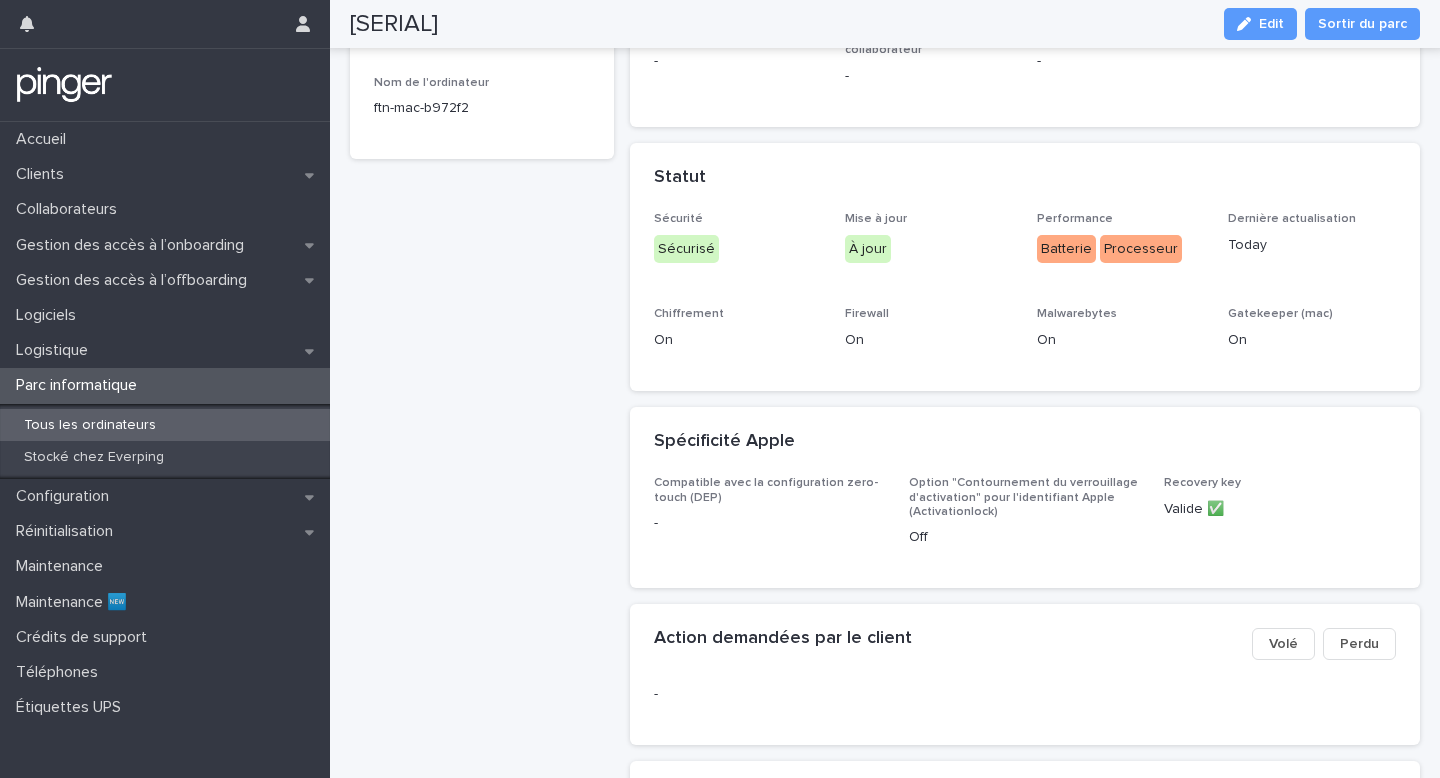scroll, scrollTop: 644, scrollLeft: 0, axis: vertical 